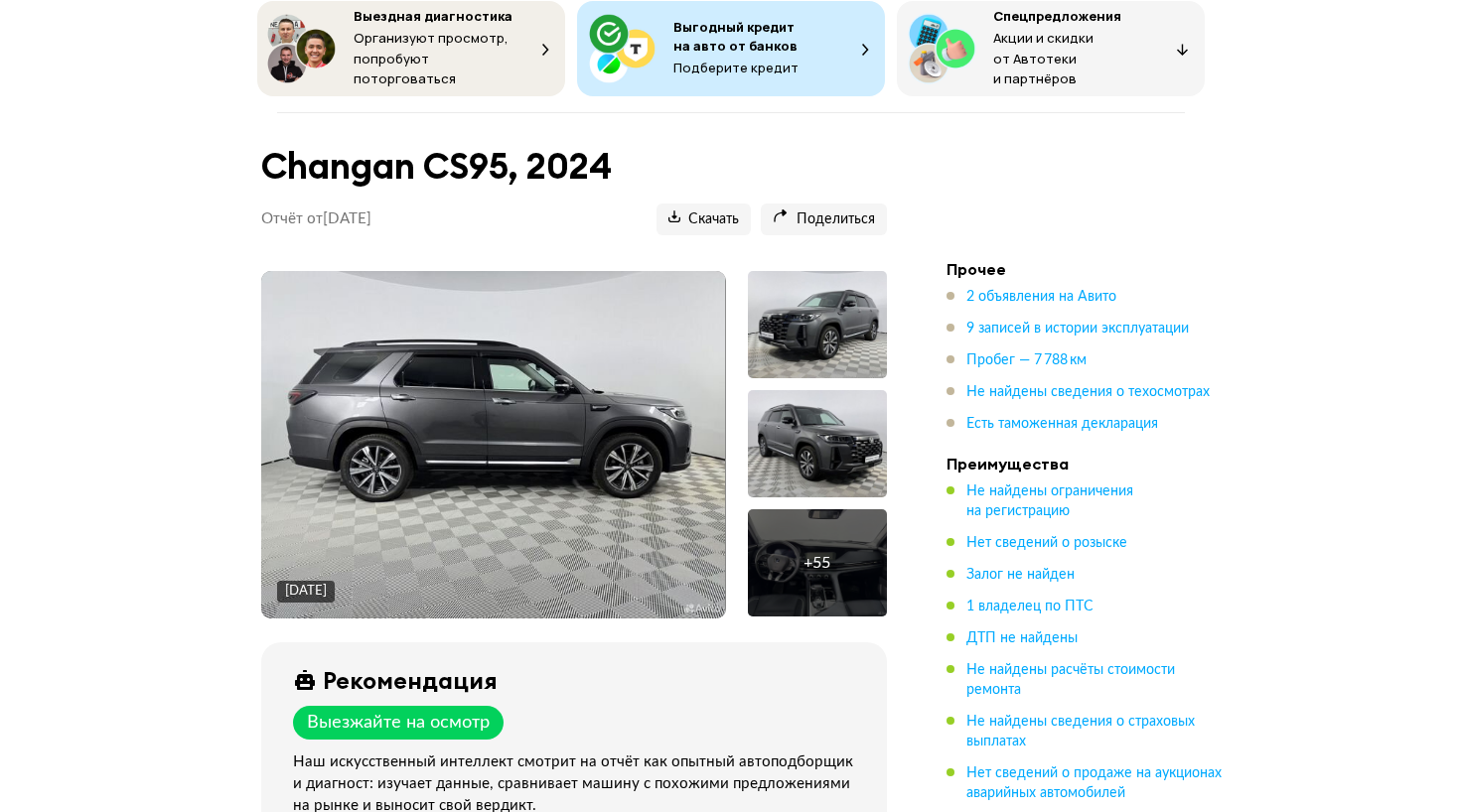 scroll, scrollTop: 161, scrollLeft: 0, axis: vertical 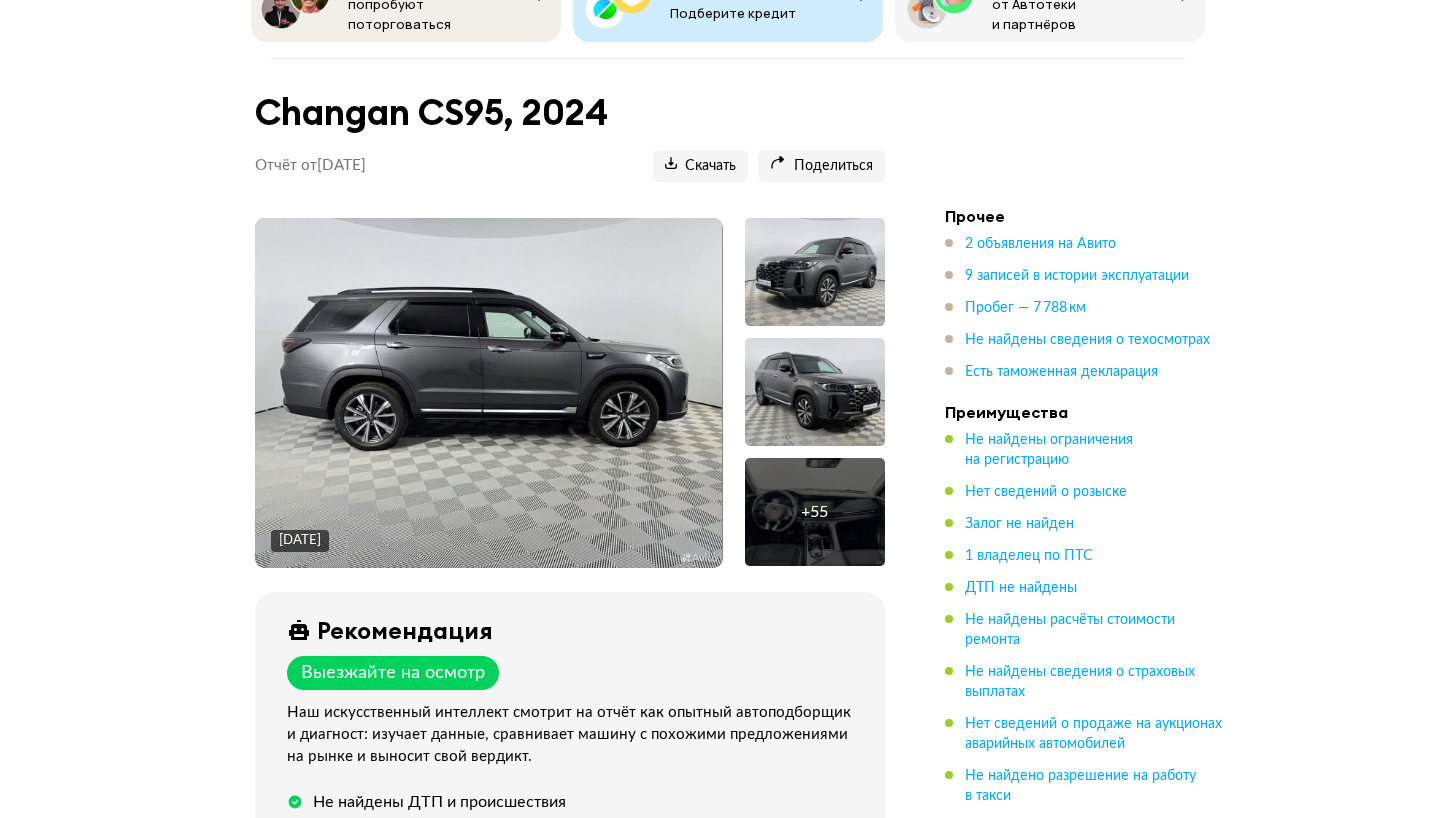 click at bounding box center (488, 393) 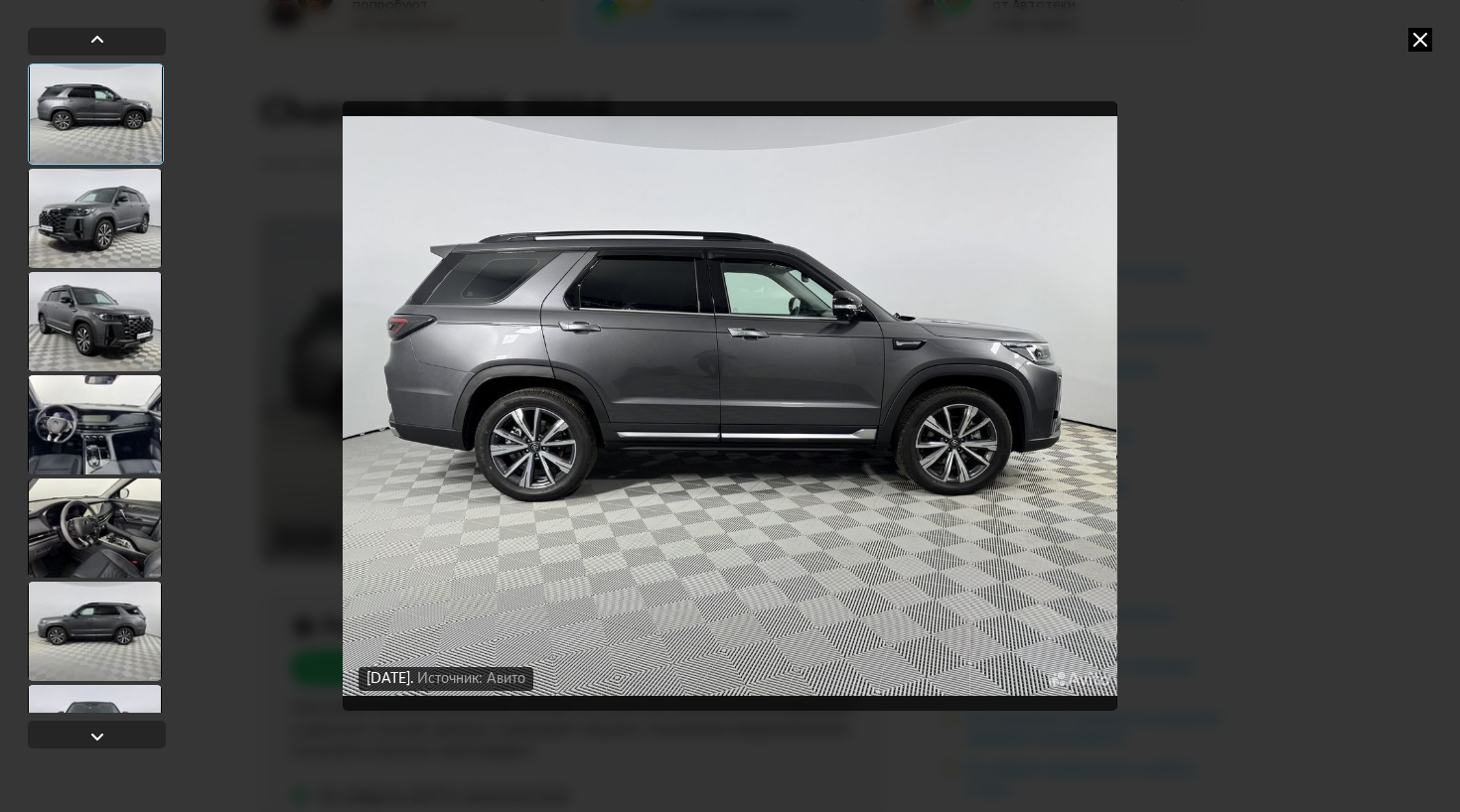 click at bounding box center [94, 218] 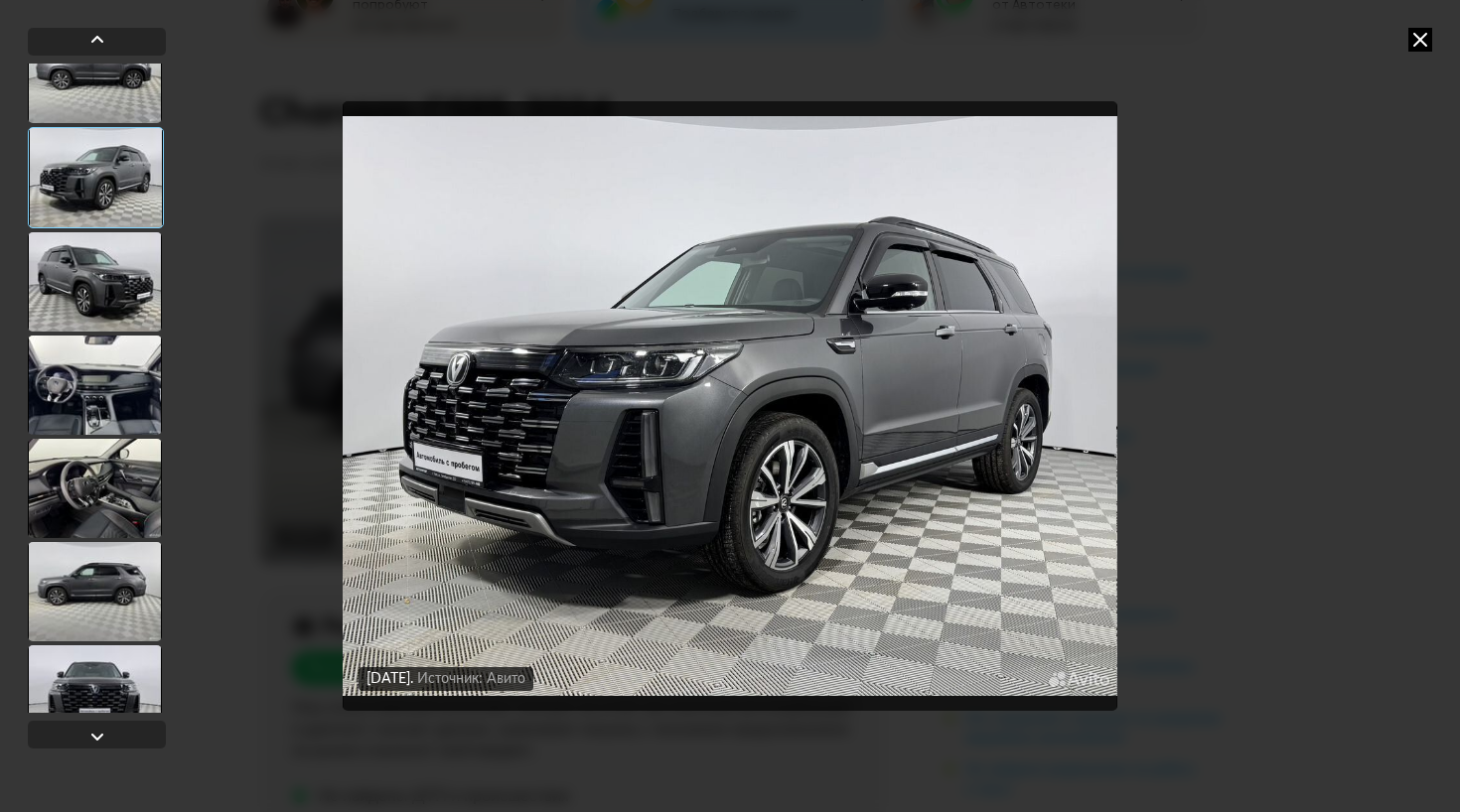 scroll, scrollTop: 79, scrollLeft: 0, axis: vertical 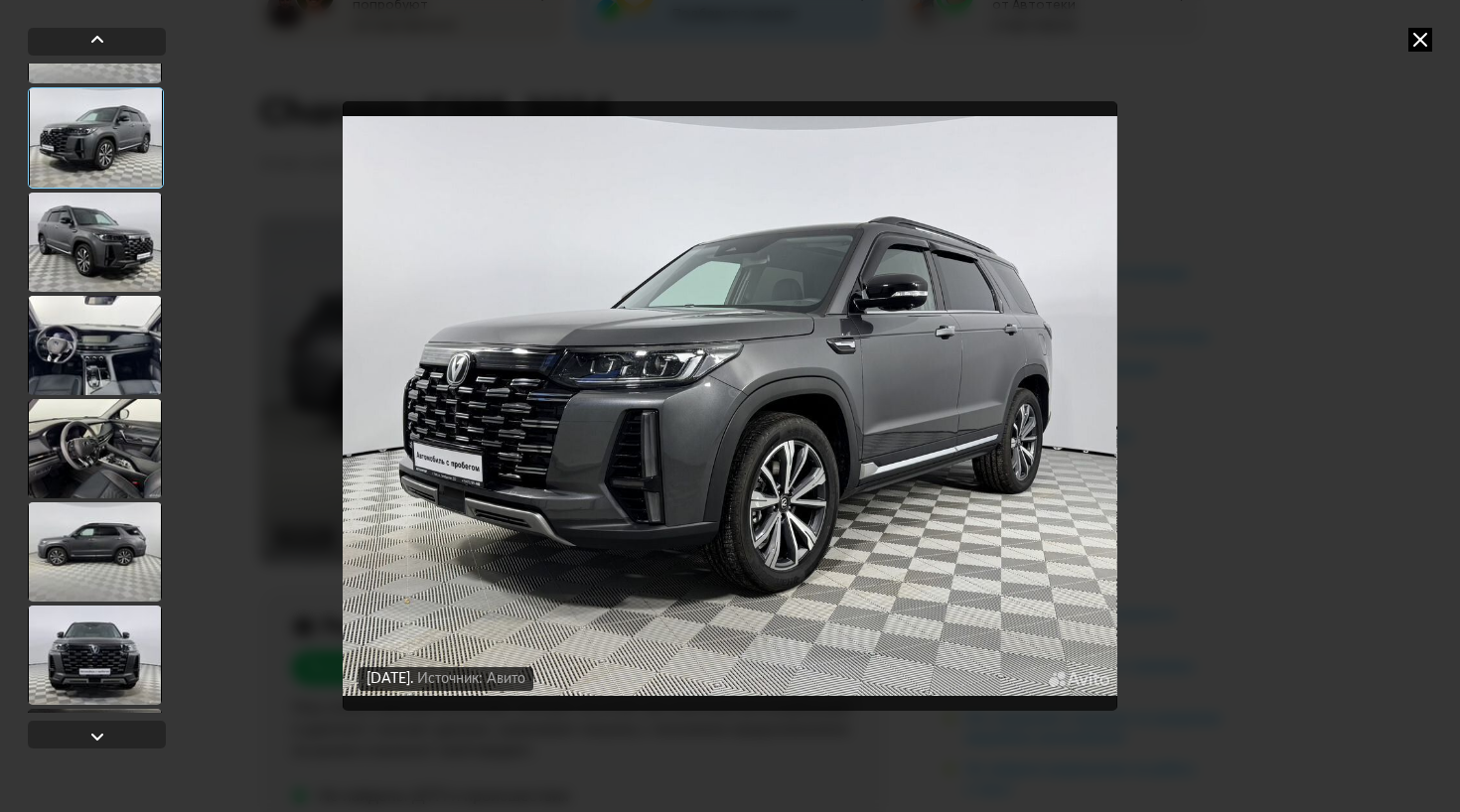 click at bounding box center (94, 242) 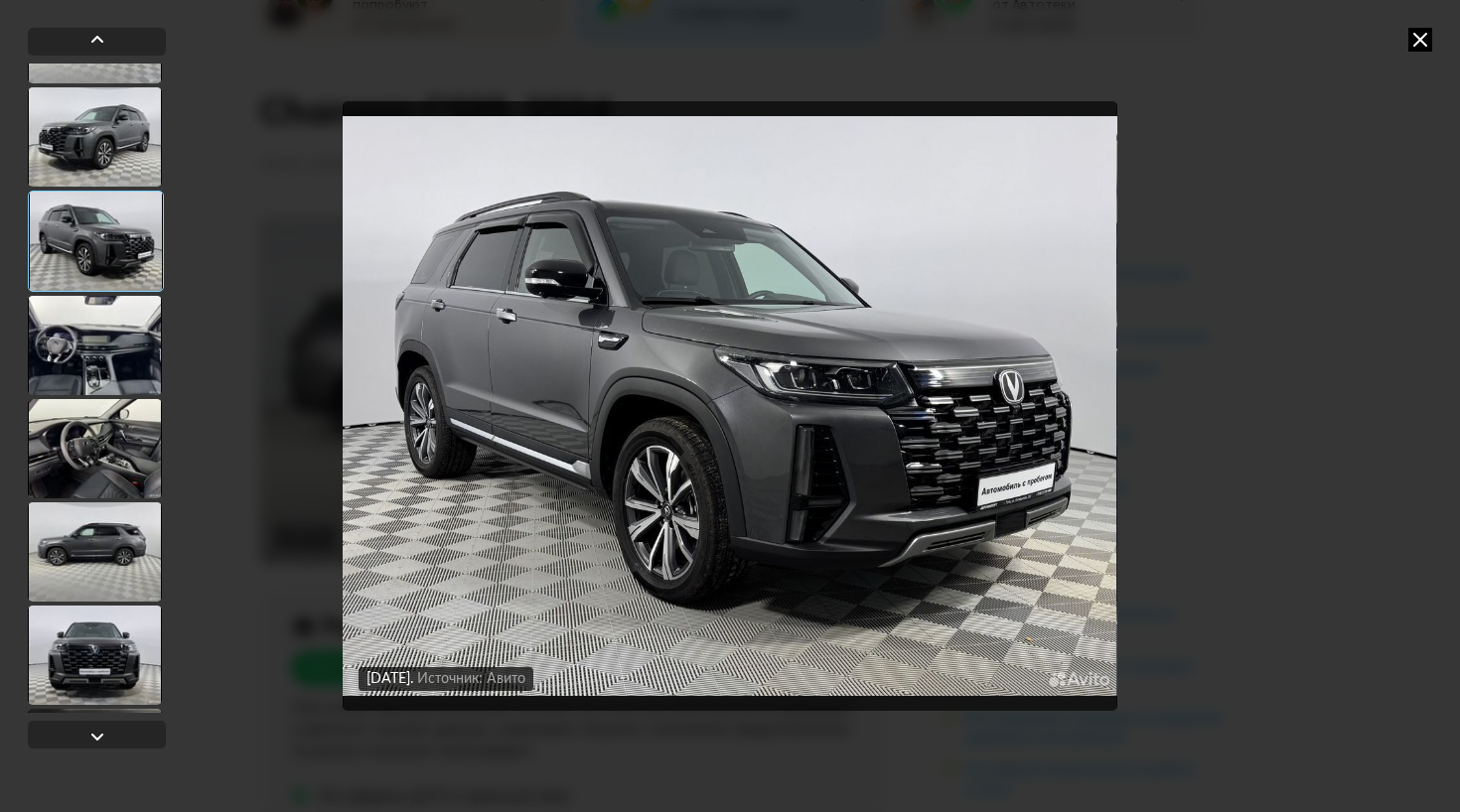 click at bounding box center (94, 345) 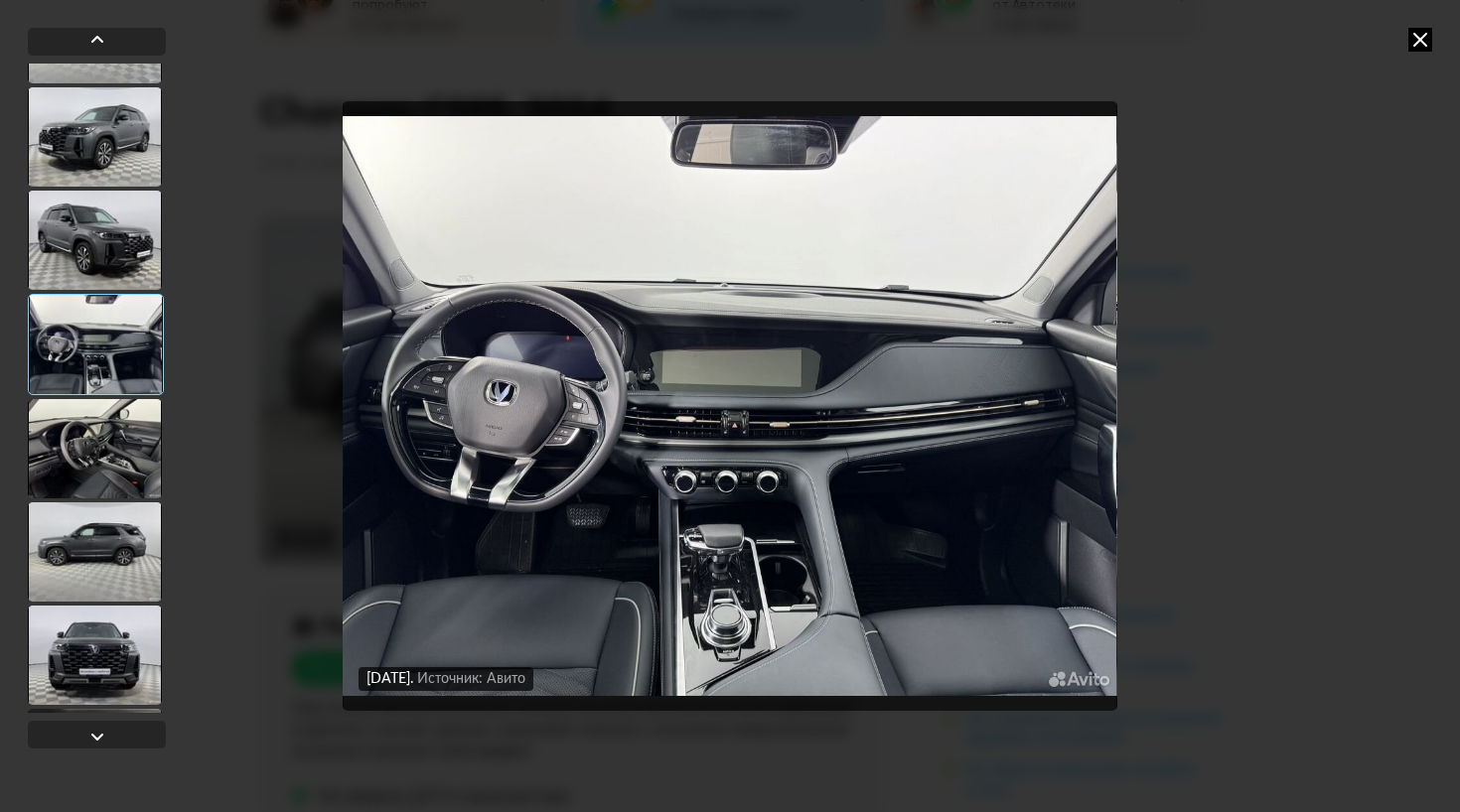 click at bounding box center [94, 449] 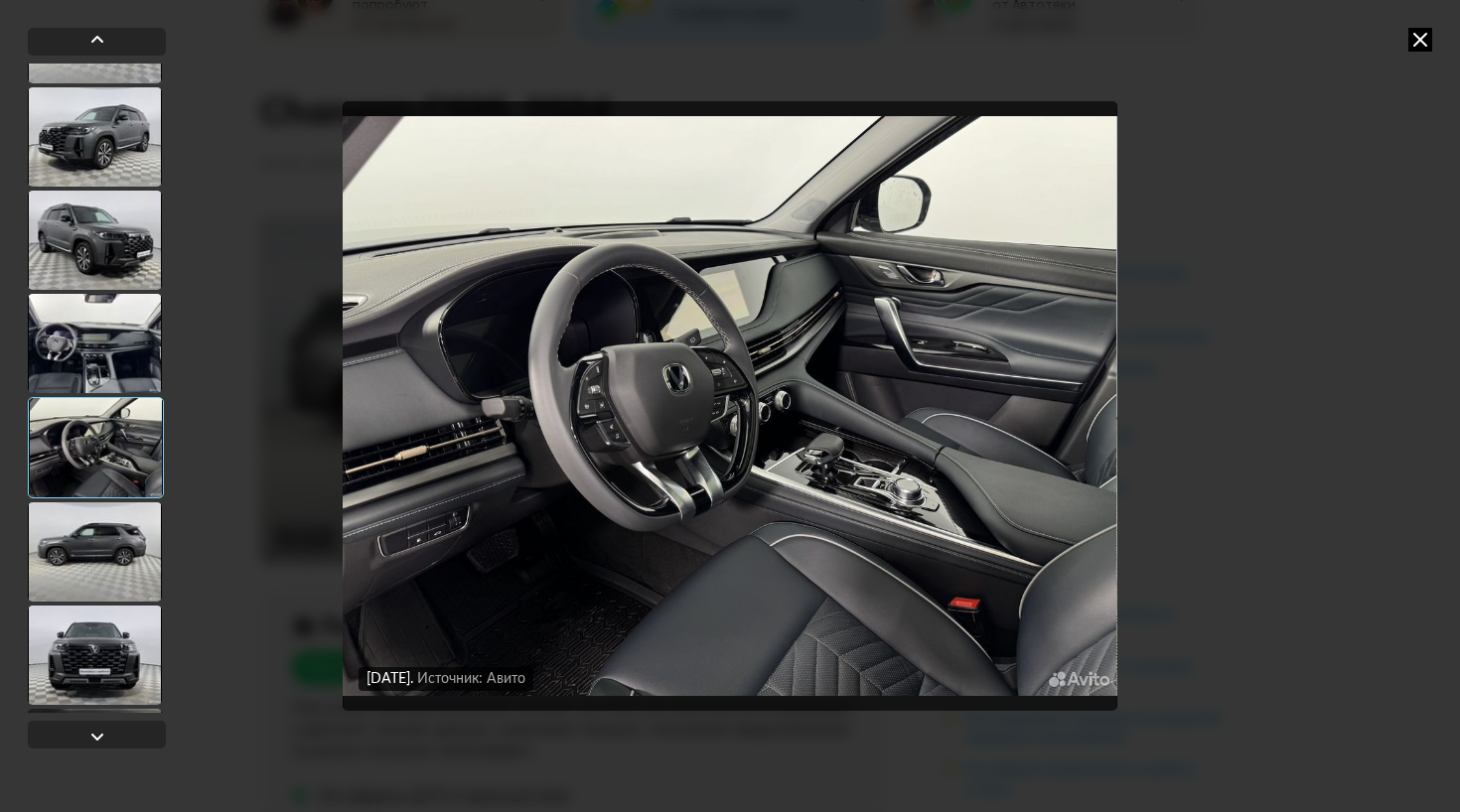 click at bounding box center [94, 552] 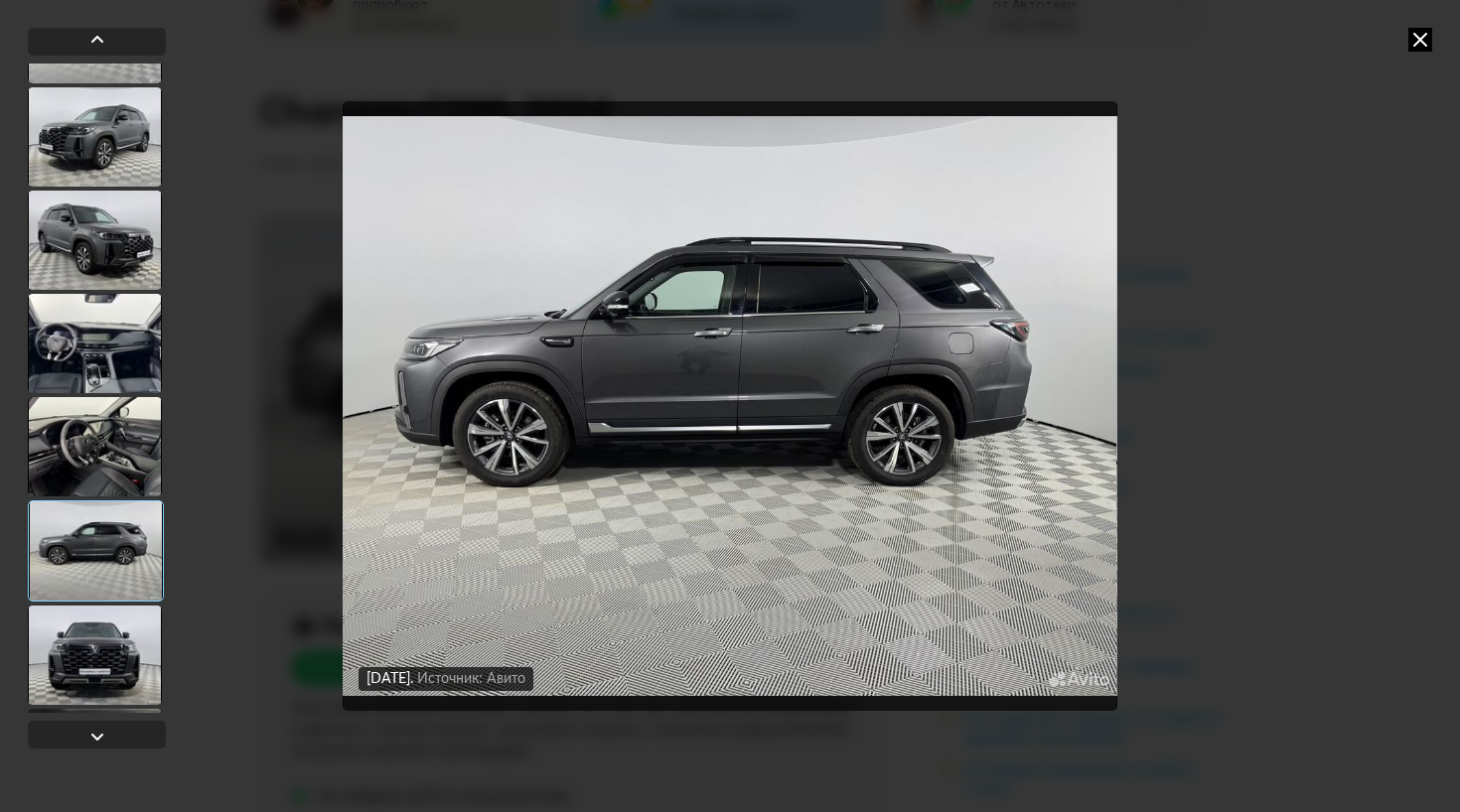 click at bounding box center [94, 655] 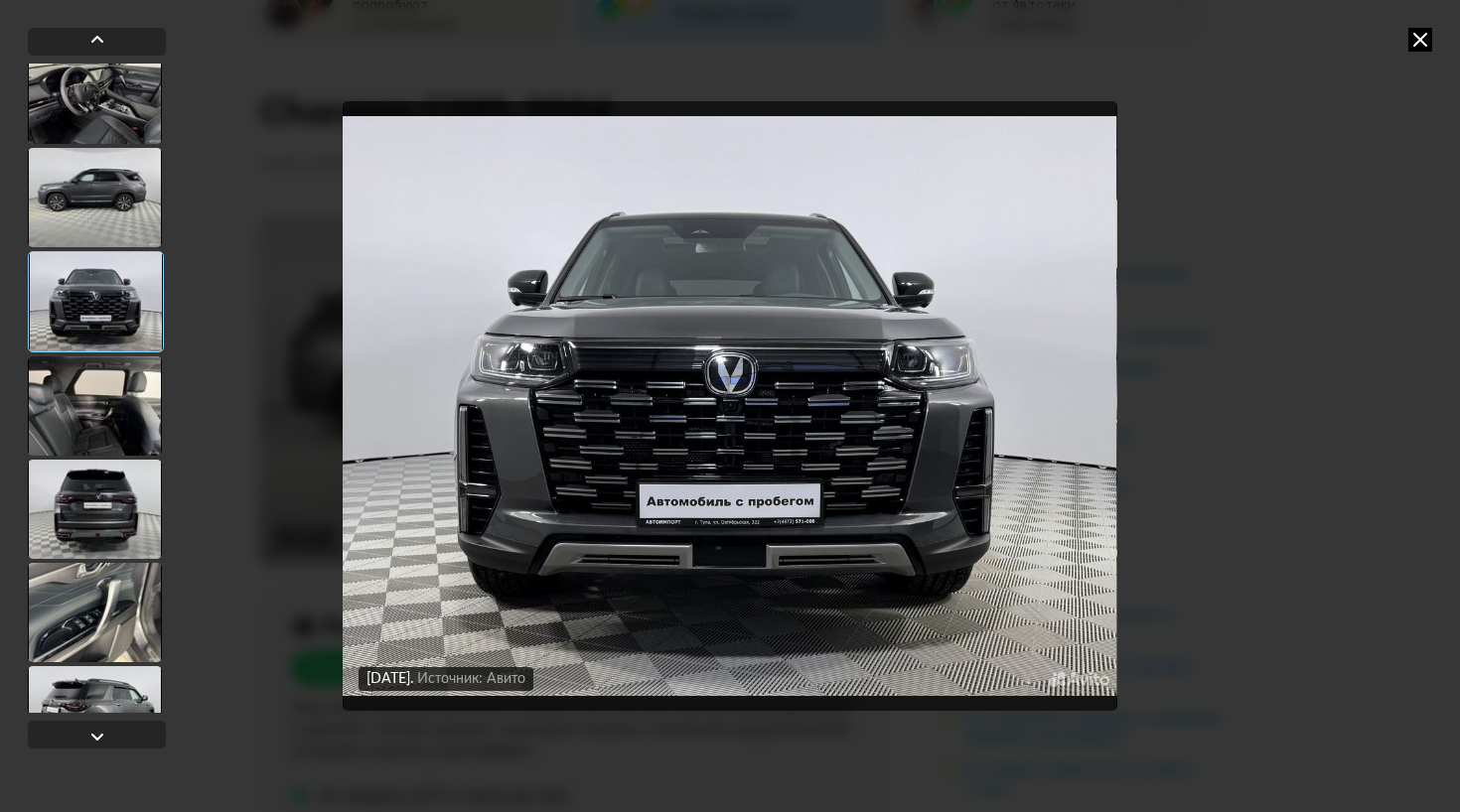 scroll, scrollTop: 436, scrollLeft: 0, axis: vertical 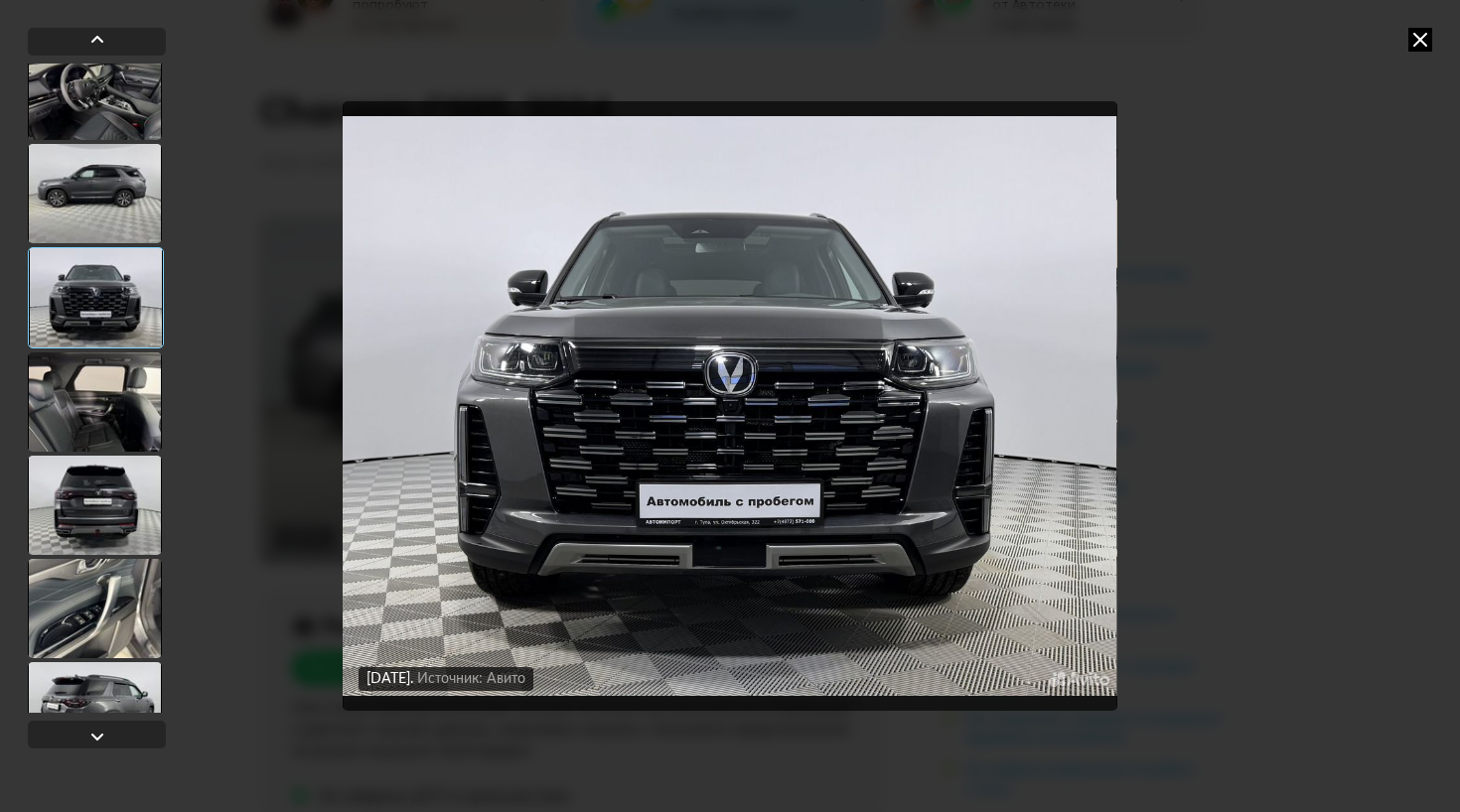 click at bounding box center (94, 402) 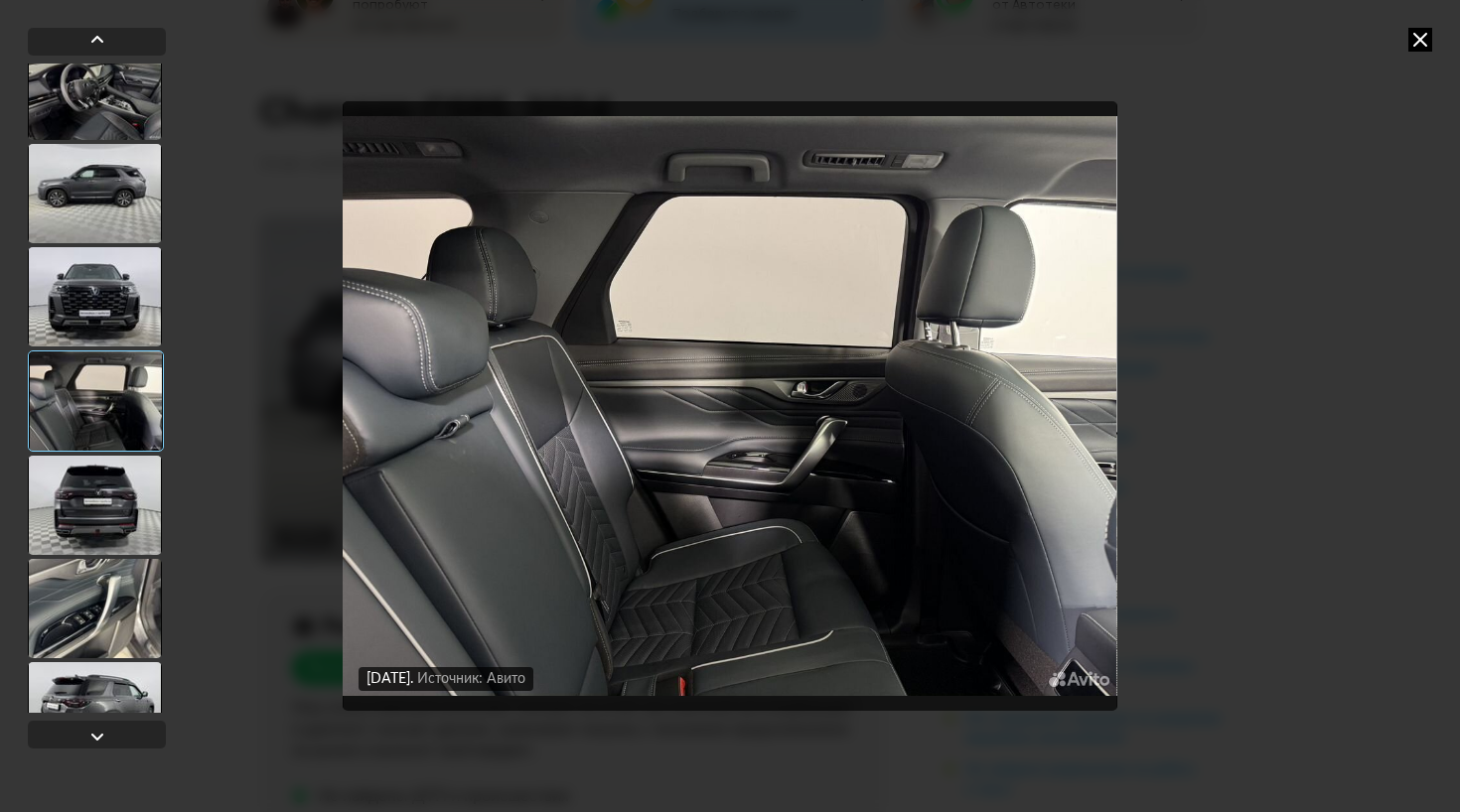 click at bounding box center [94, 505] 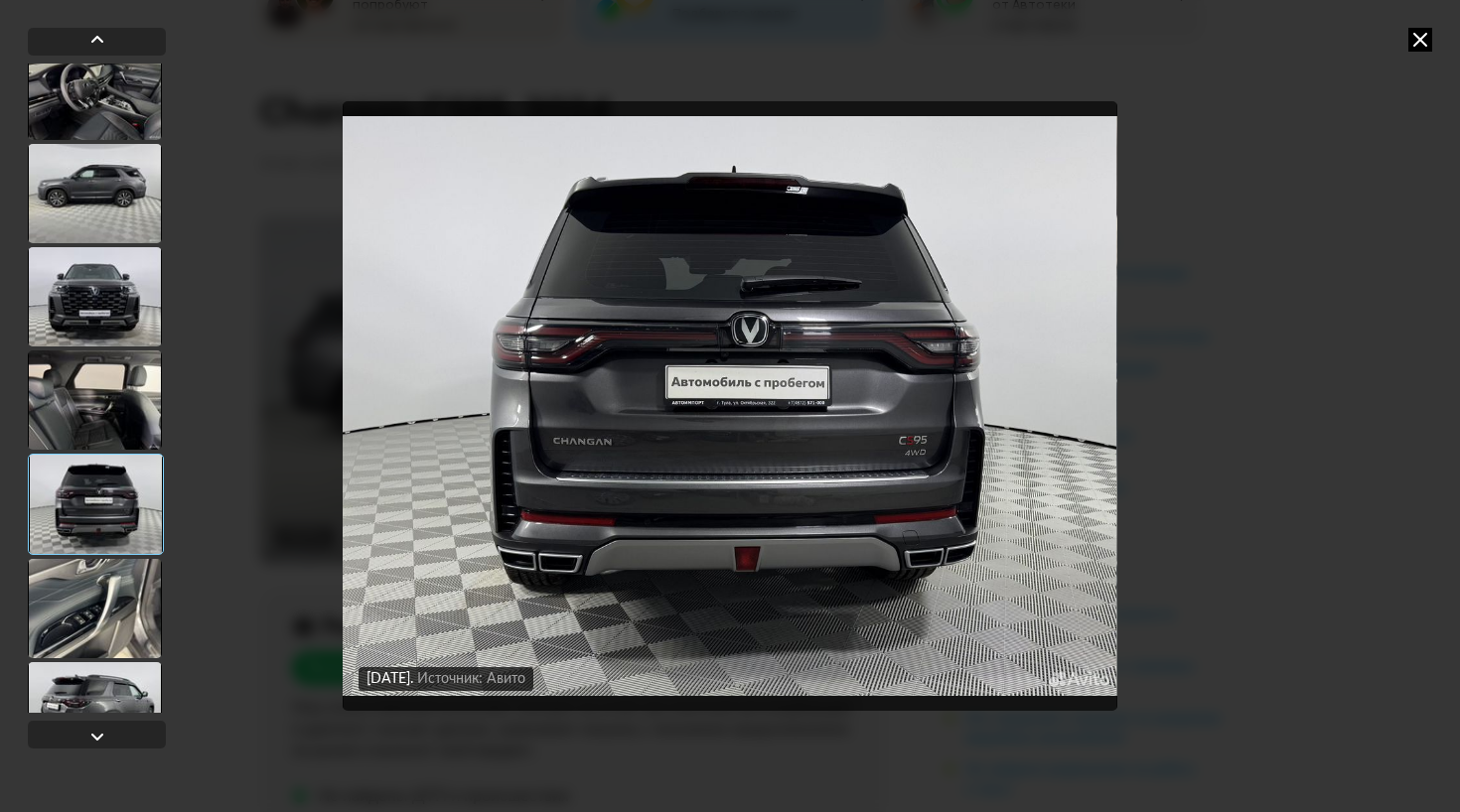 click at bounding box center (94, 609) 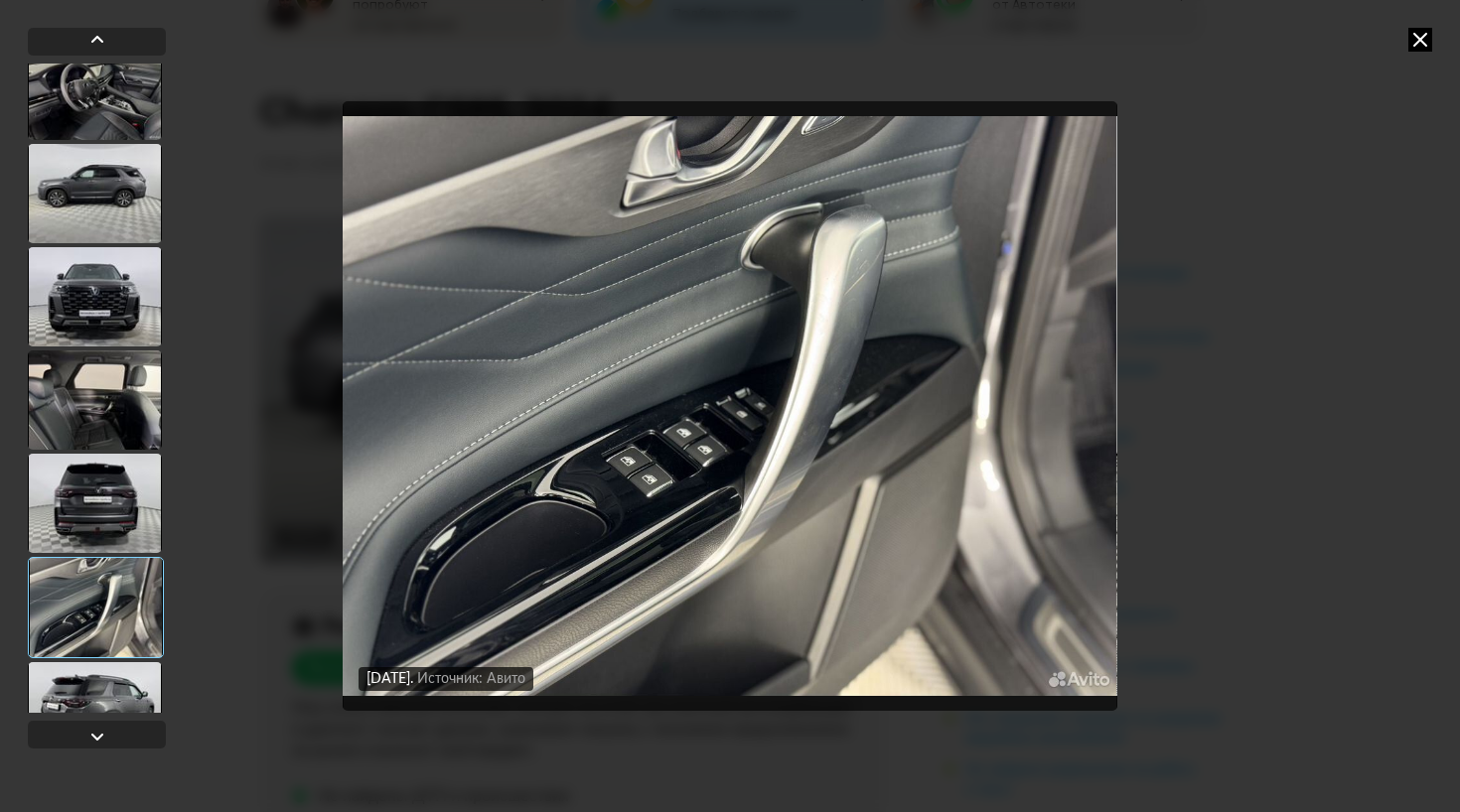 click at bounding box center (94, 712) 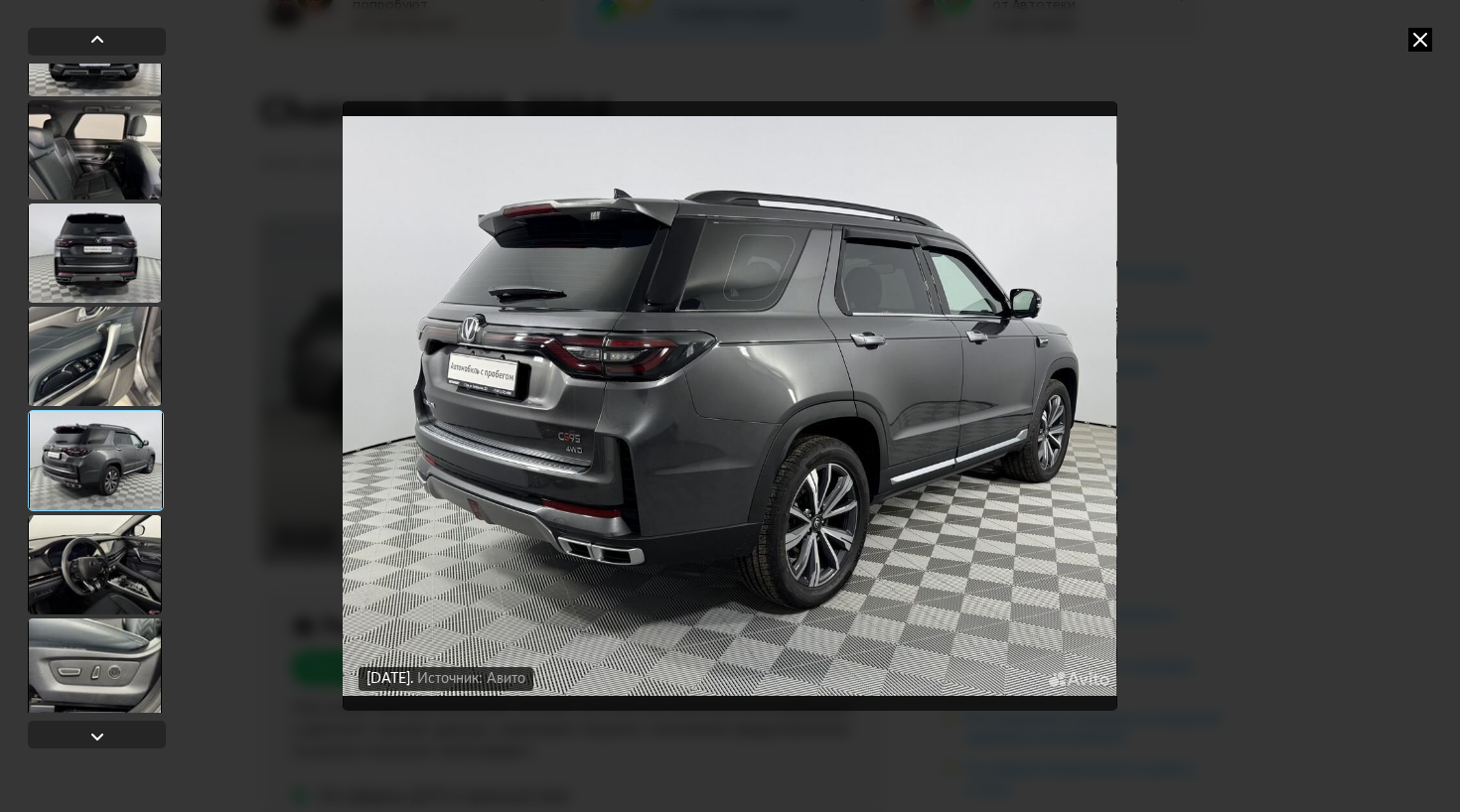 scroll, scrollTop: 805, scrollLeft: 0, axis: vertical 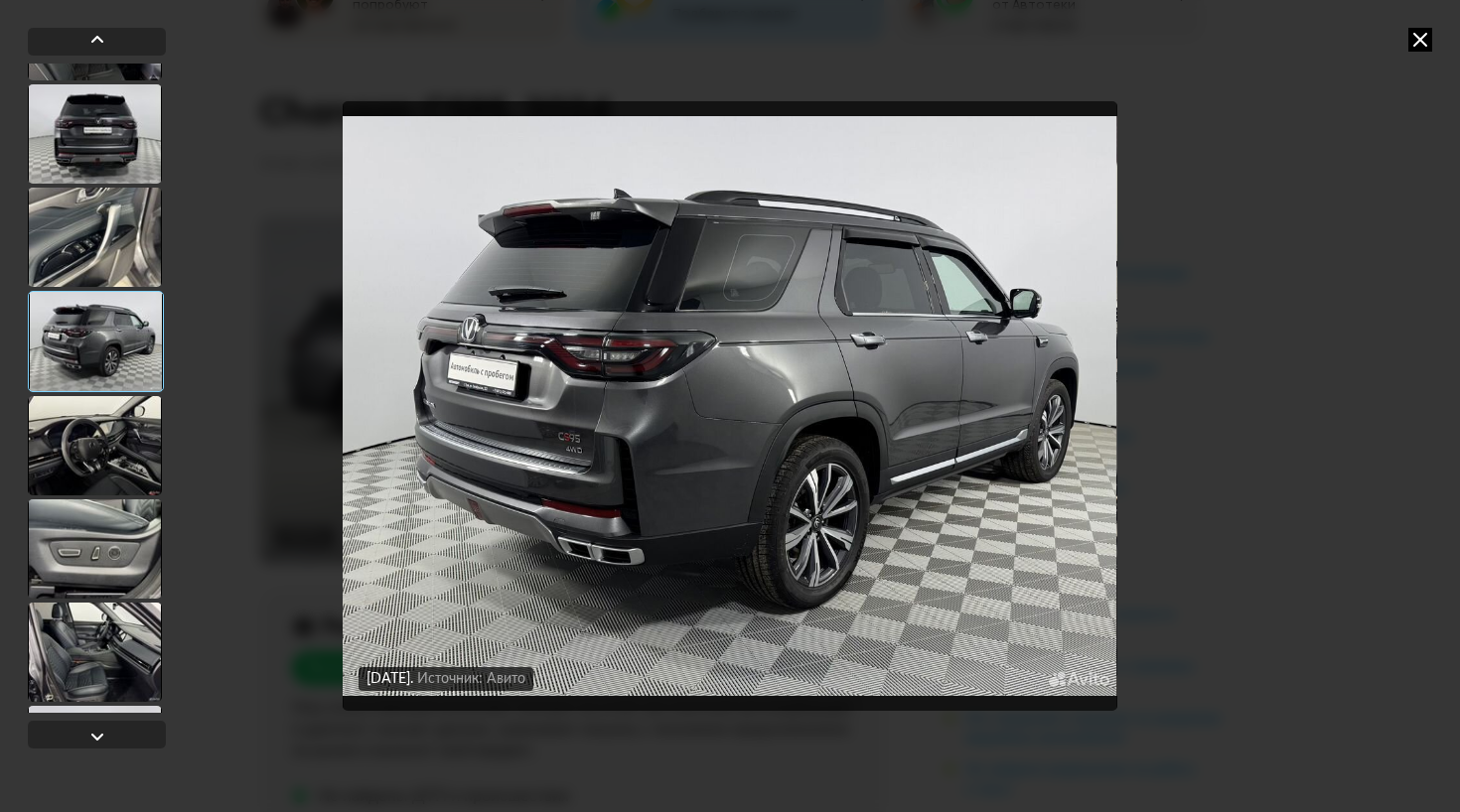 click at bounding box center (94, 446) 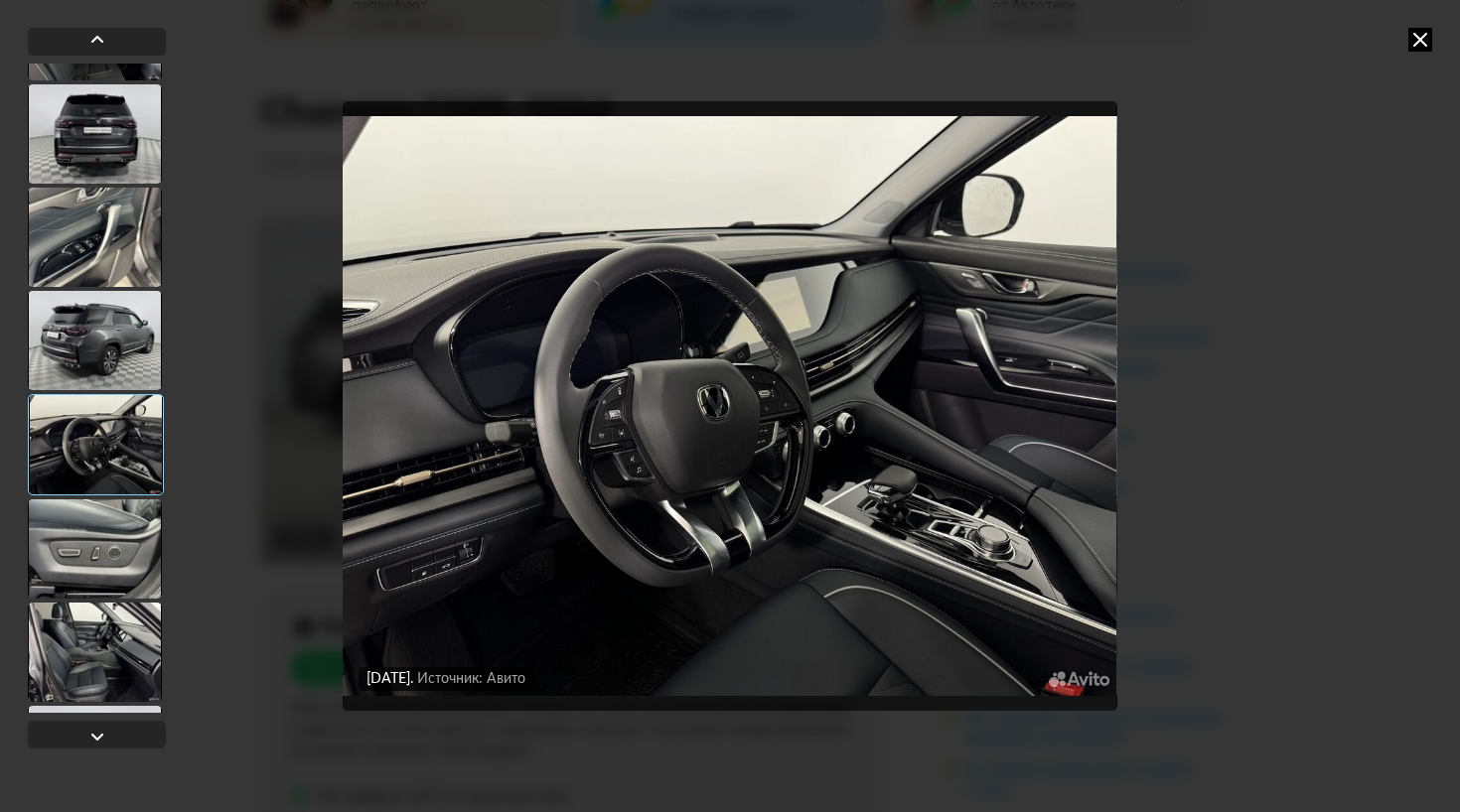 click at bounding box center [94, 549] 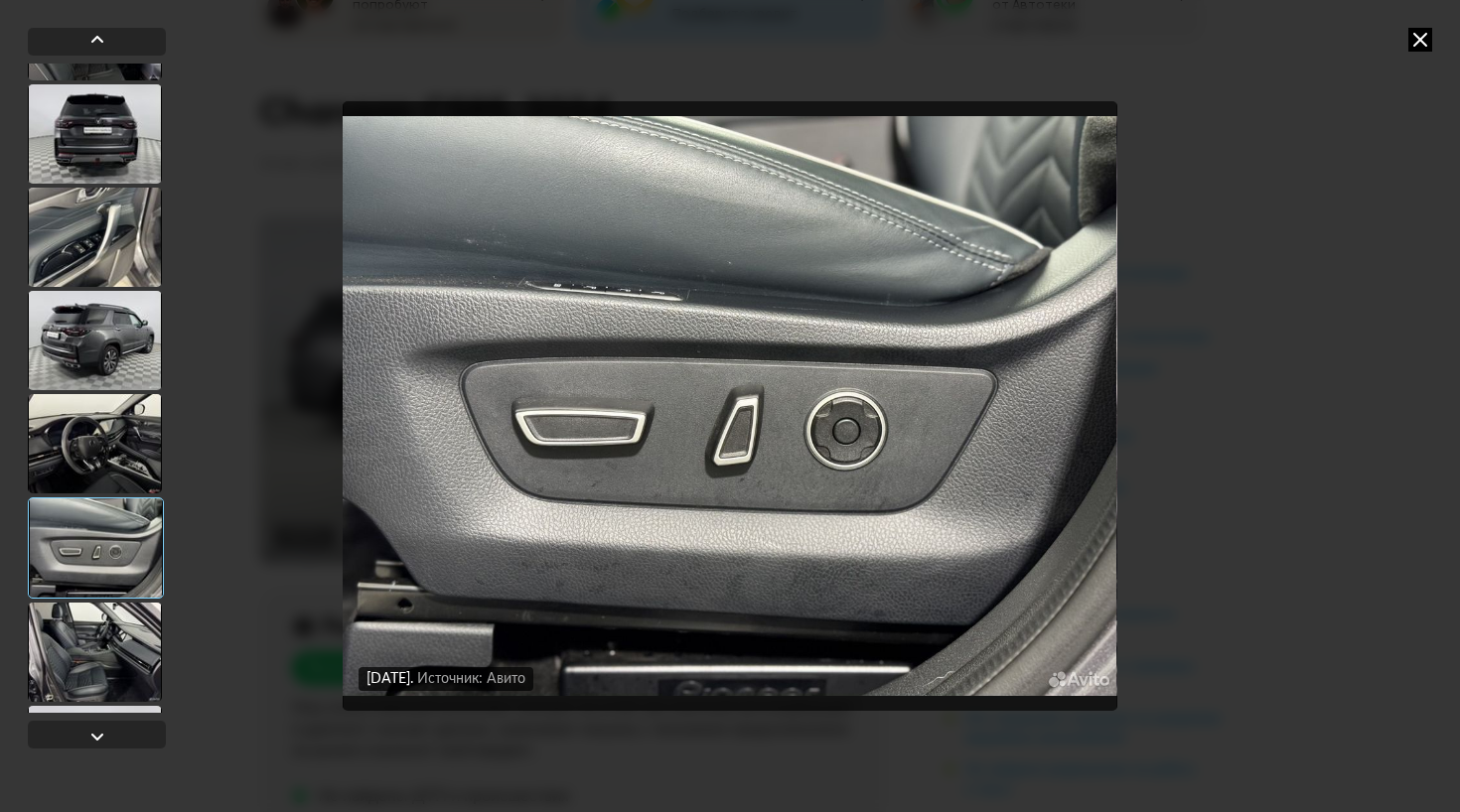 click at bounding box center [94, 652] 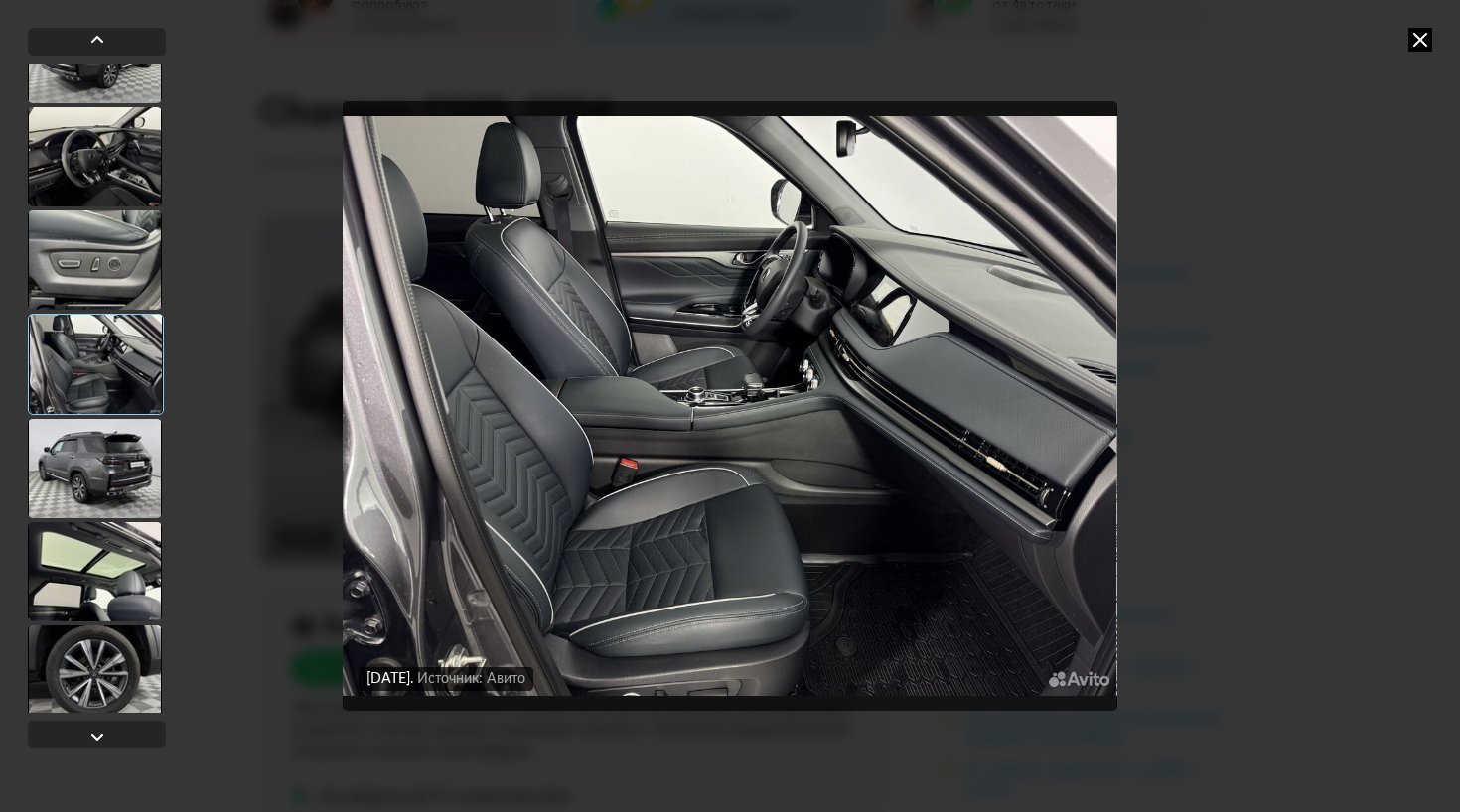 scroll, scrollTop: 1135, scrollLeft: 0, axis: vertical 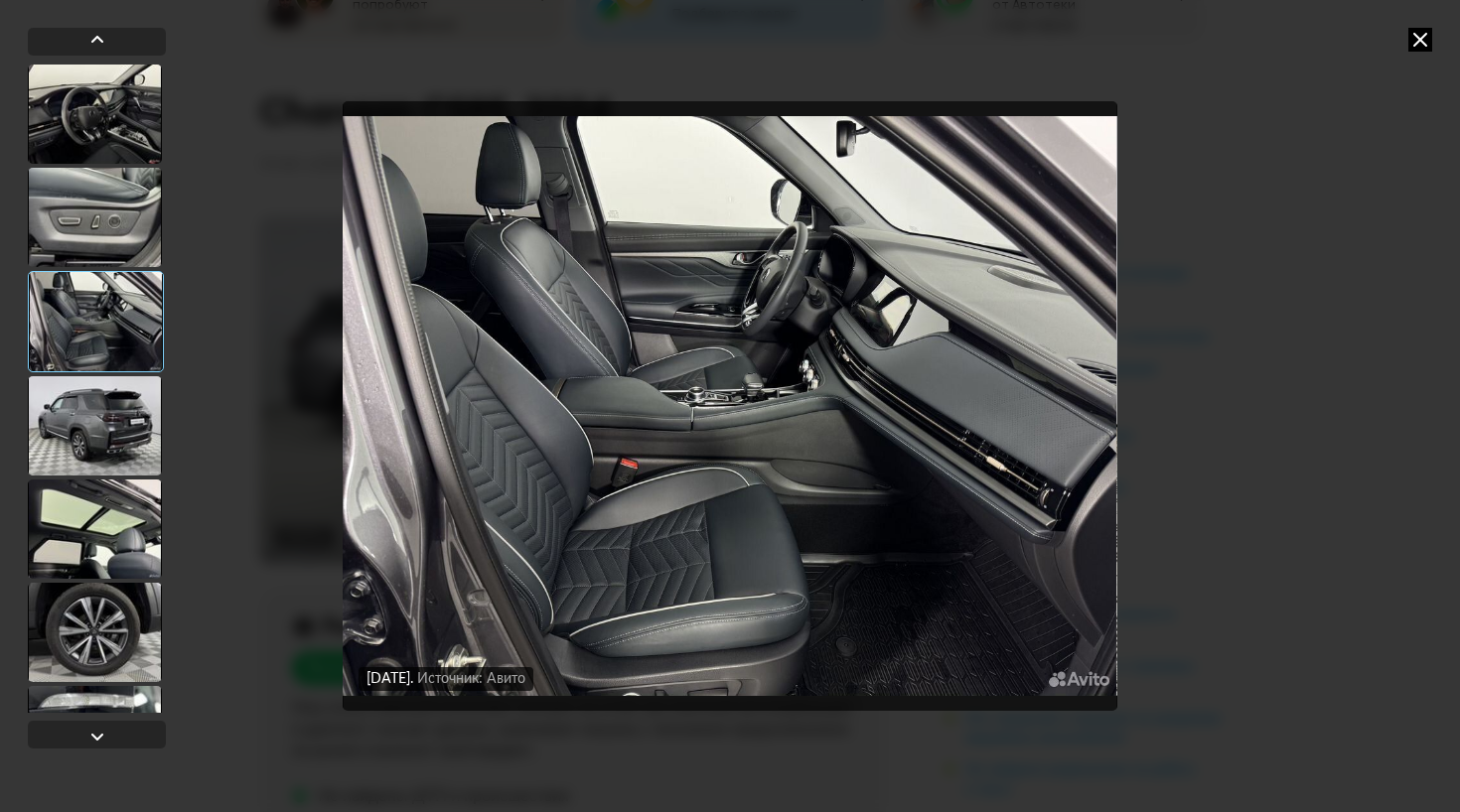click at bounding box center [94, 426] 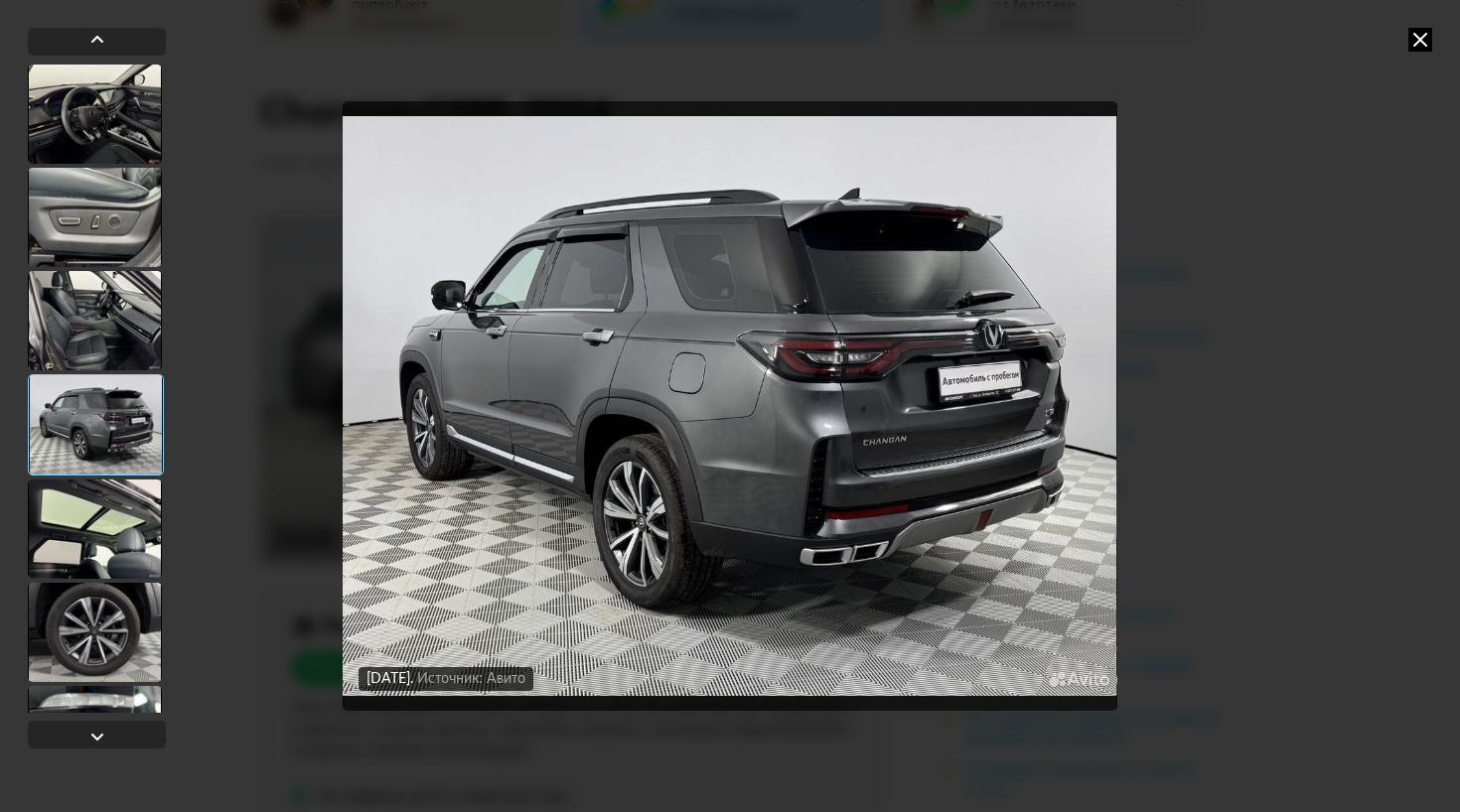 click at bounding box center (94, 529) 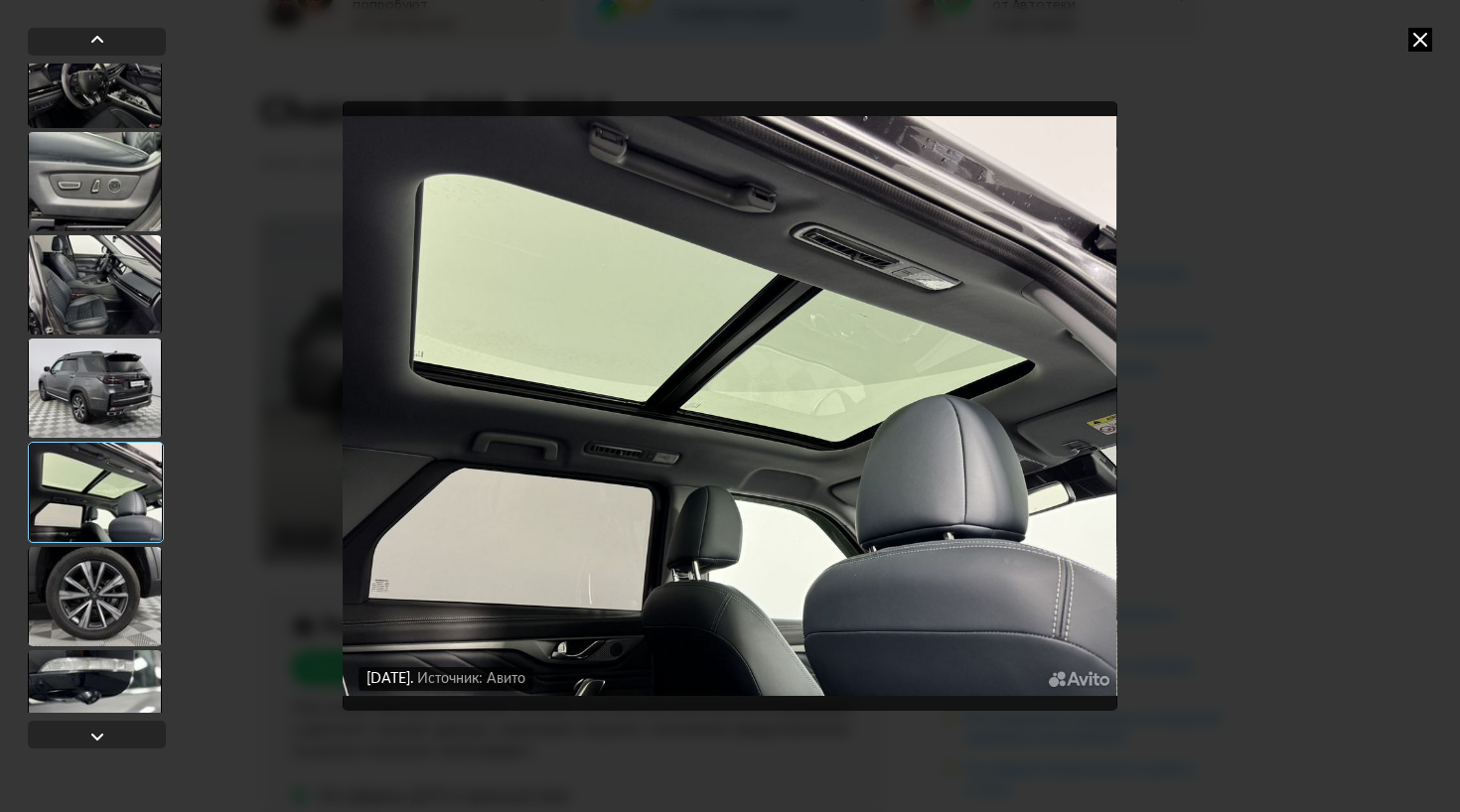 scroll, scrollTop: 1219, scrollLeft: 0, axis: vertical 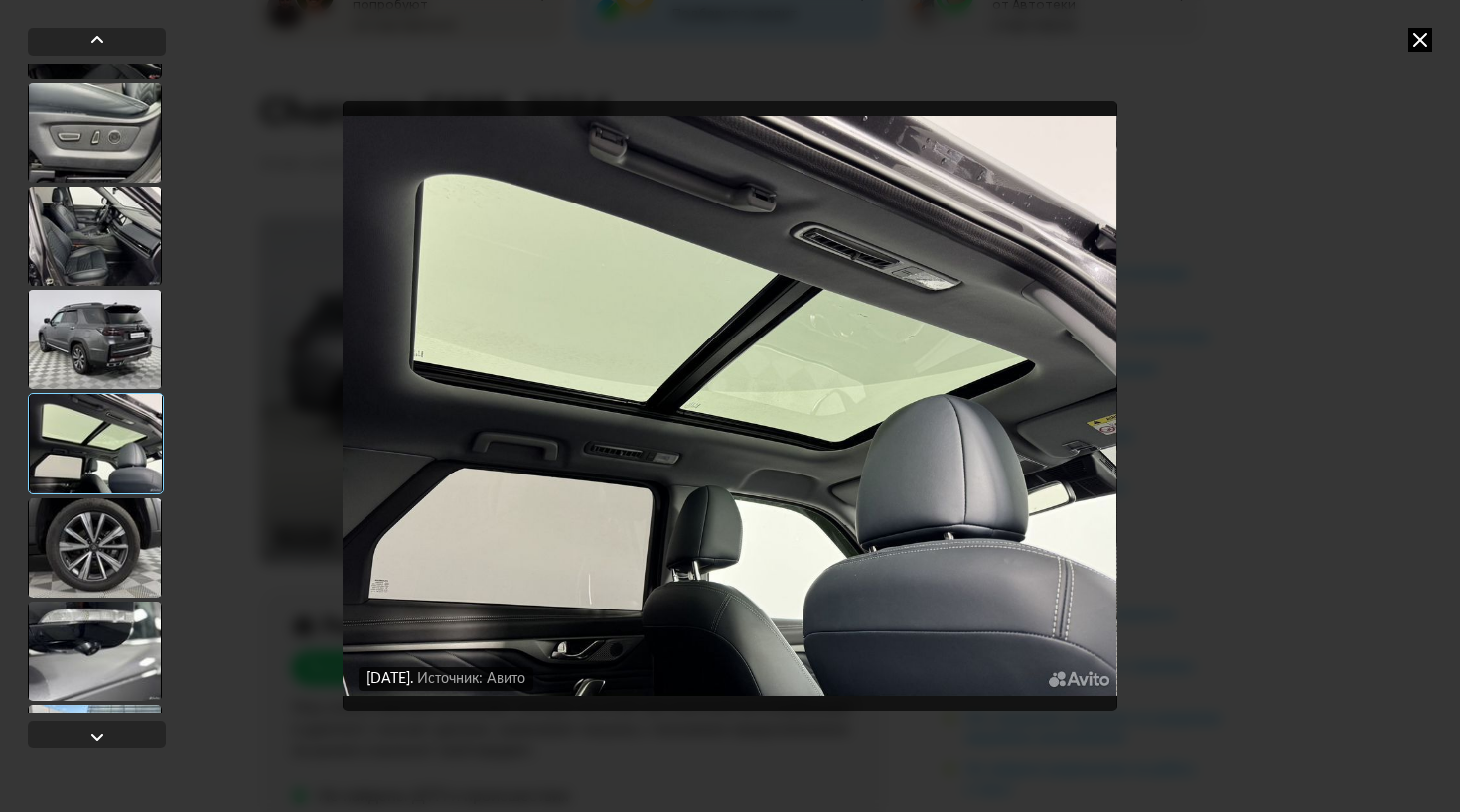 click at bounding box center (94, 548) 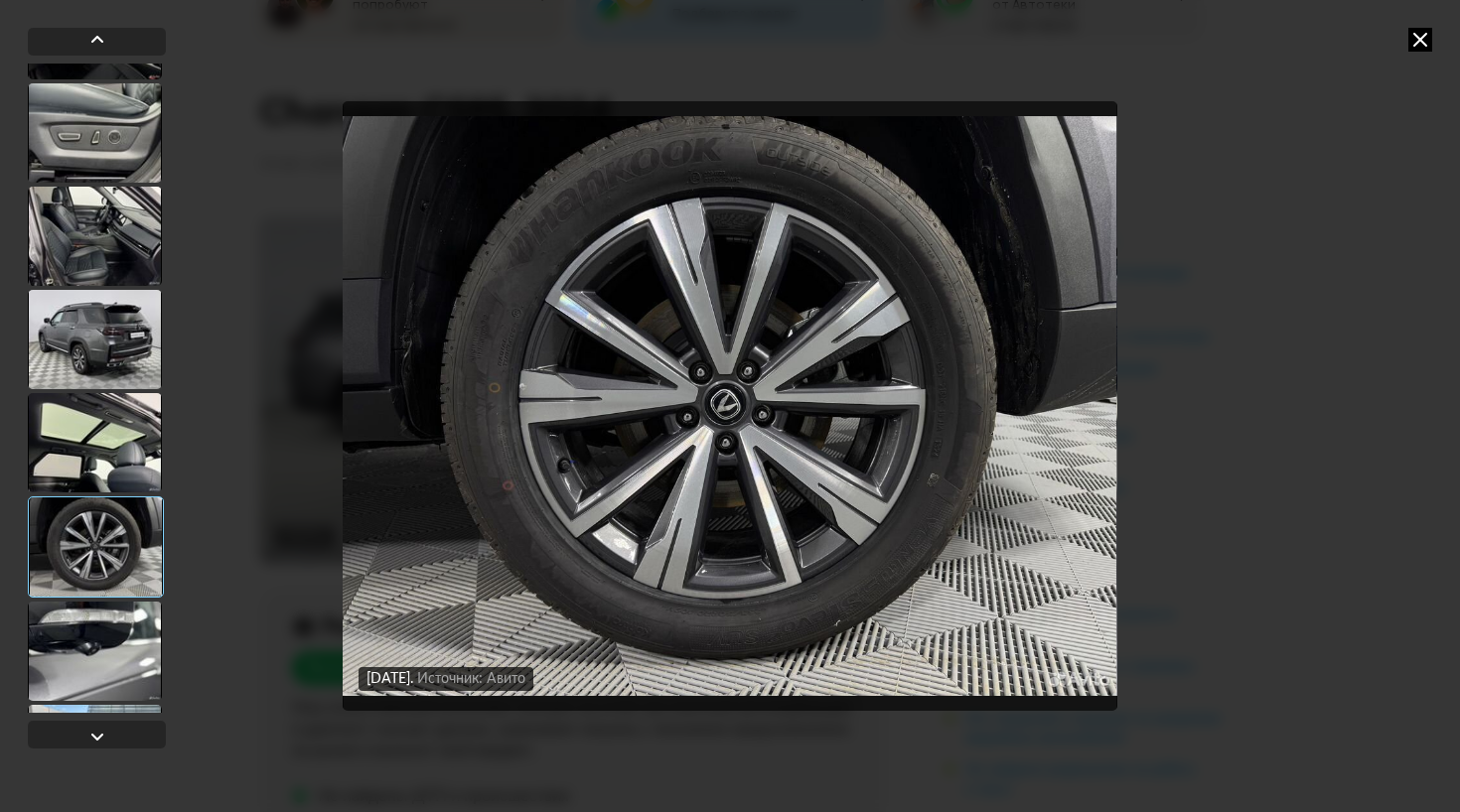 click at bounding box center [94, 651] 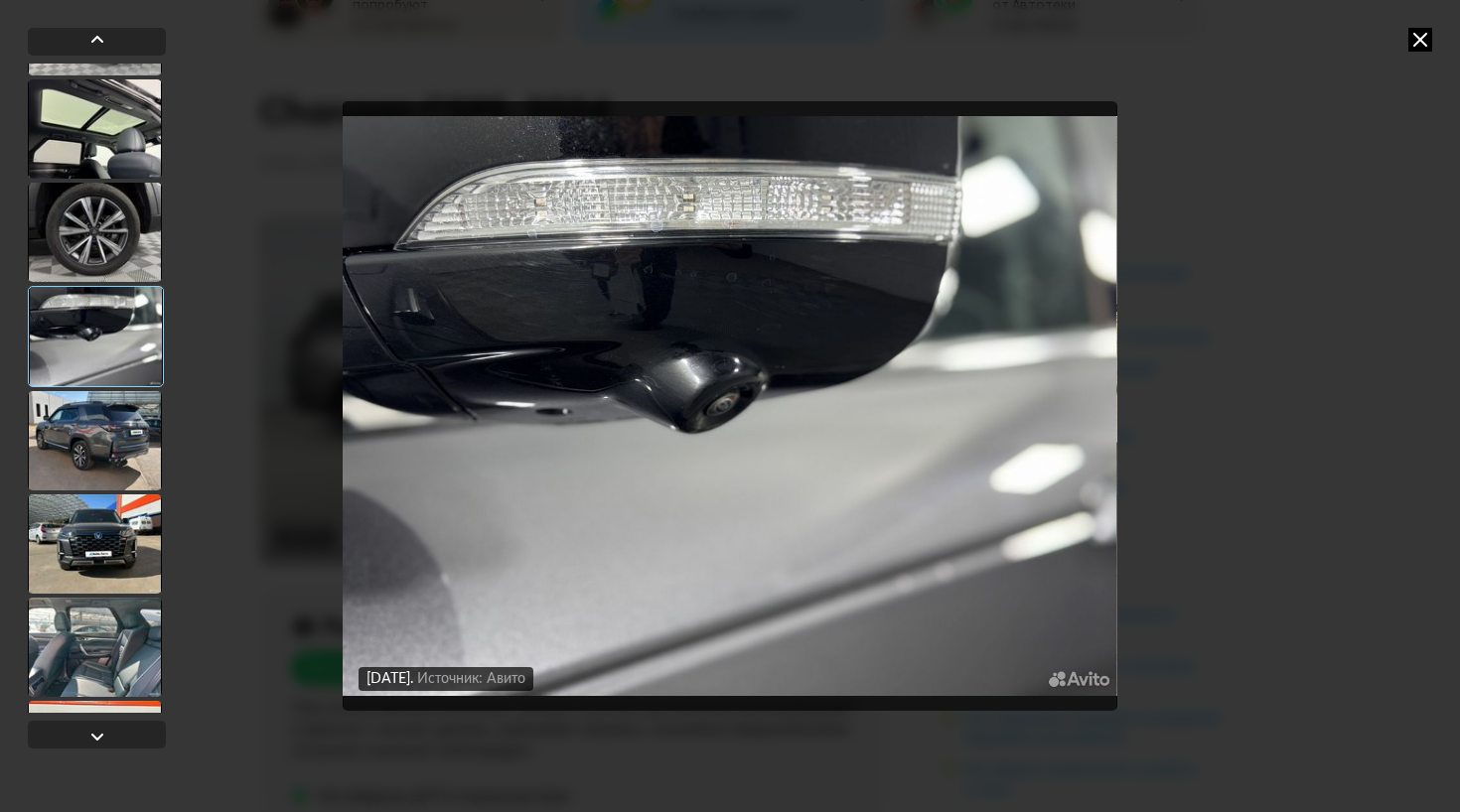 scroll, scrollTop: 1550, scrollLeft: 0, axis: vertical 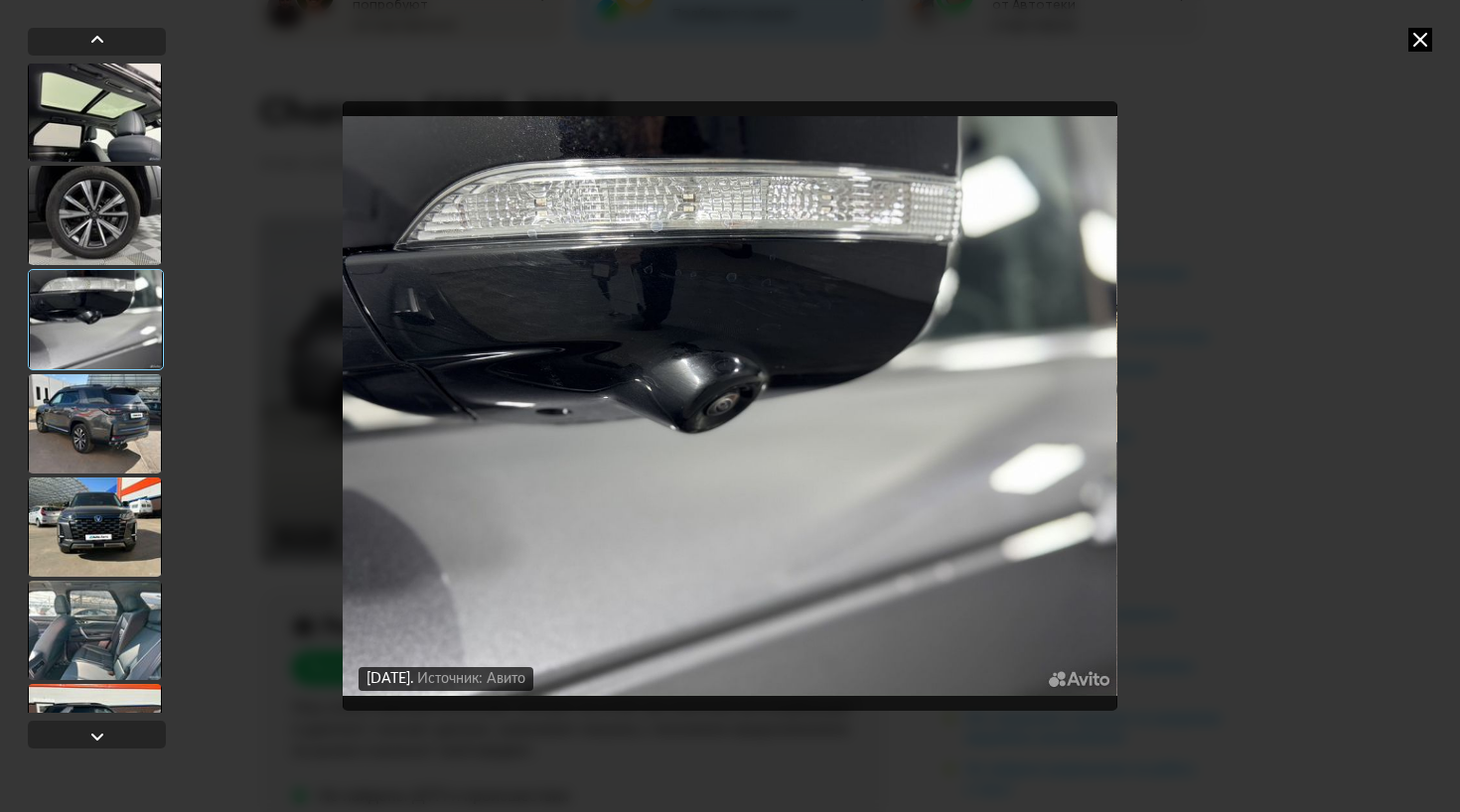 click at bounding box center (94, 424) 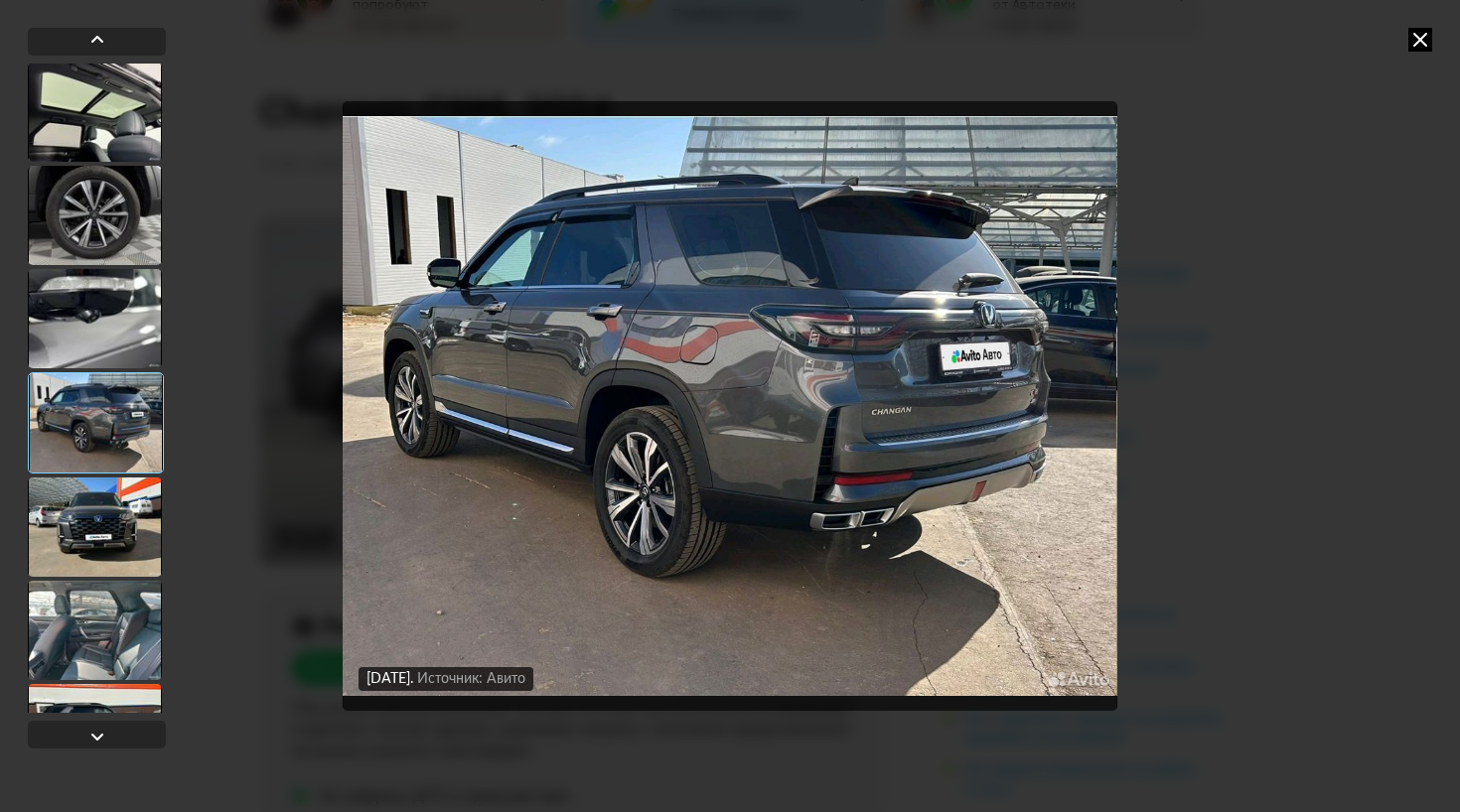 click at bounding box center [94, 527] 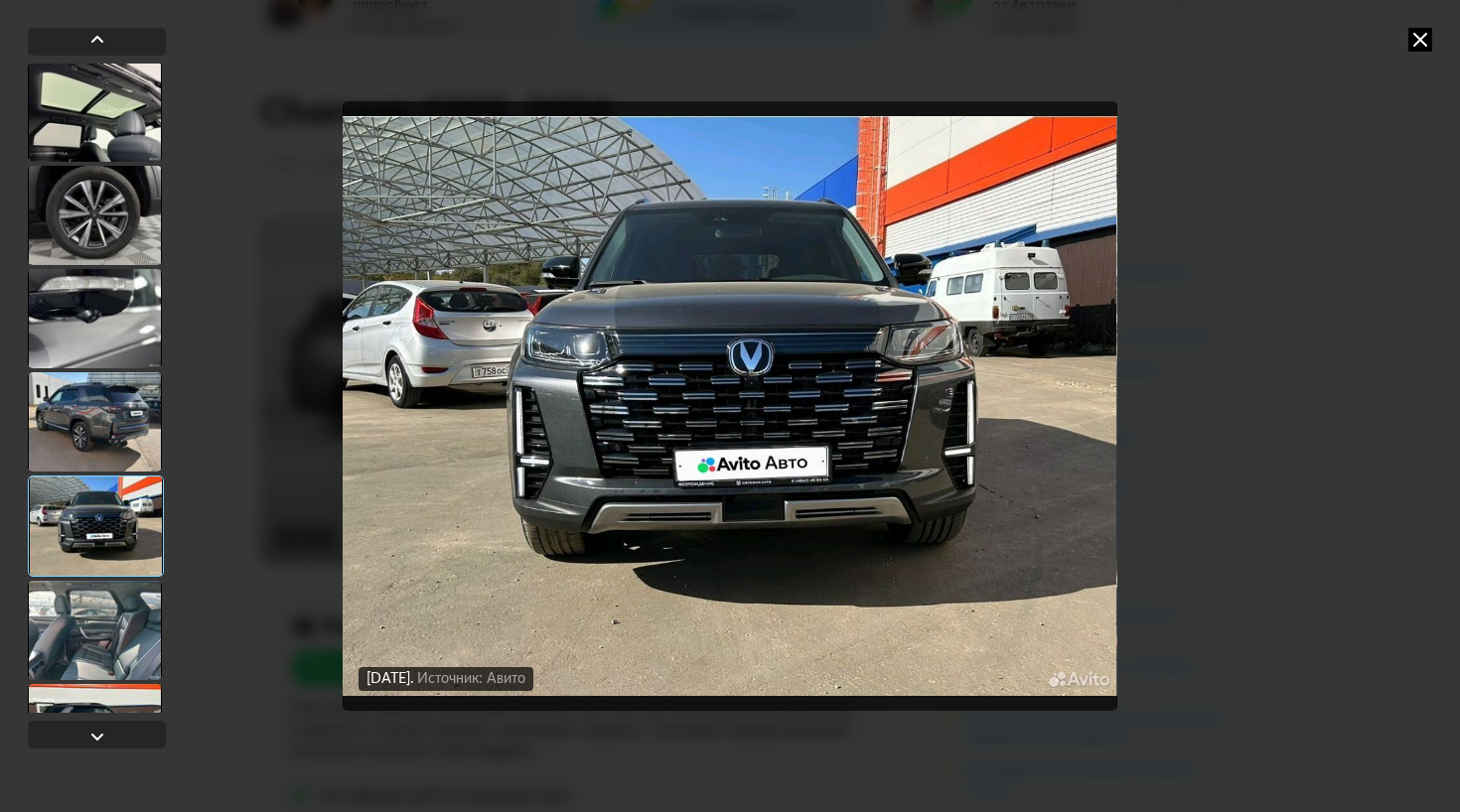 click at bounding box center (94, 630) 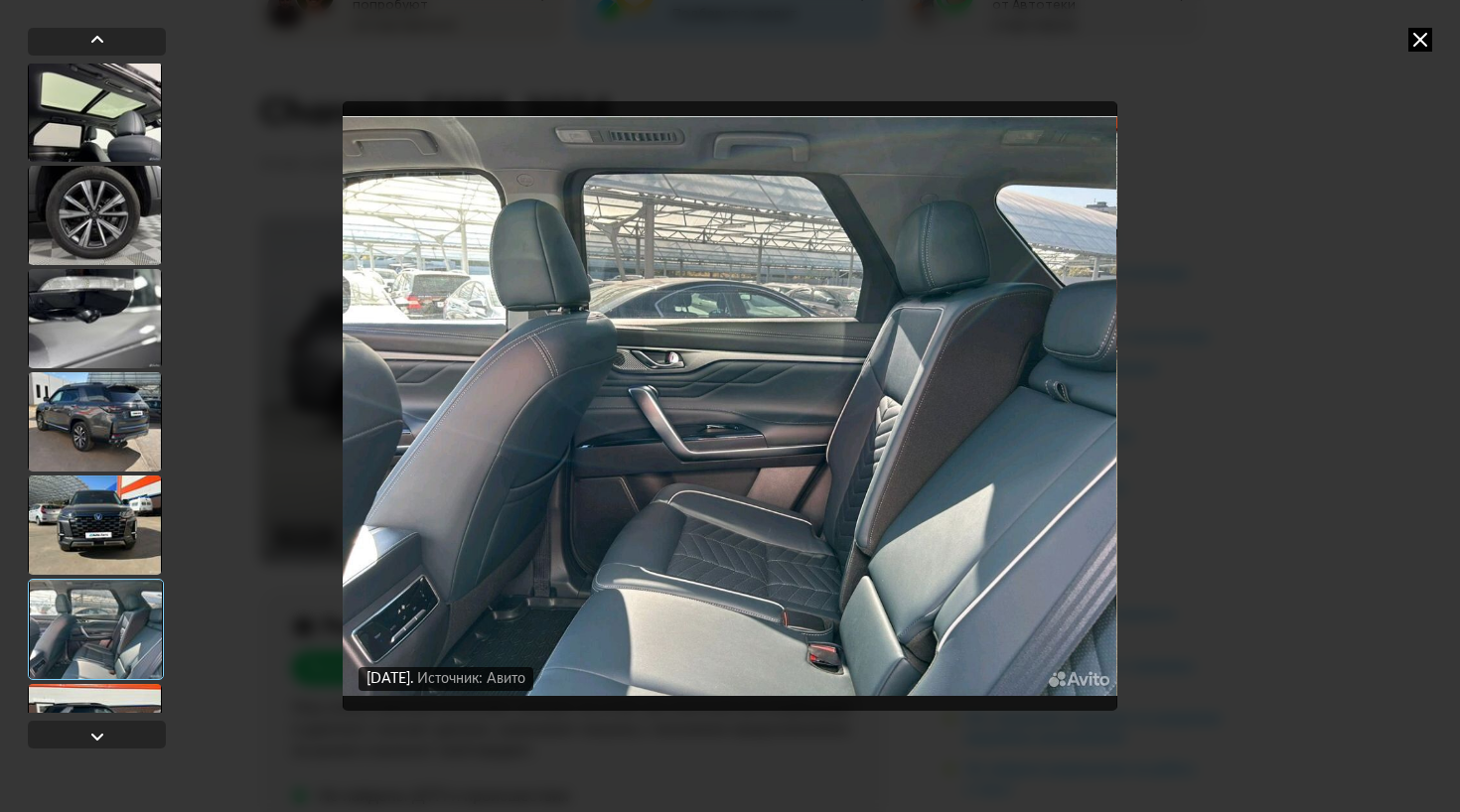 scroll, scrollTop: 1944, scrollLeft: 0, axis: vertical 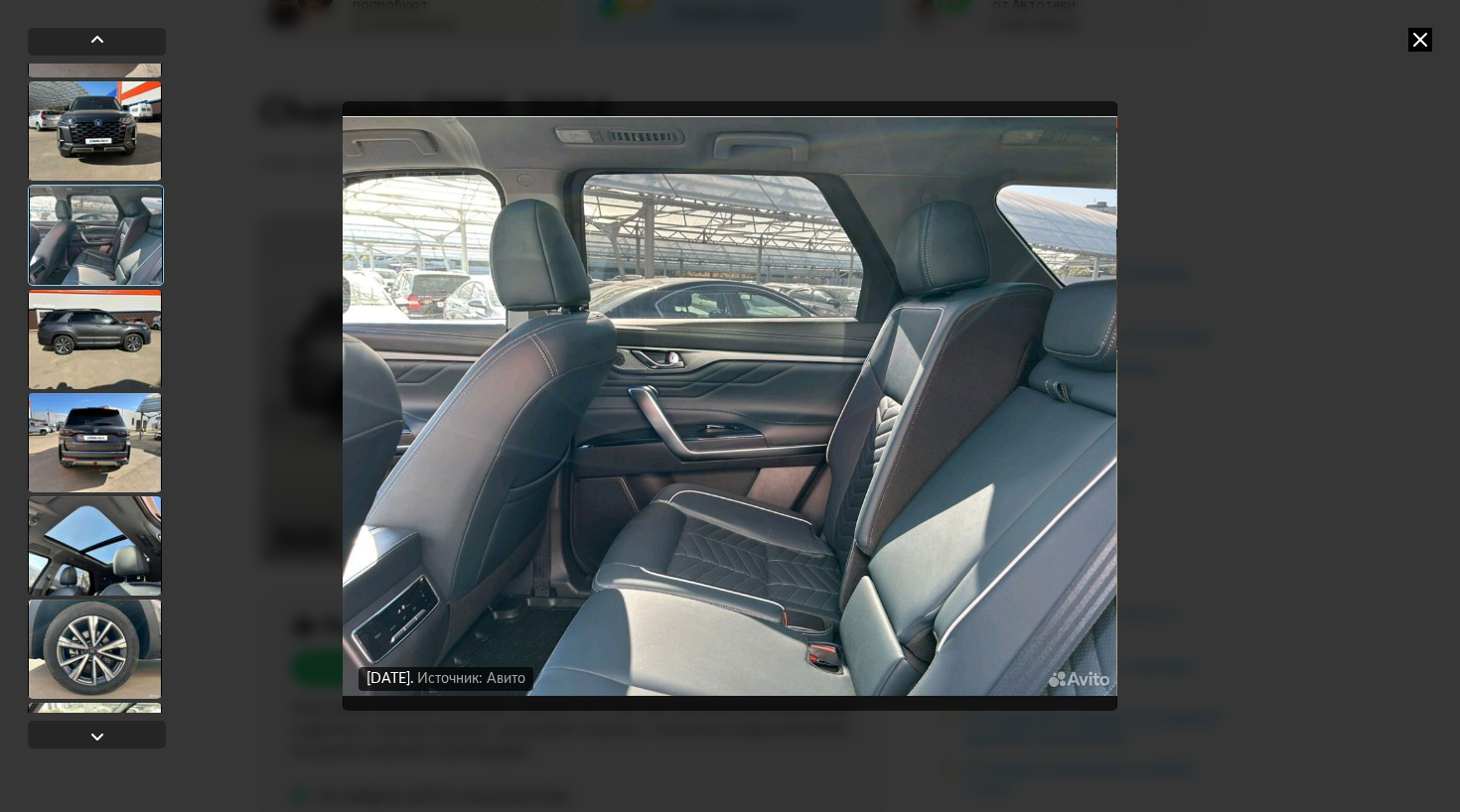 click at bounding box center (94, 443) 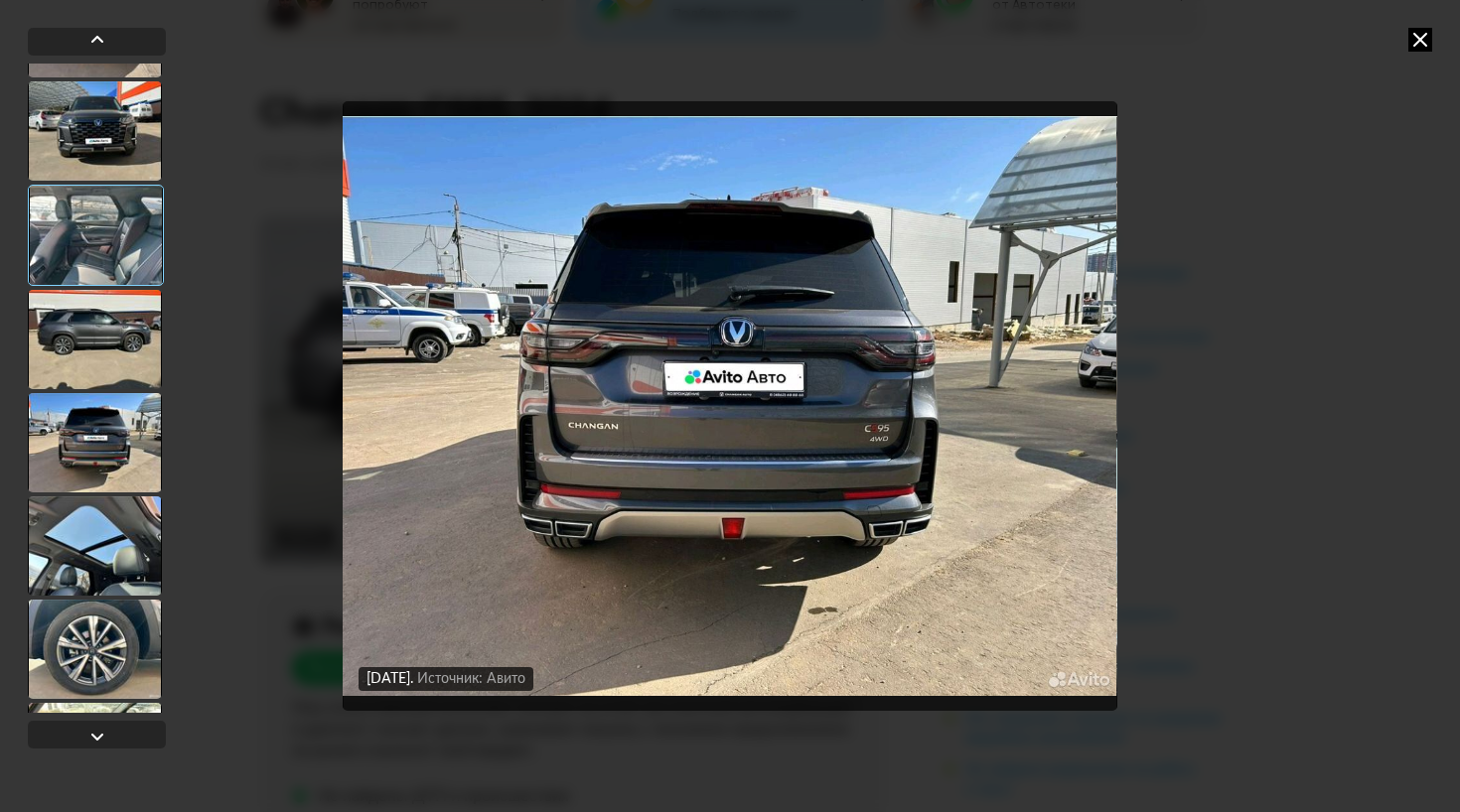 click at bounding box center [94, 339] 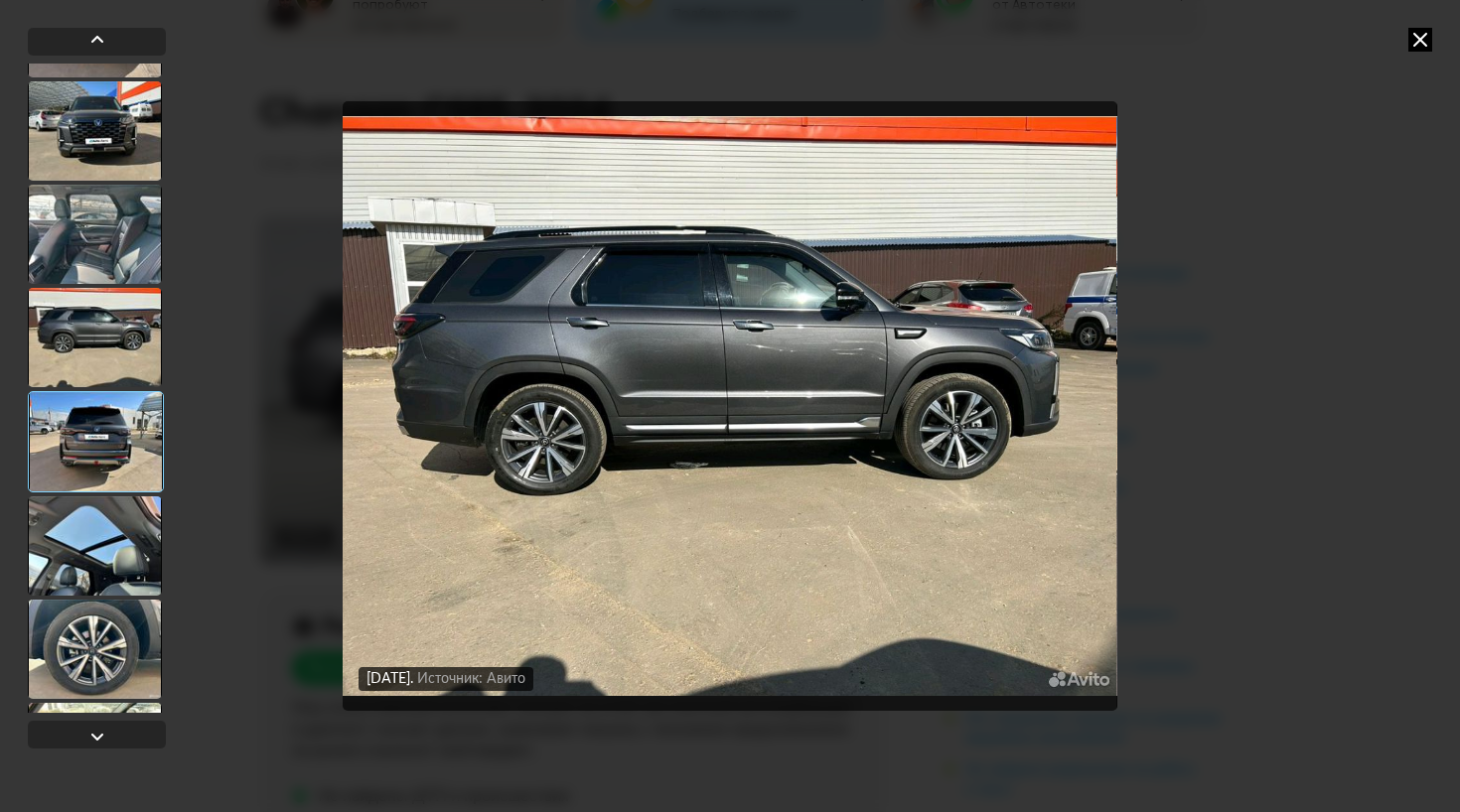 click at bounding box center [95, 442] 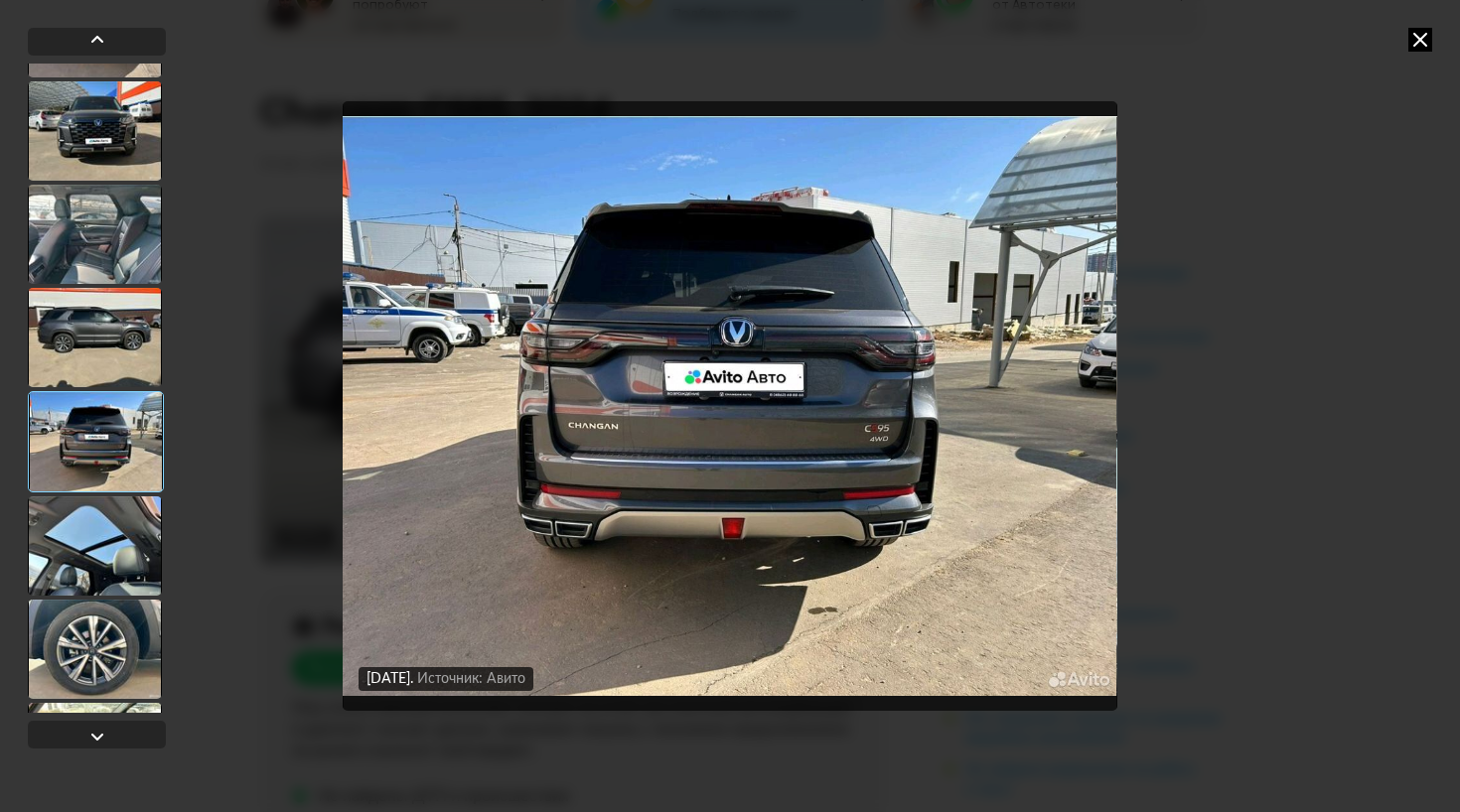 click at bounding box center (94, 546) 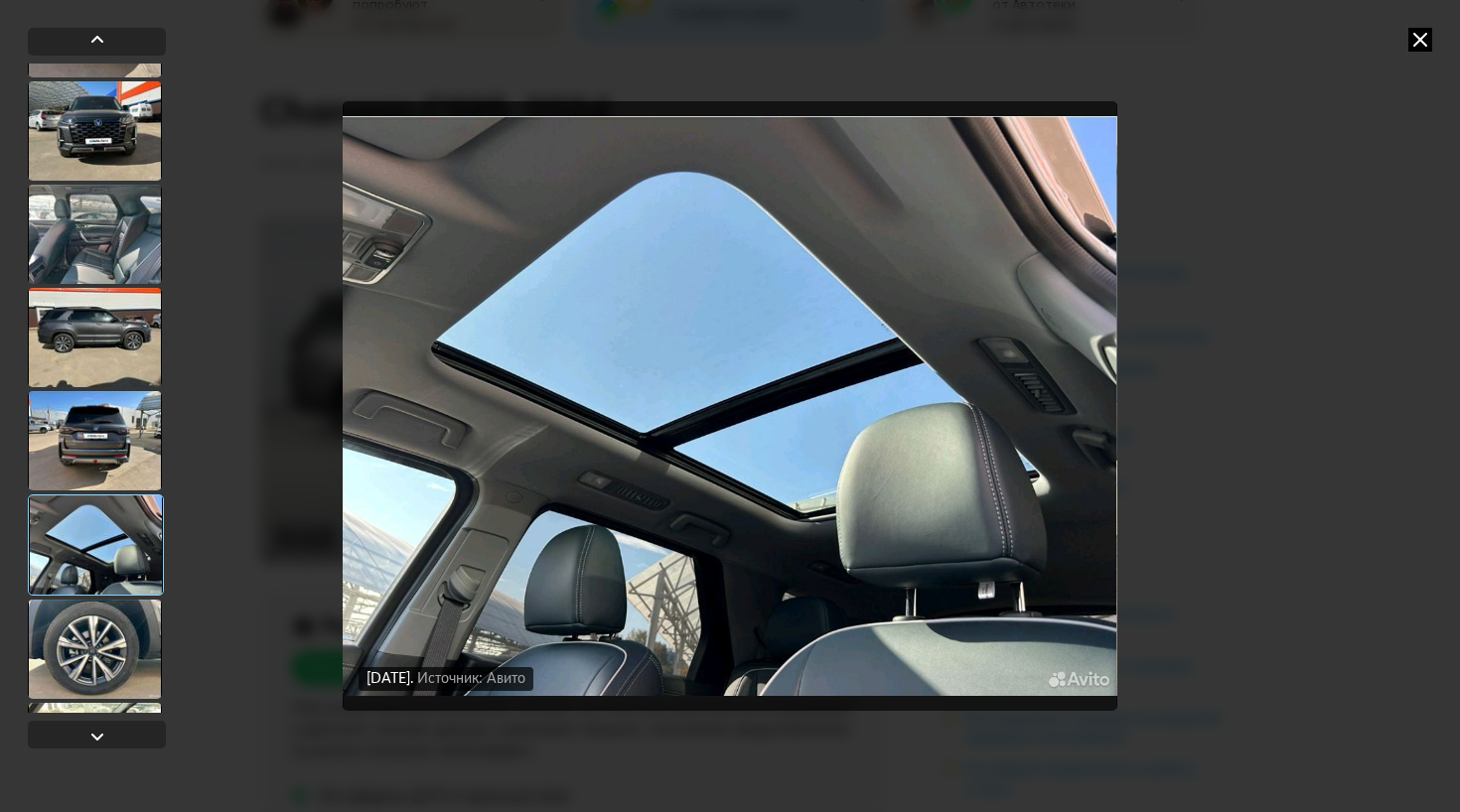 click at bounding box center (94, 649) 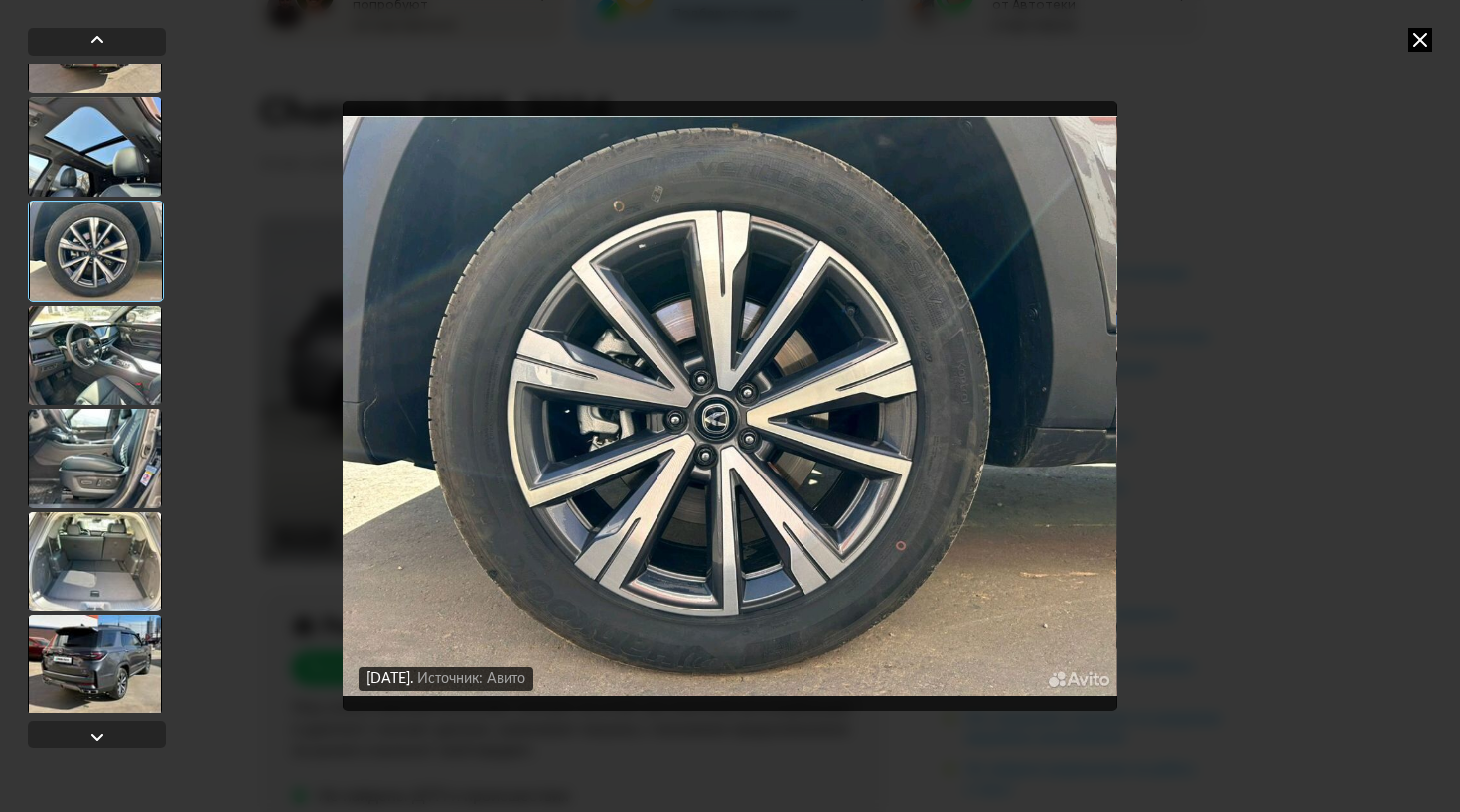 scroll, scrollTop: 2342, scrollLeft: 0, axis: vertical 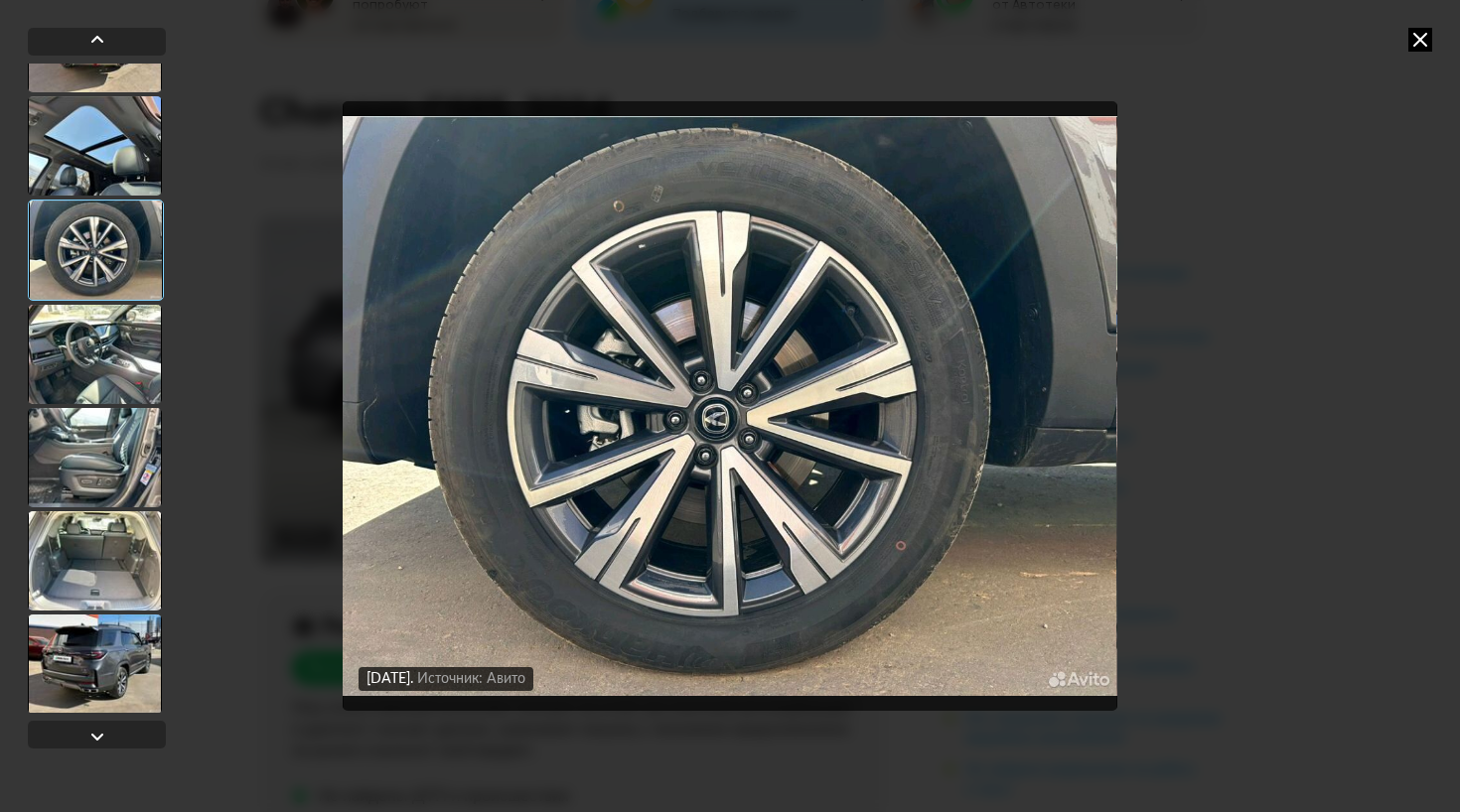 click at bounding box center [94, 458] 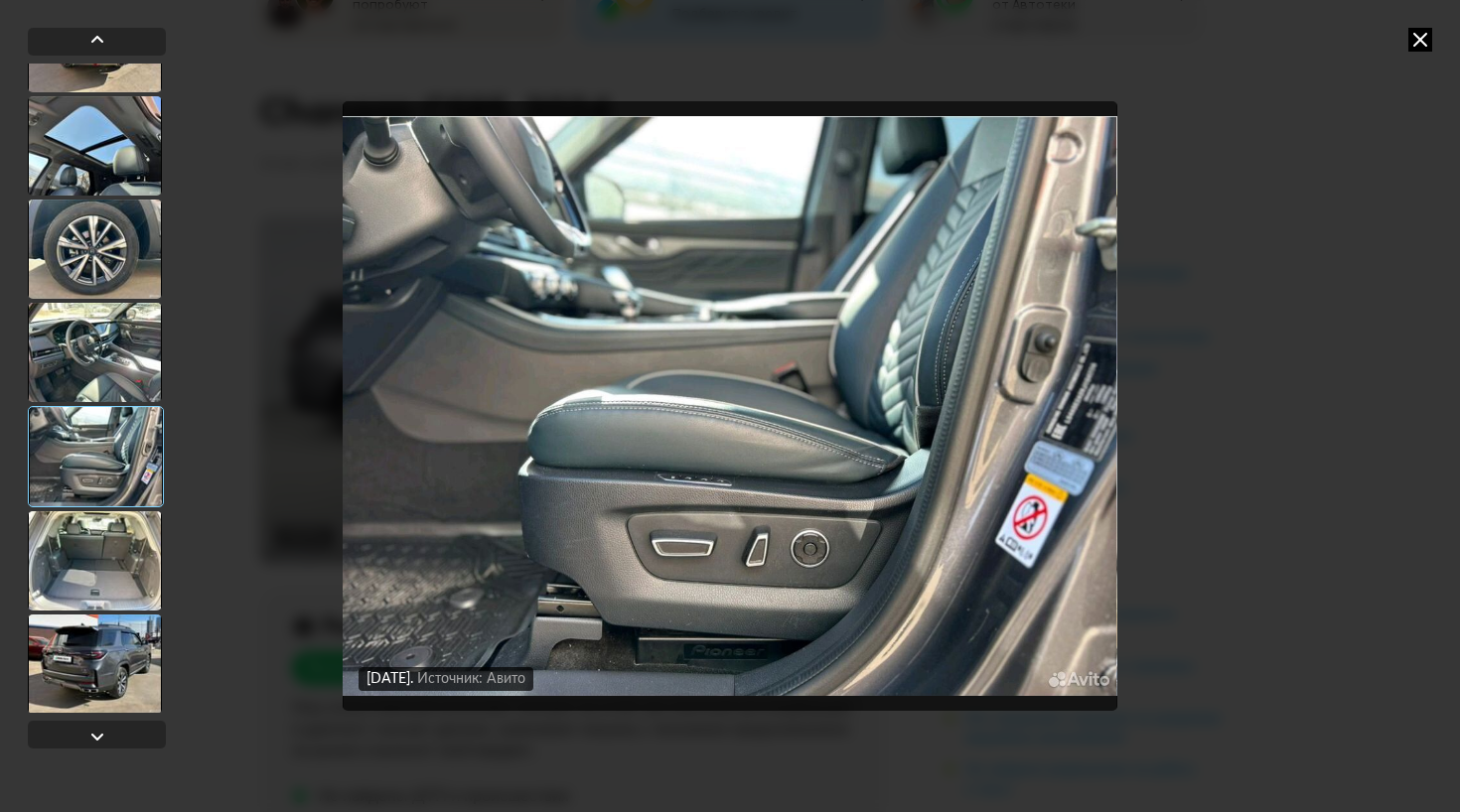 click at bounding box center [94, 561] 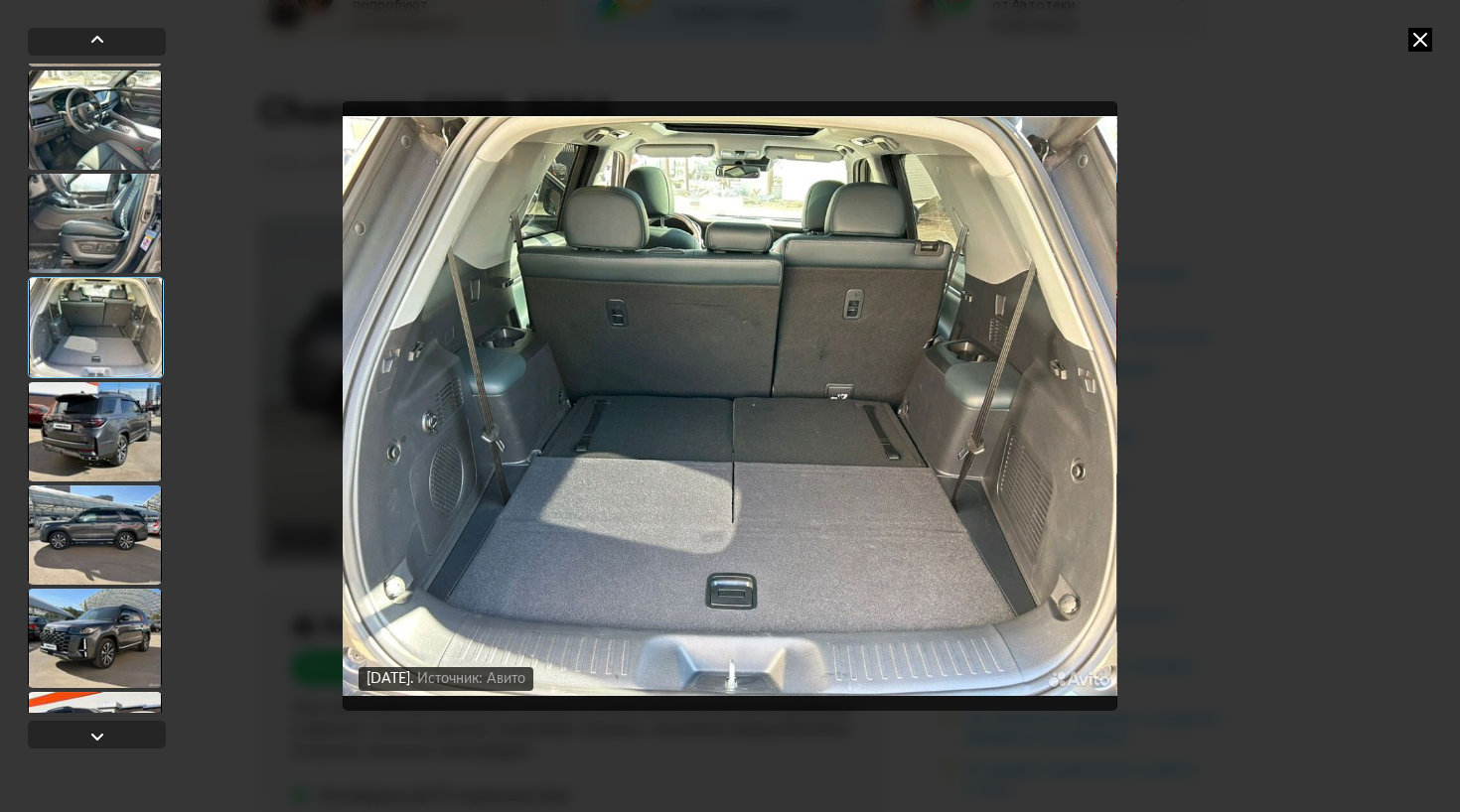 scroll, scrollTop: 2576, scrollLeft: 0, axis: vertical 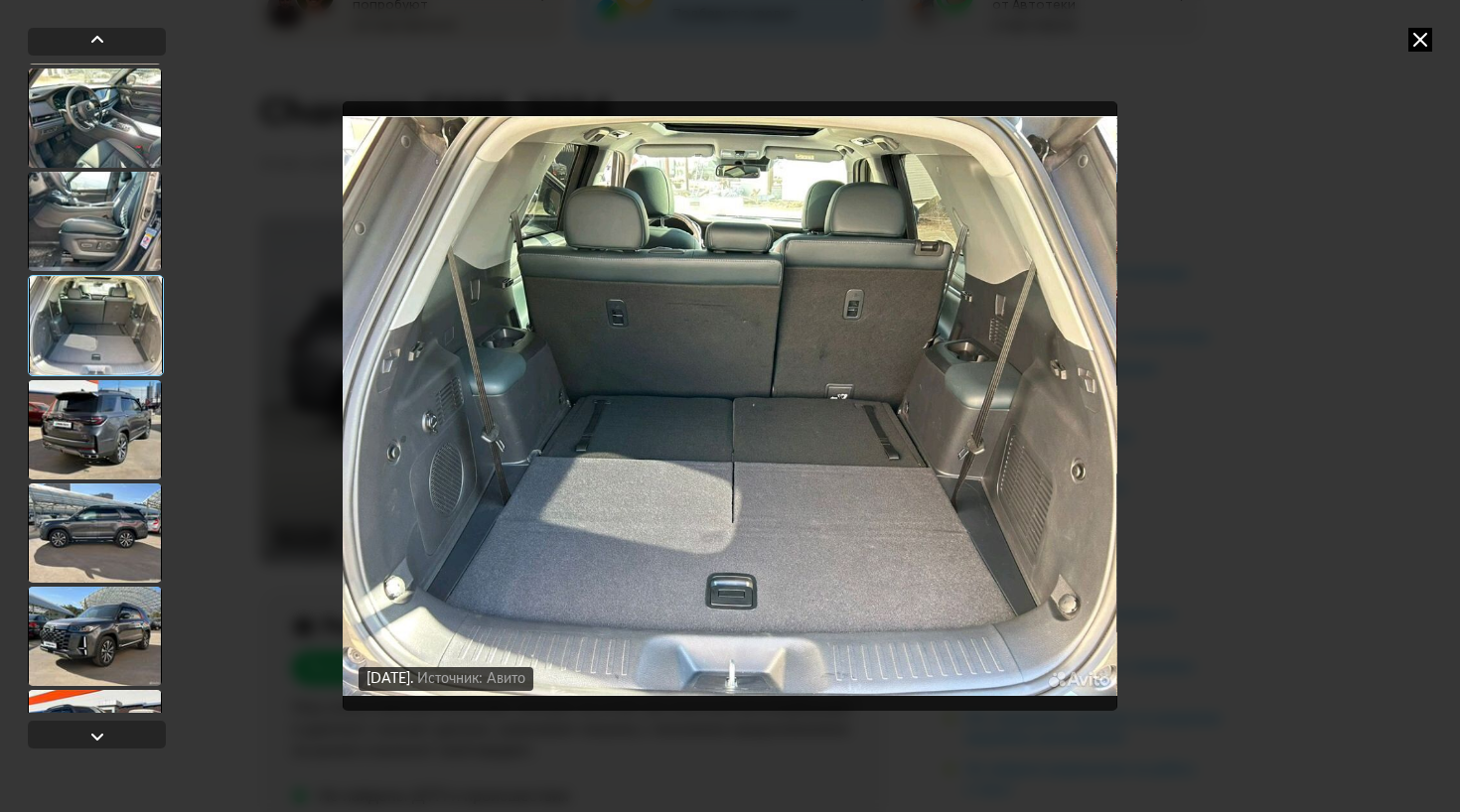 click at bounding box center [94, 430] 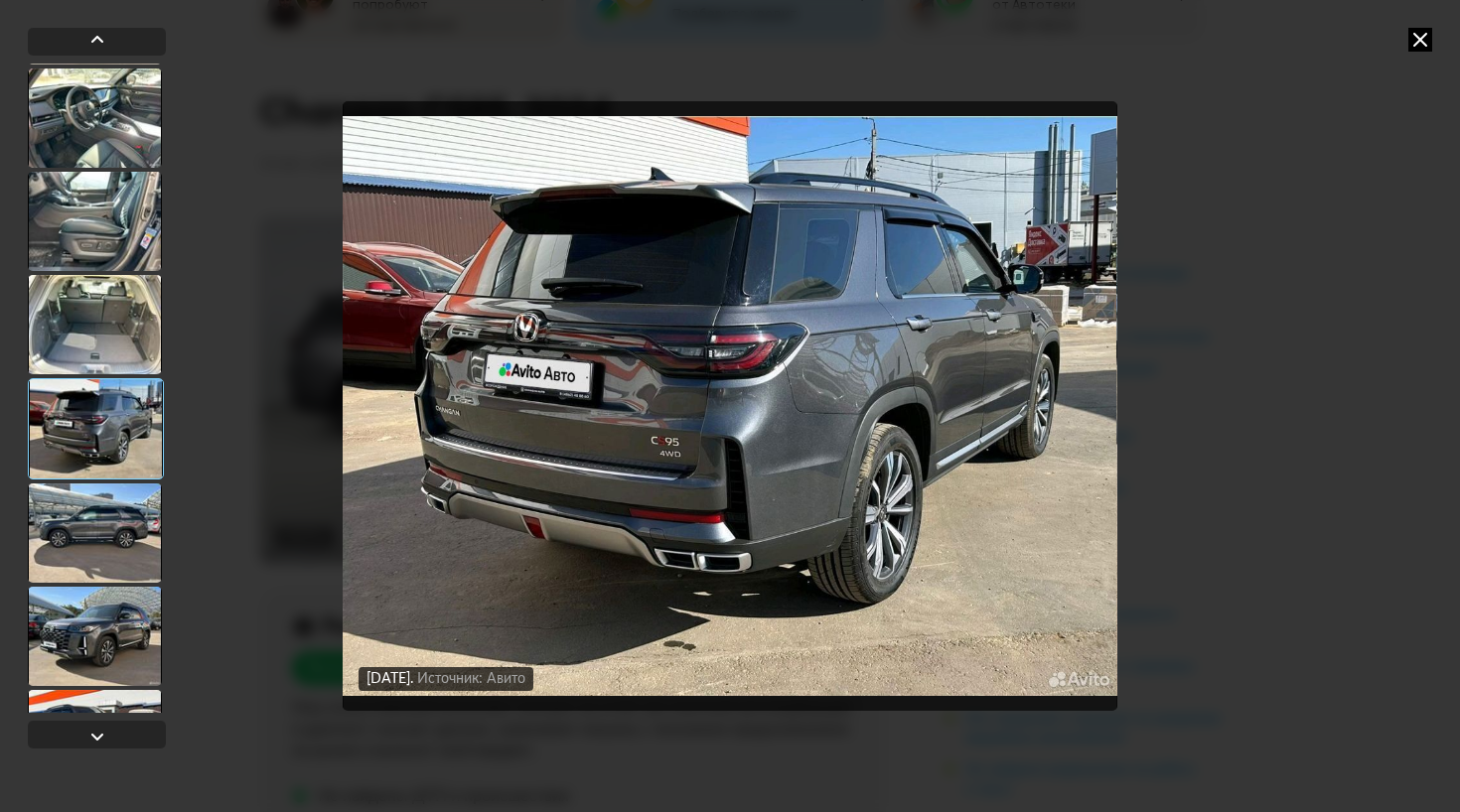 click at bounding box center [94, 533] 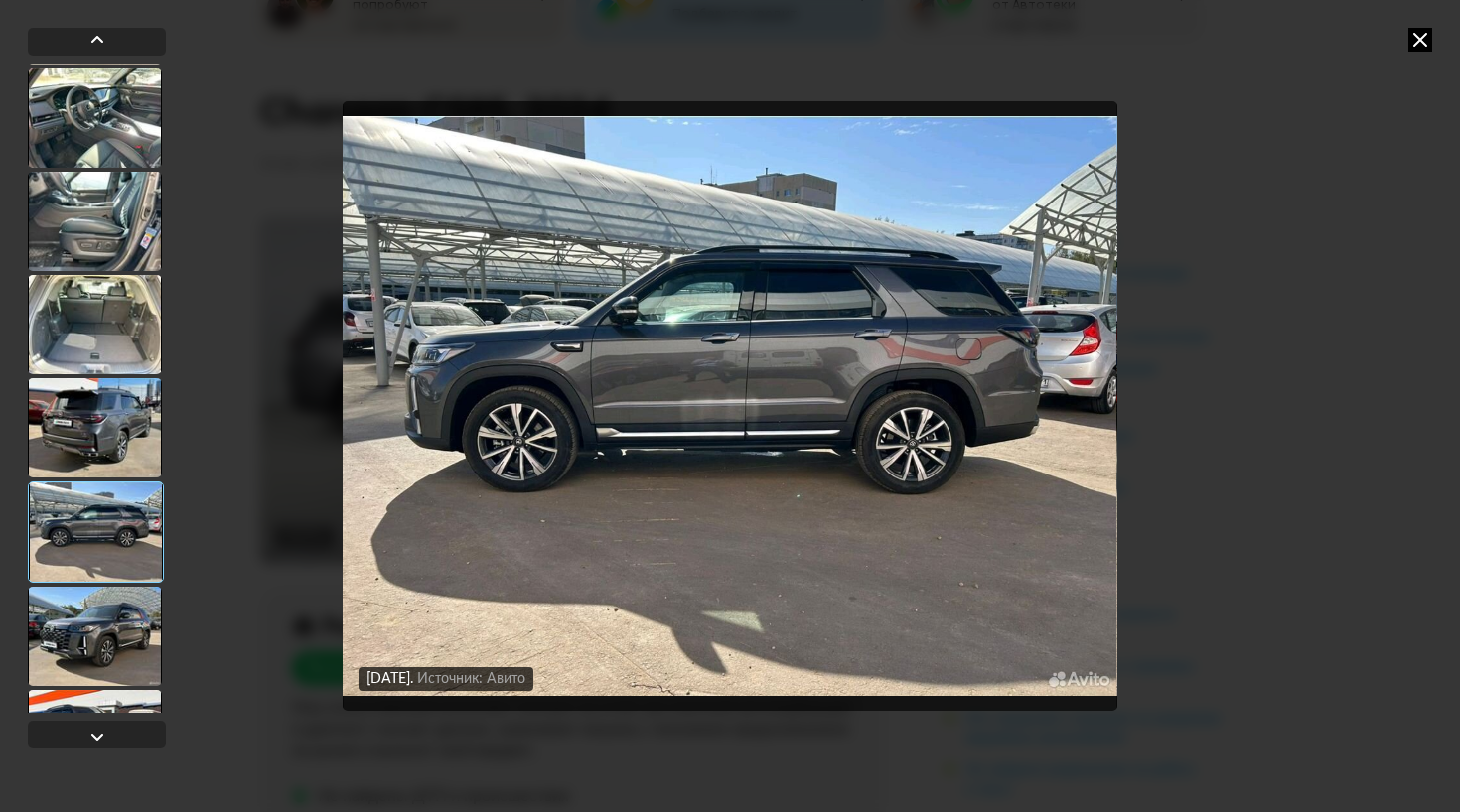 click at bounding box center [94, 636] 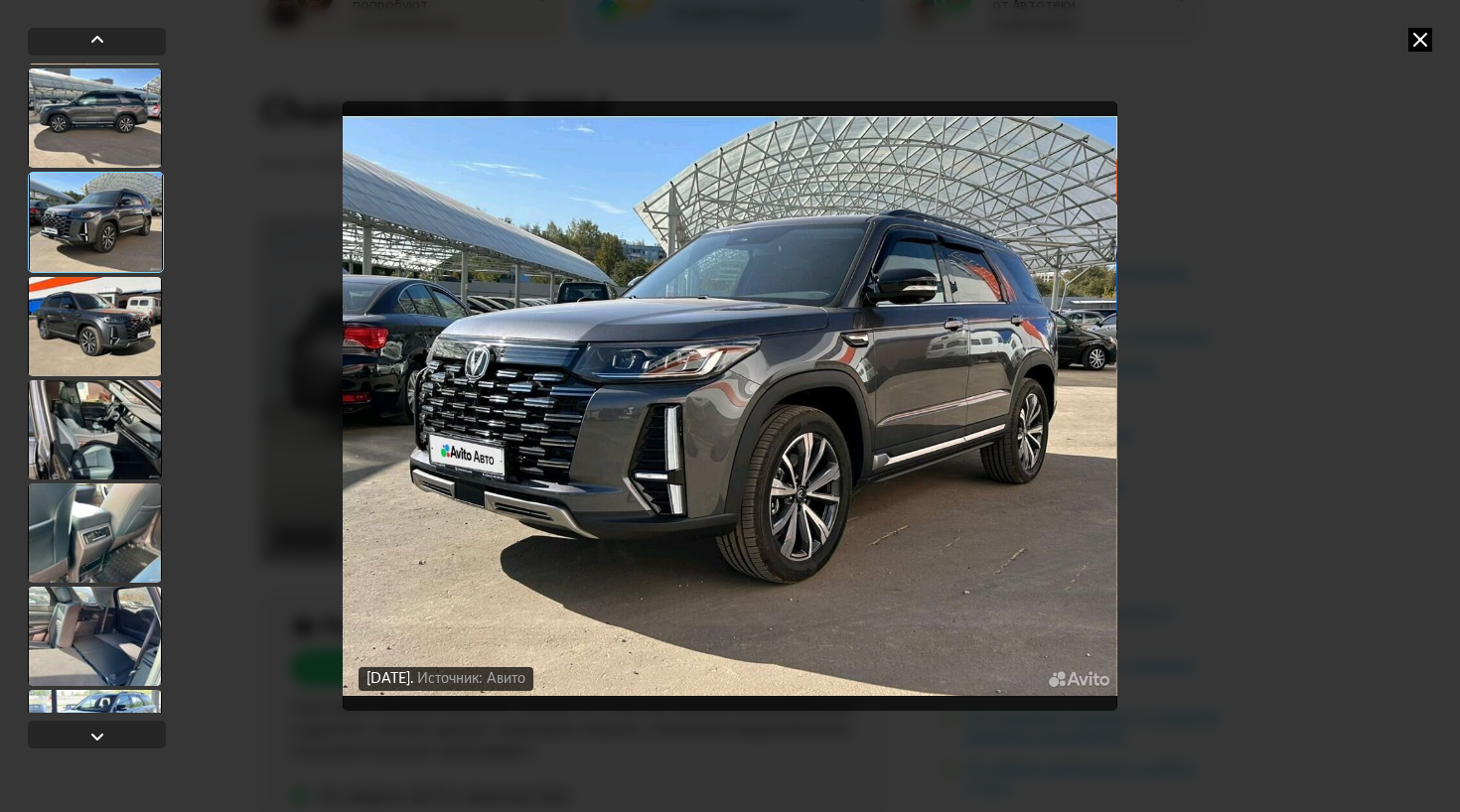 scroll, scrollTop: 3013, scrollLeft: 0, axis: vertical 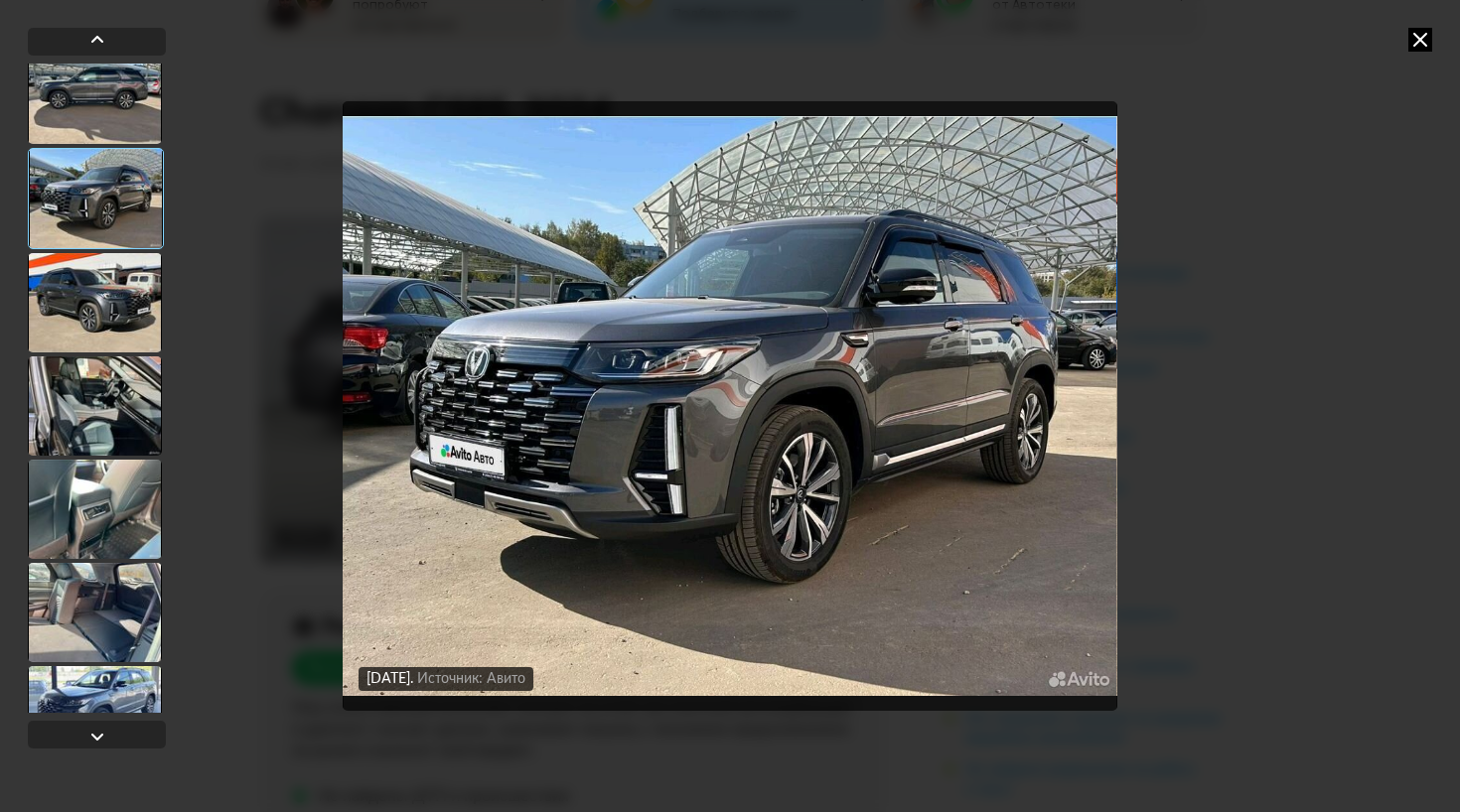 click at bounding box center [94, 406] 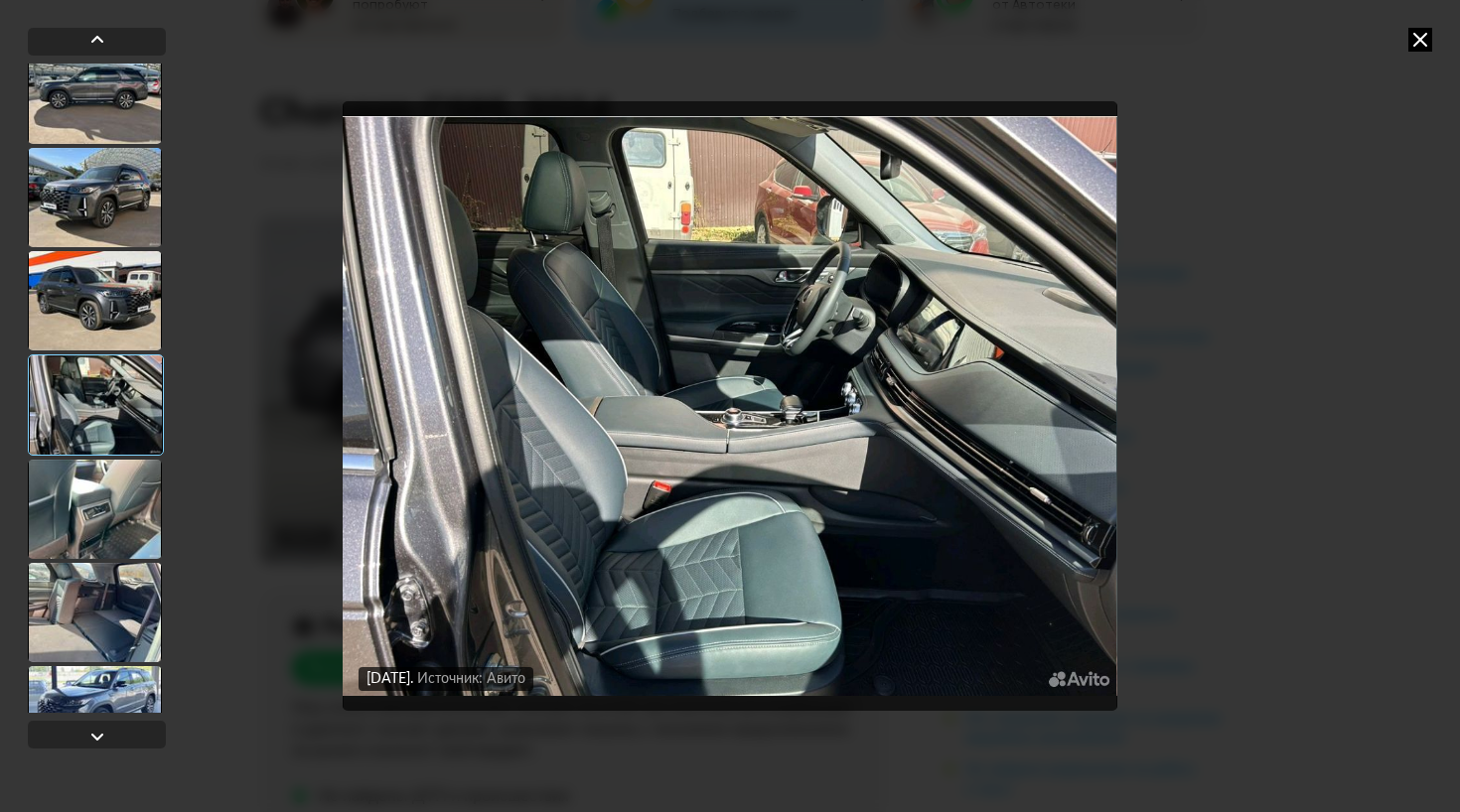 click at bounding box center [94, 509] 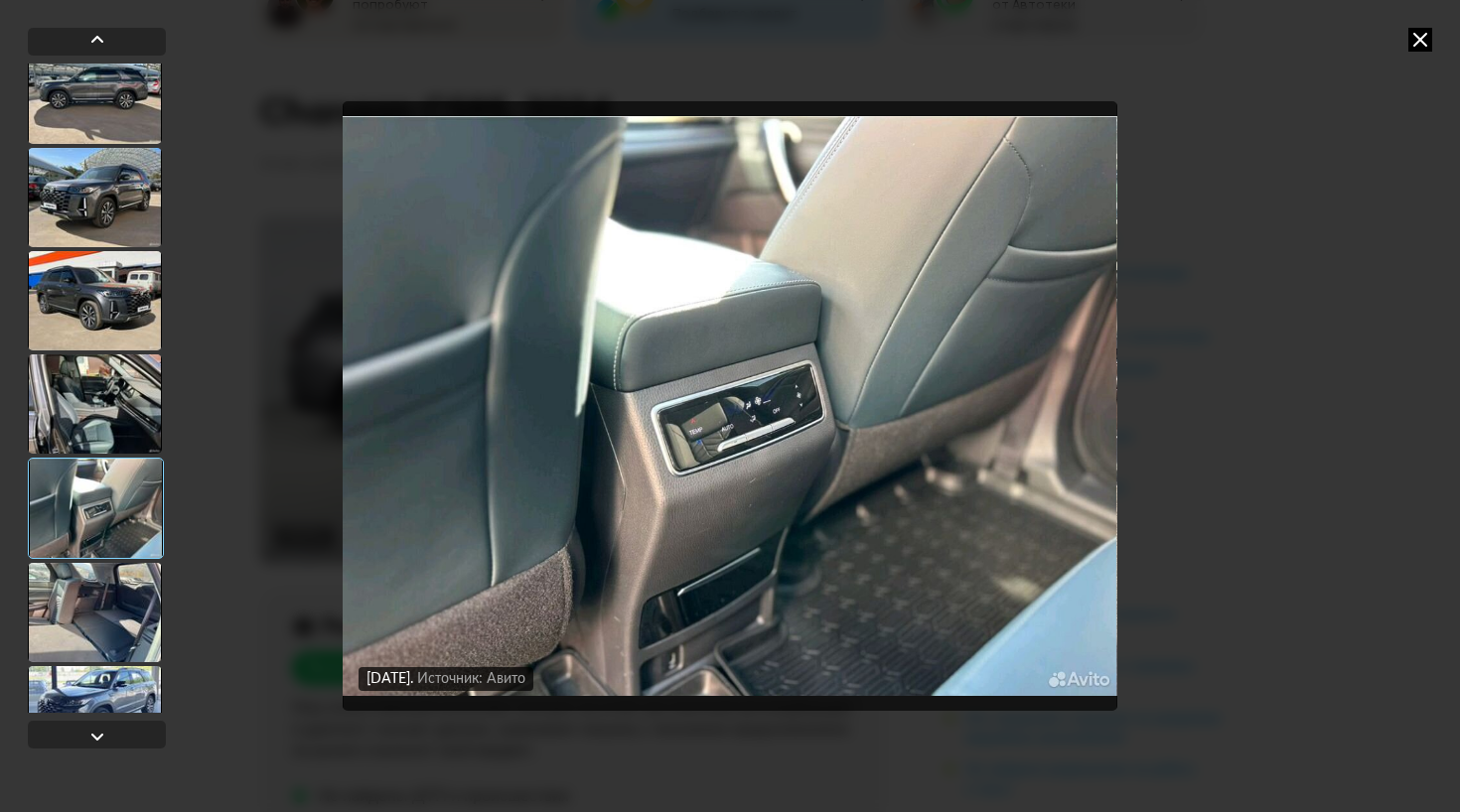 click at bounding box center [94, 612] 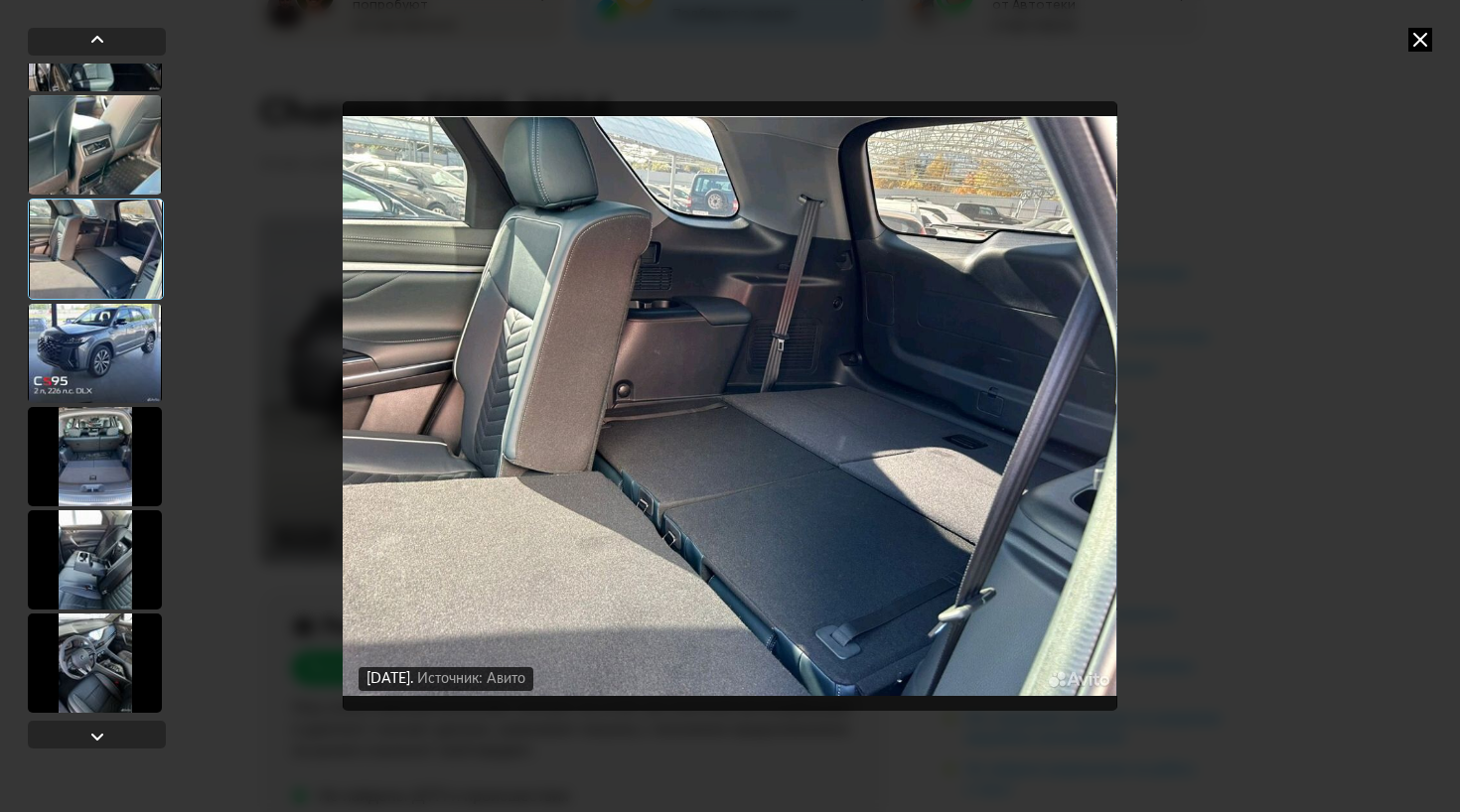 scroll, scrollTop: 3377, scrollLeft: 0, axis: vertical 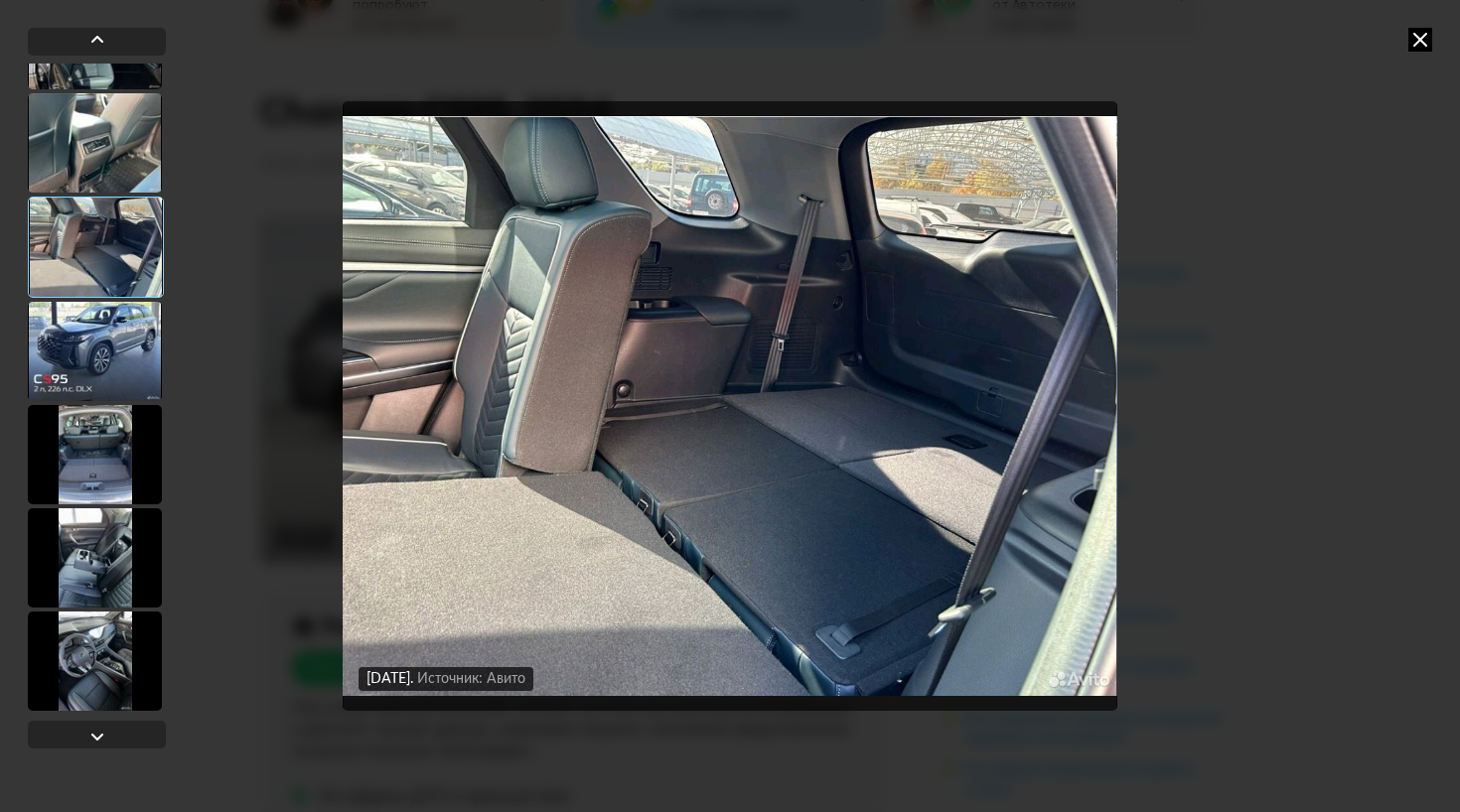 click at bounding box center (94, 558) 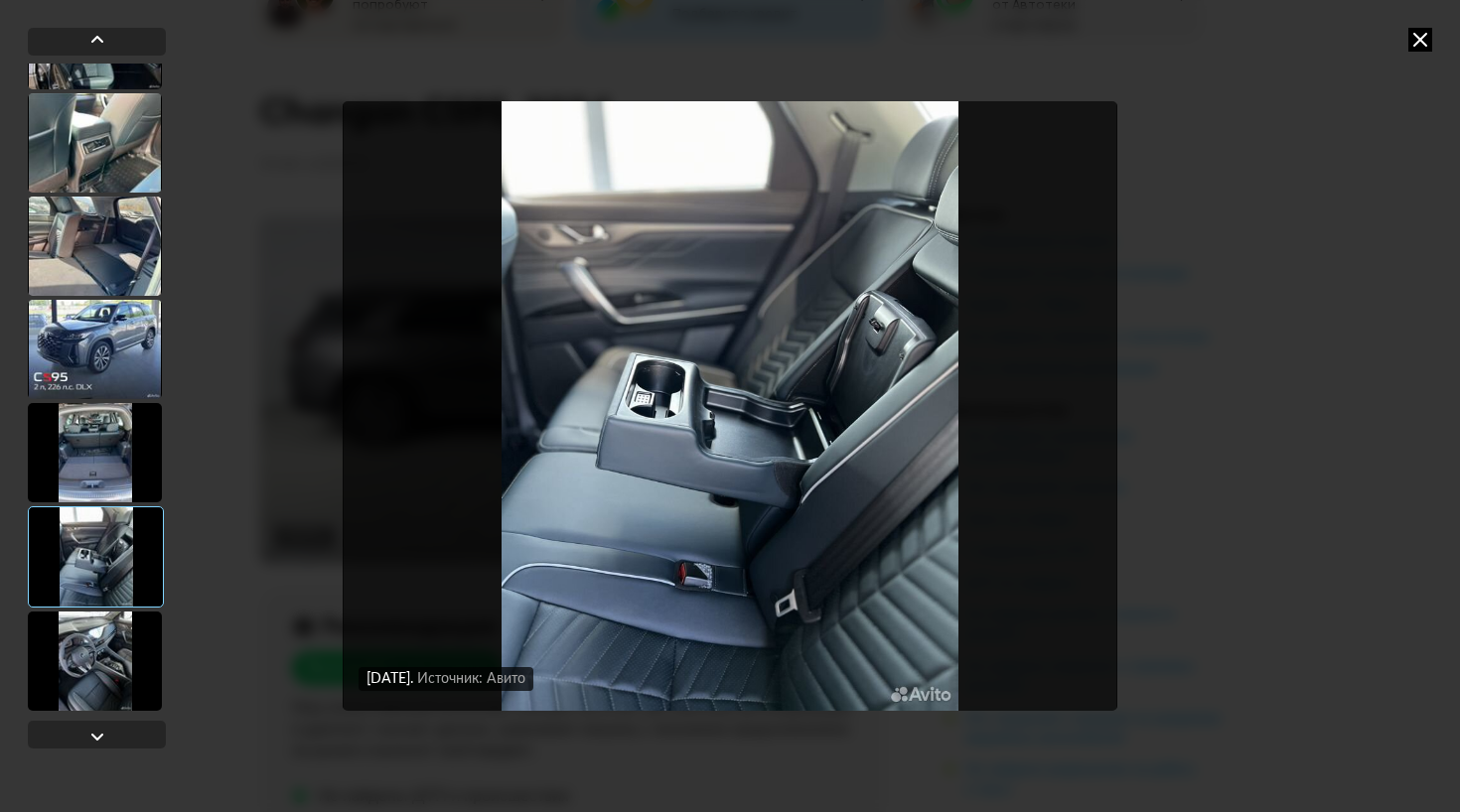 click at bounding box center (94, 661) 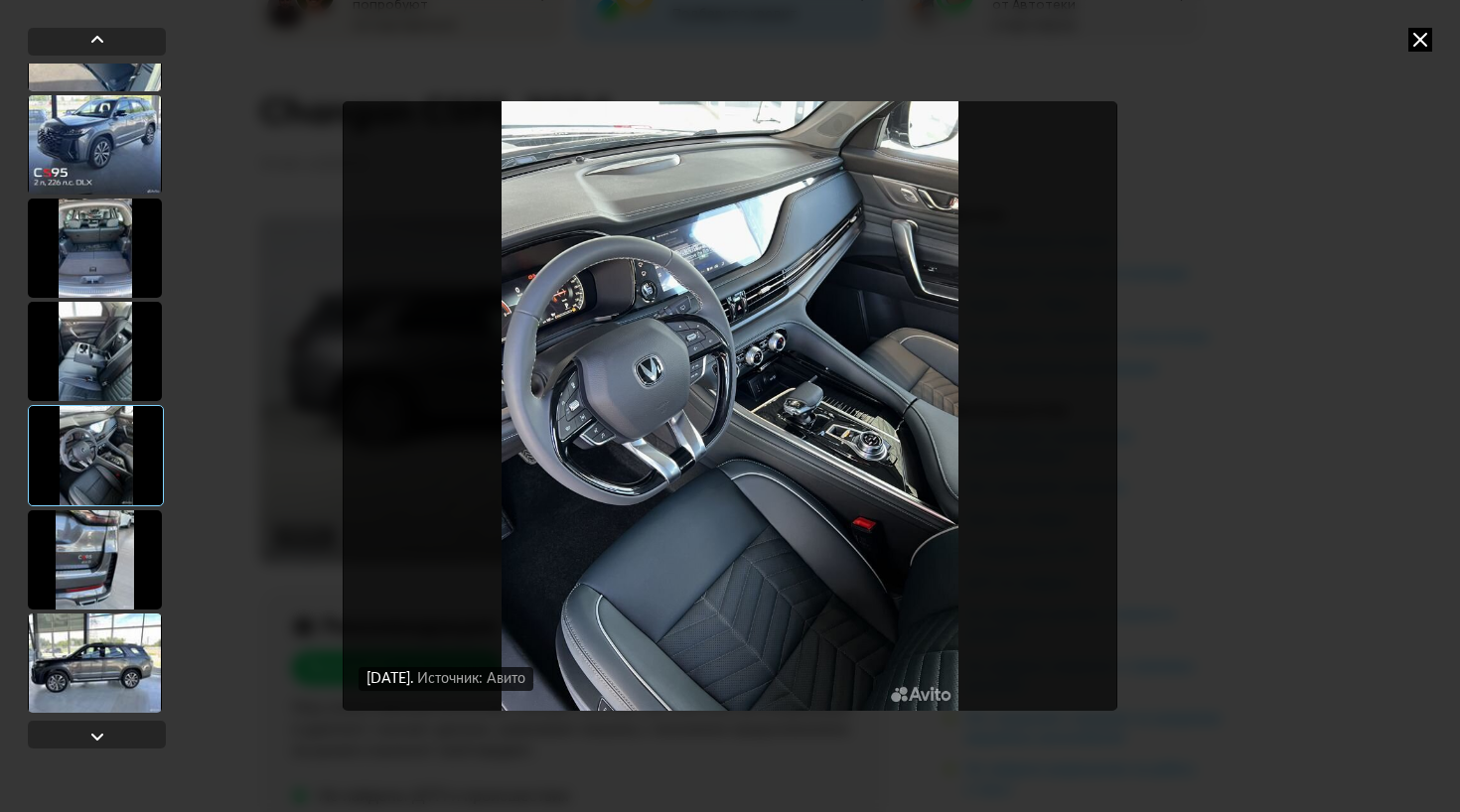 scroll, scrollTop: 3662, scrollLeft: 0, axis: vertical 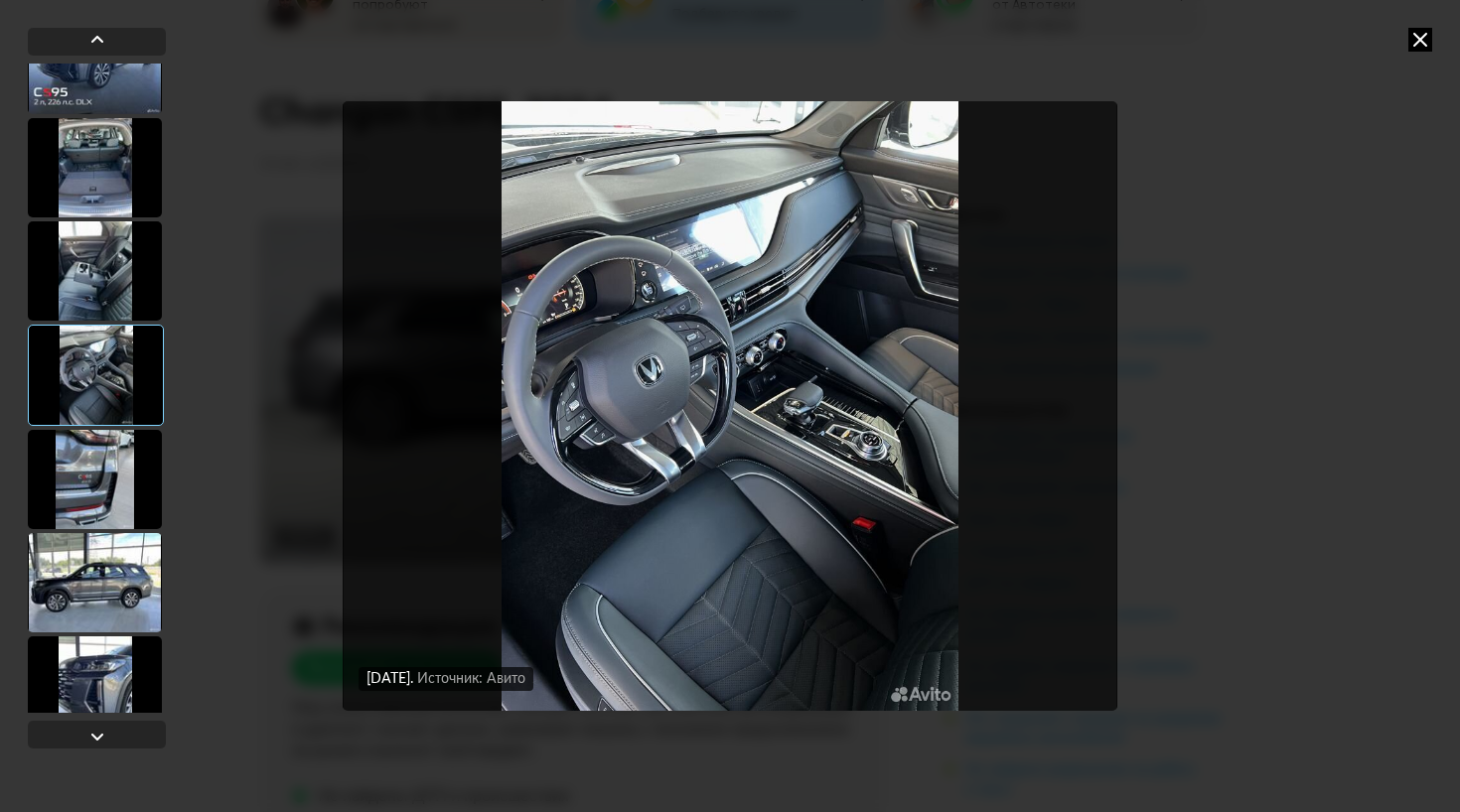 click at bounding box center (94, 479) 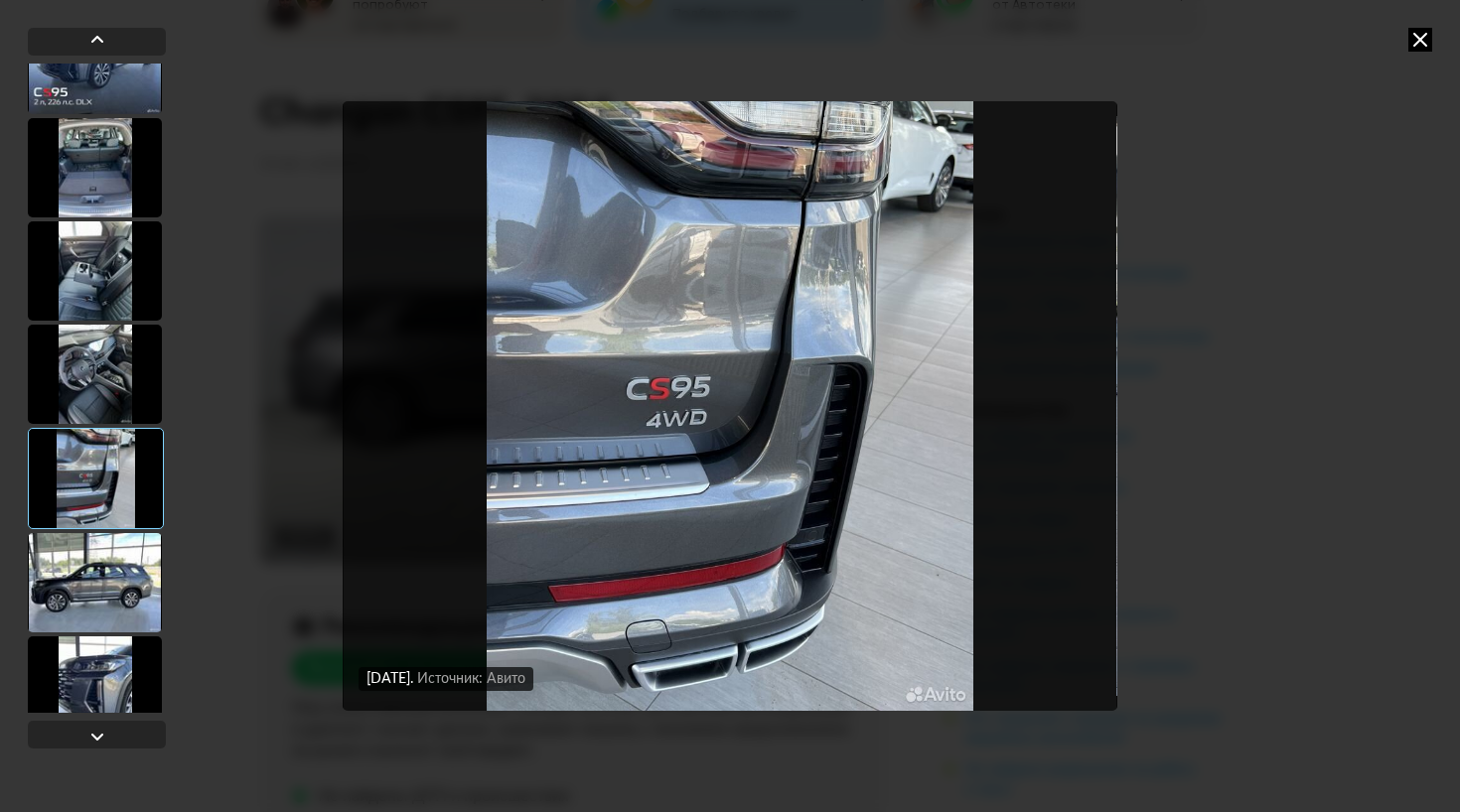 click at bounding box center [94, 583] 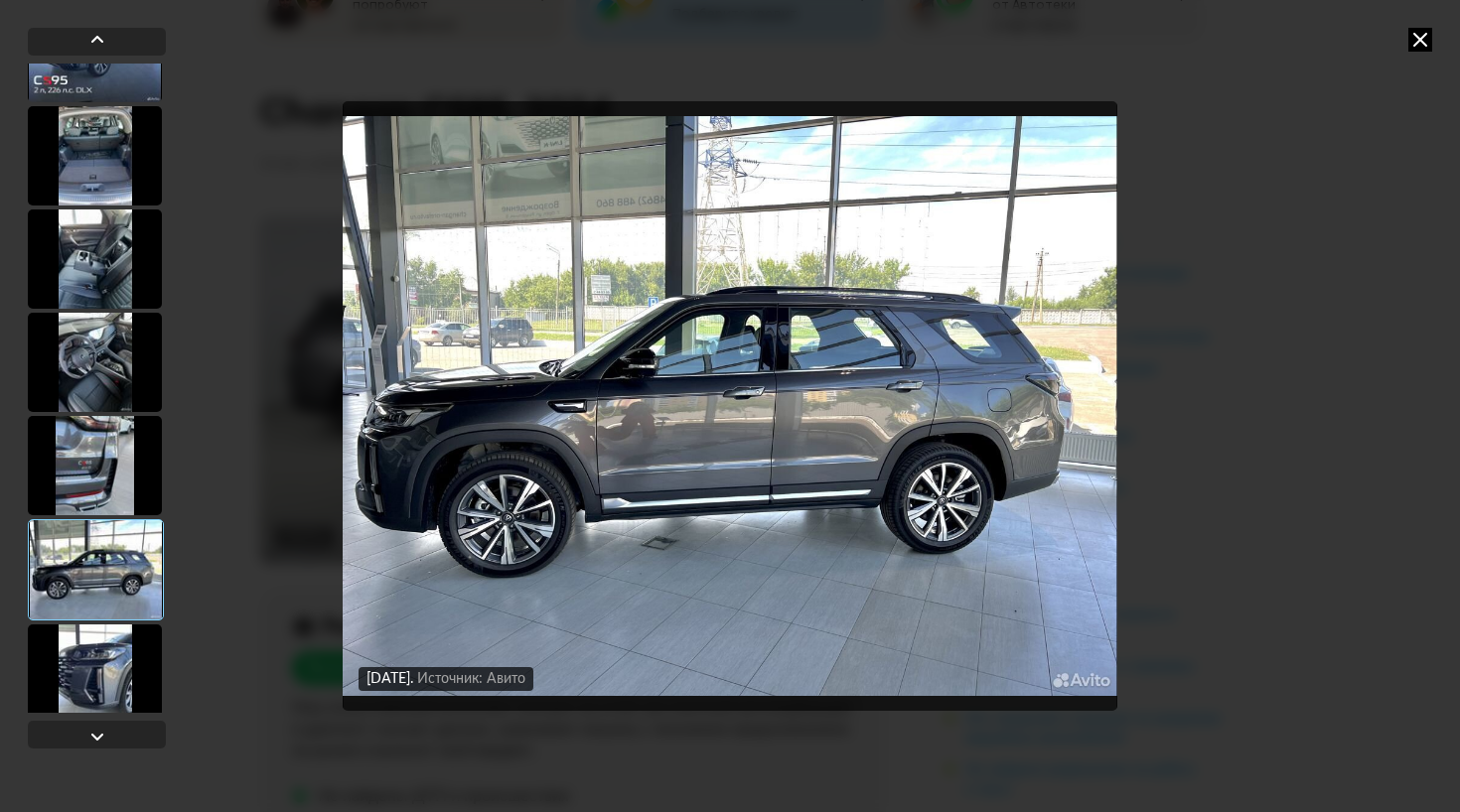 scroll, scrollTop: 3783, scrollLeft: 0, axis: vertical 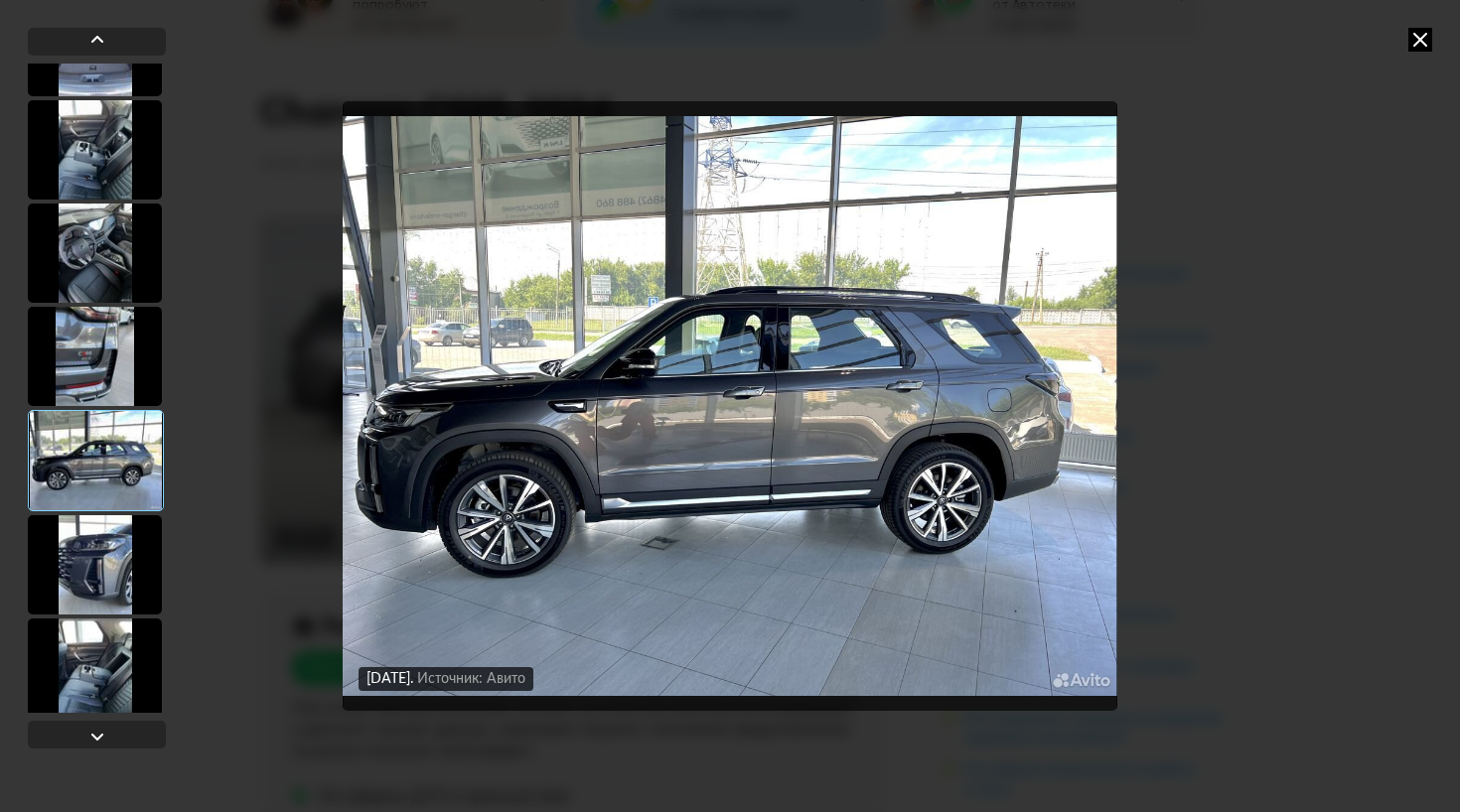 click at bounding box center [94, 565] 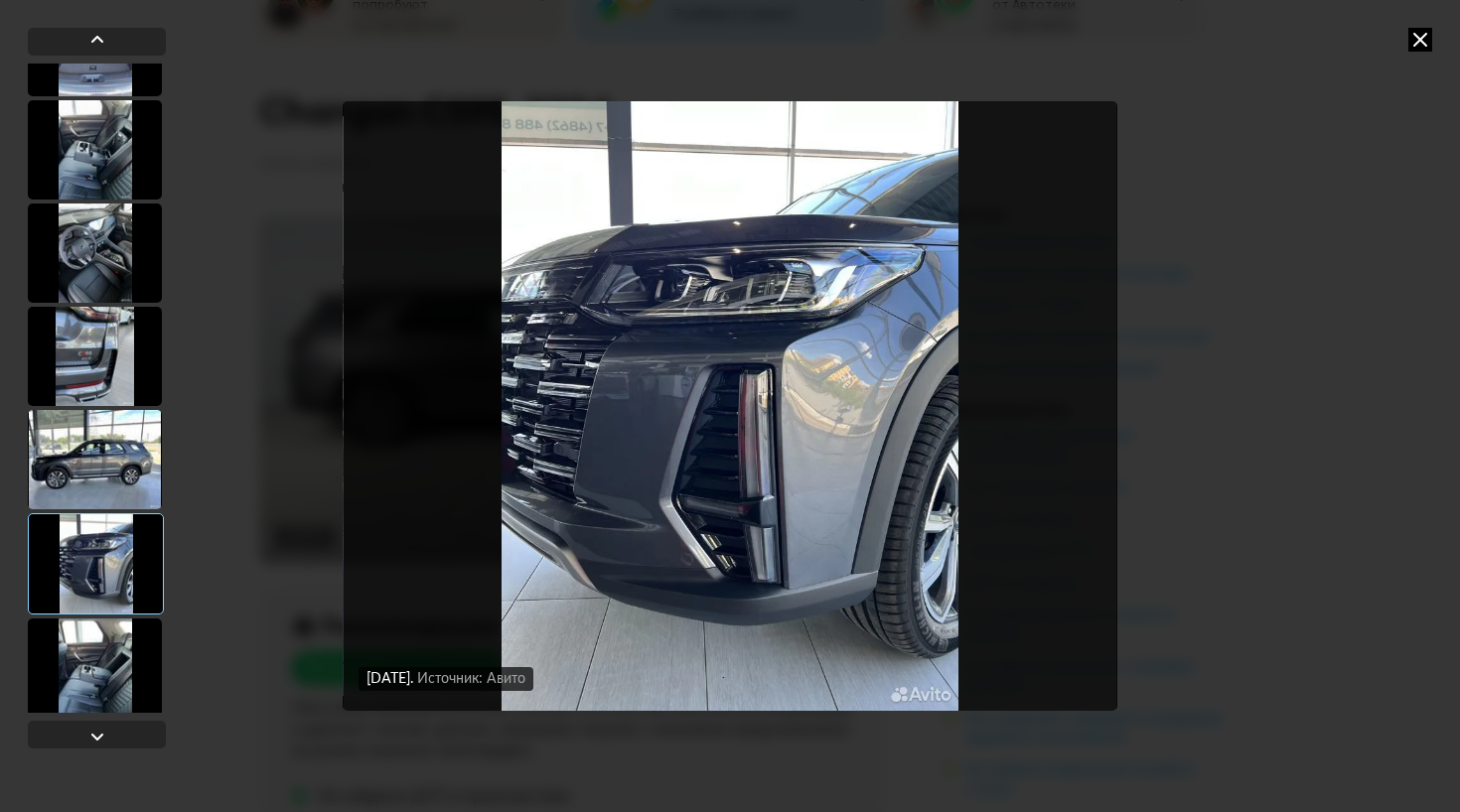 click at bounding box center (94, 668) 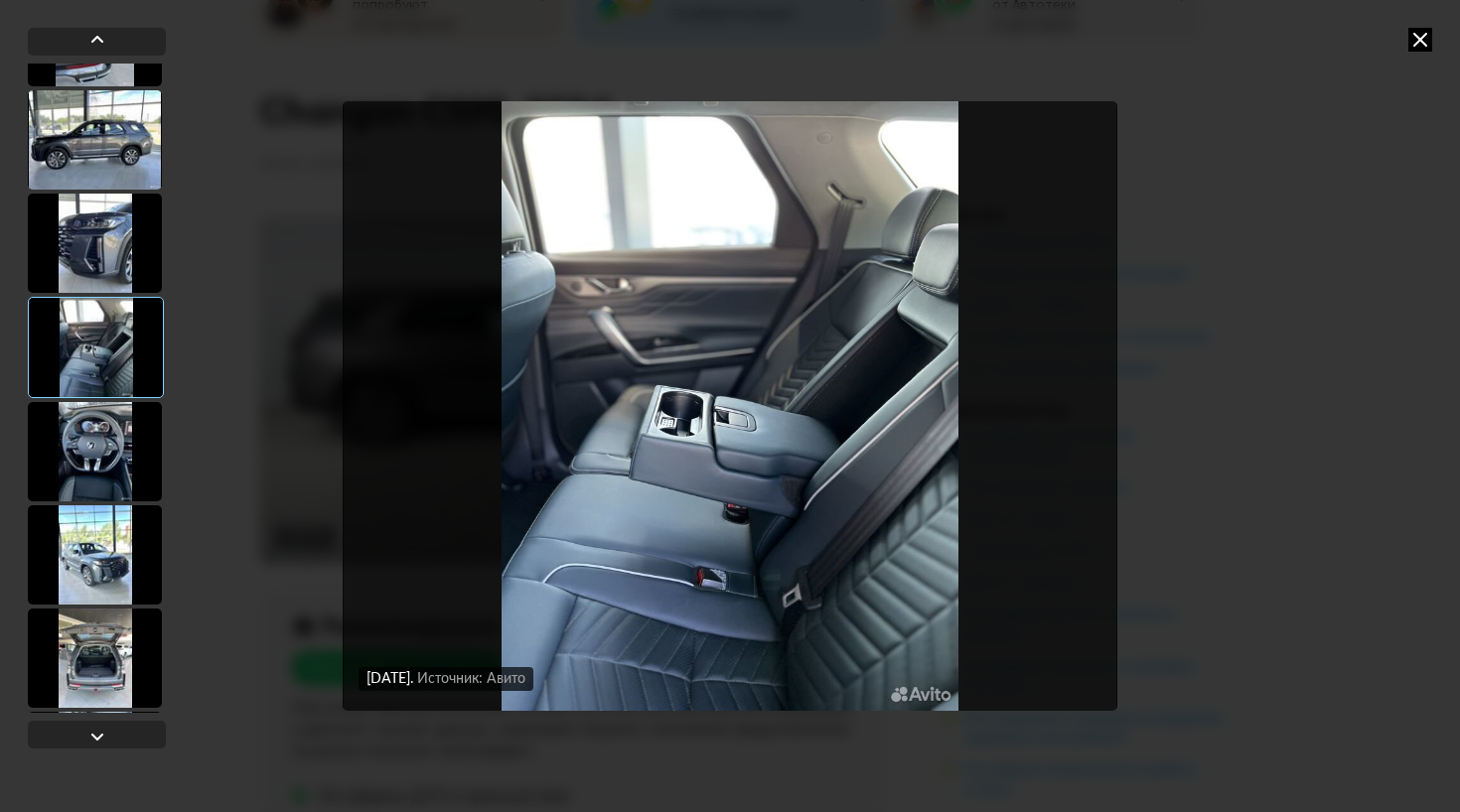 scroll, scrollTop: 4103, scrollLeft: 0, axis: vertical 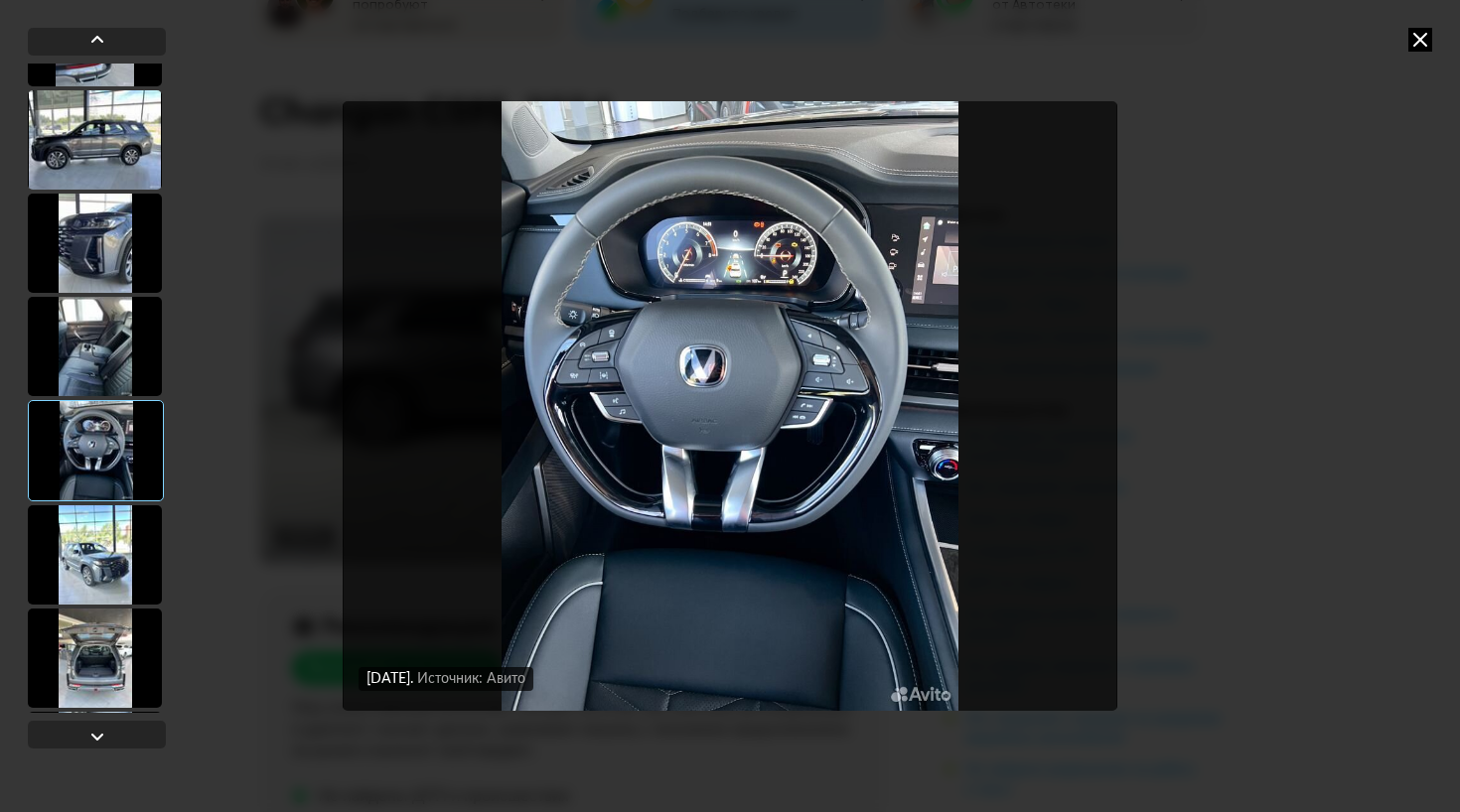 click at bounding box center (94, 555) 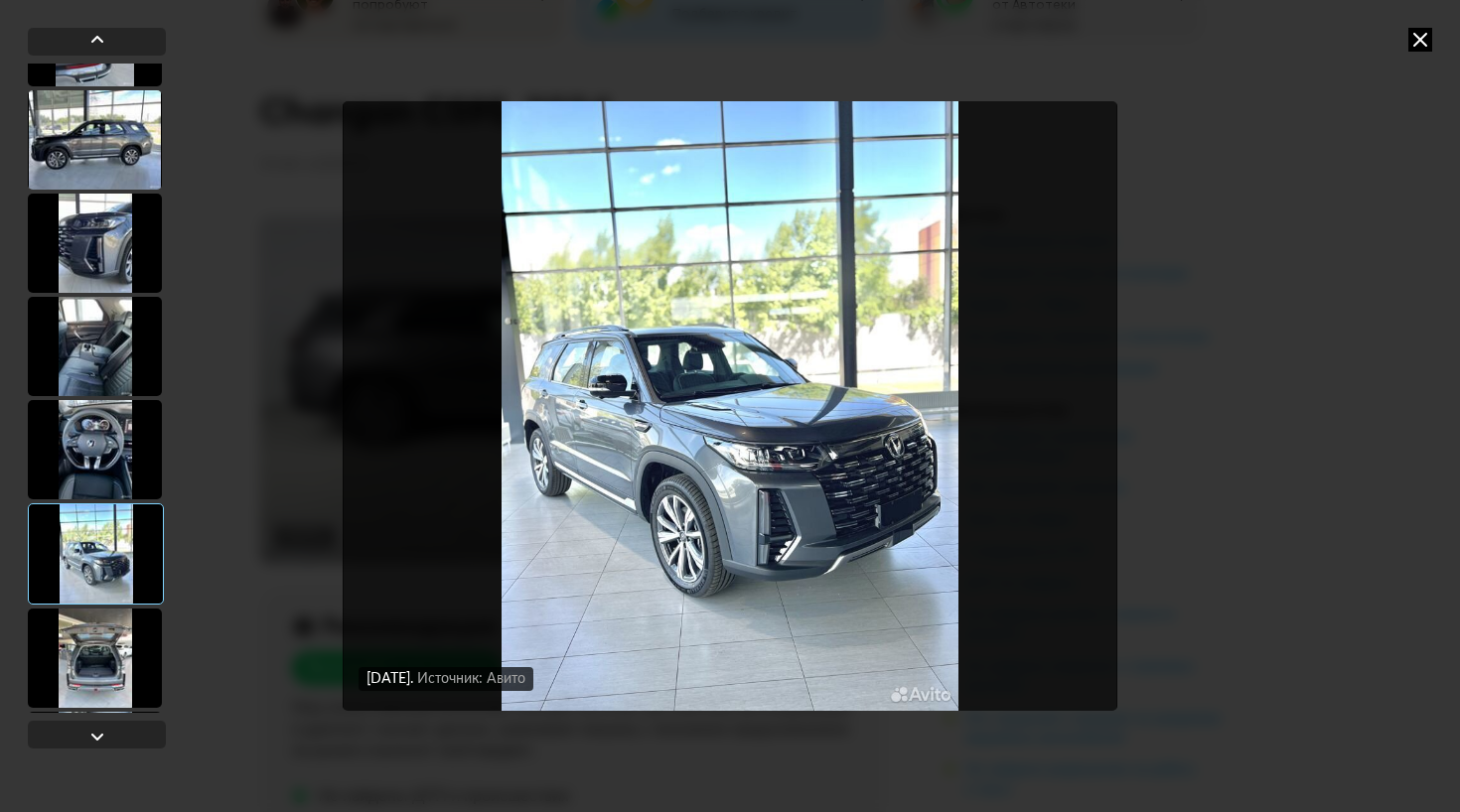 click at bounding box center [94, 658] 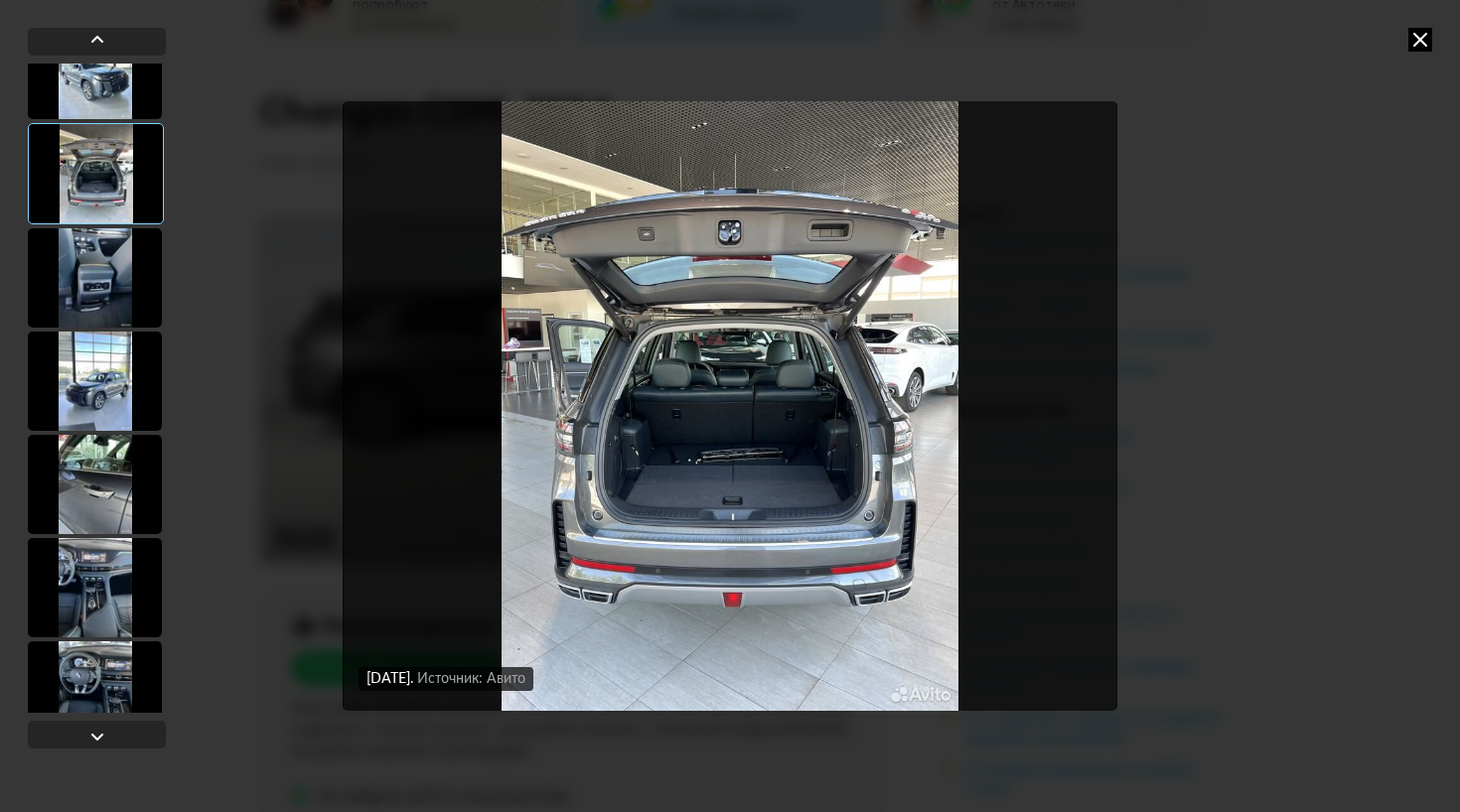 scroll, scrollTop: 4595, scrollLeft: 0, axis: vertical 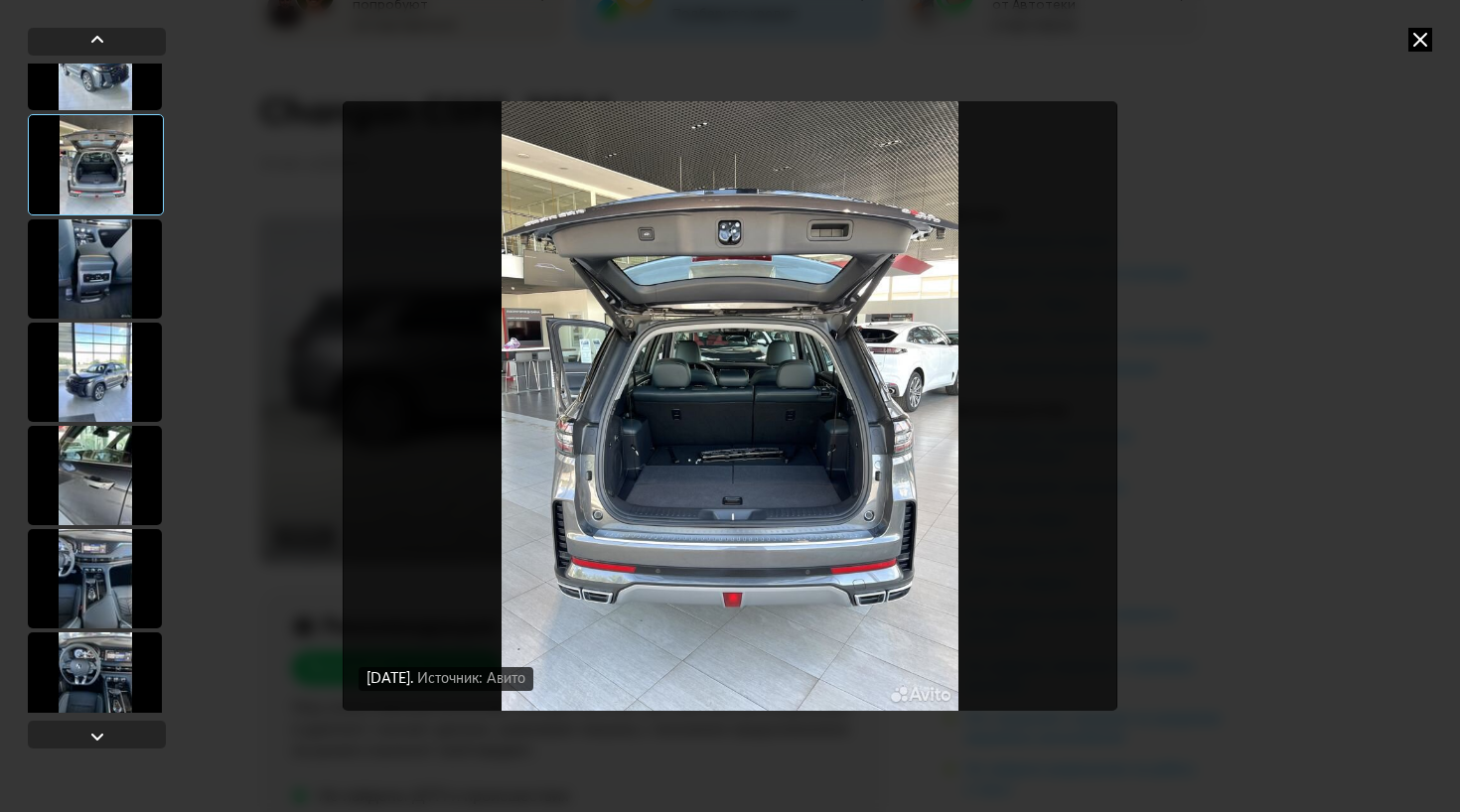 click at bounding box center (94, 269) 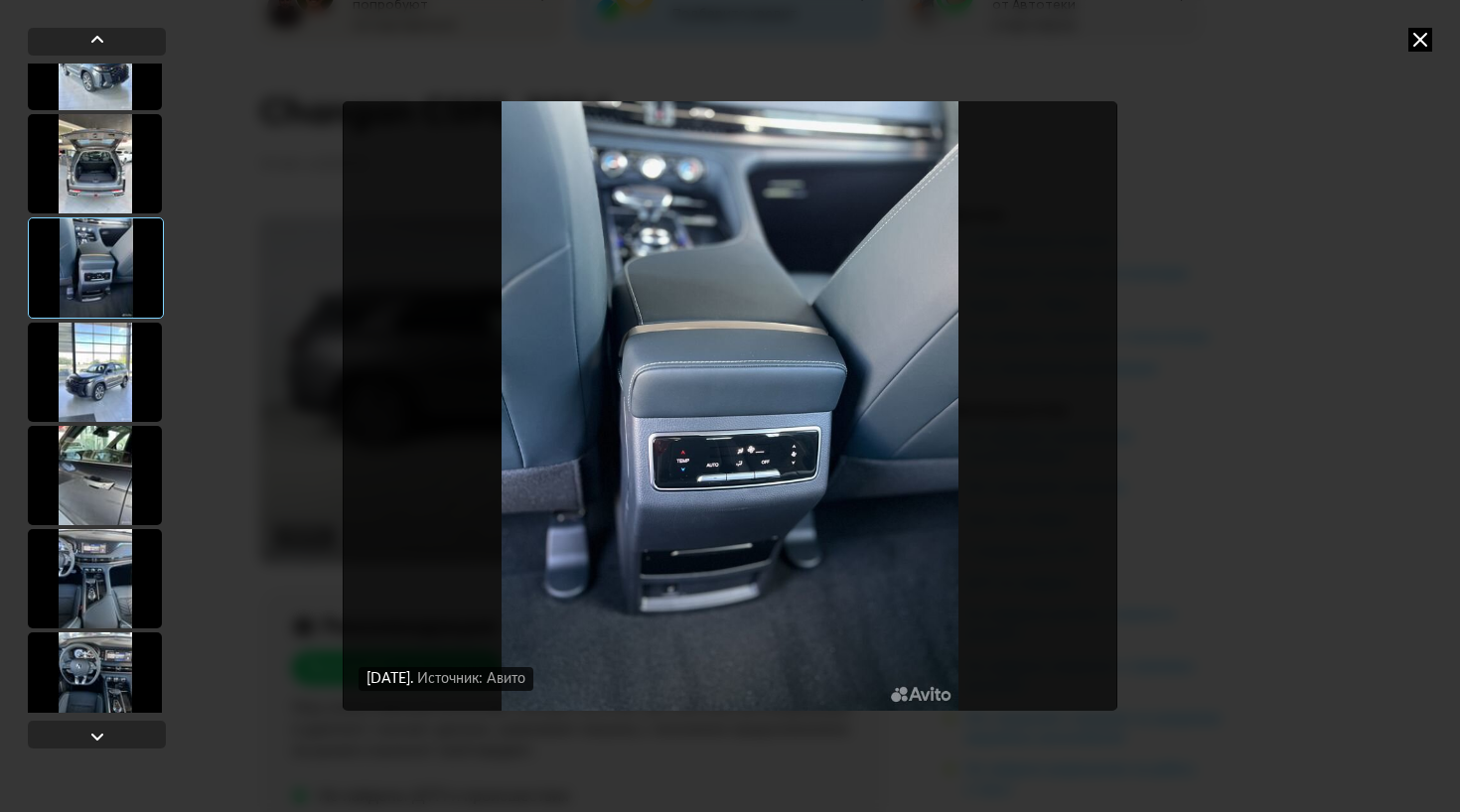 click at bounding box center [94, 372] 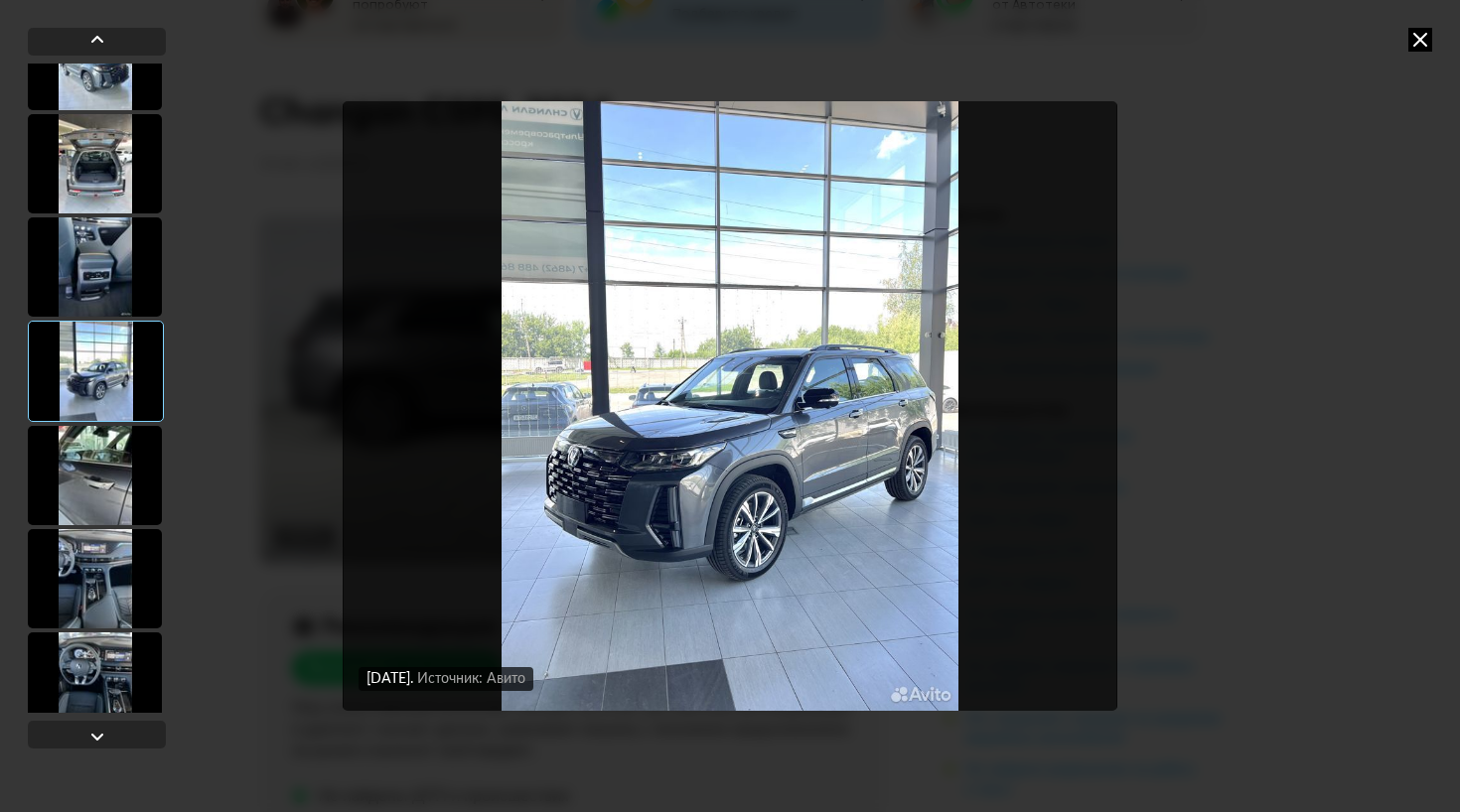 click at bounding box center (94, 475) 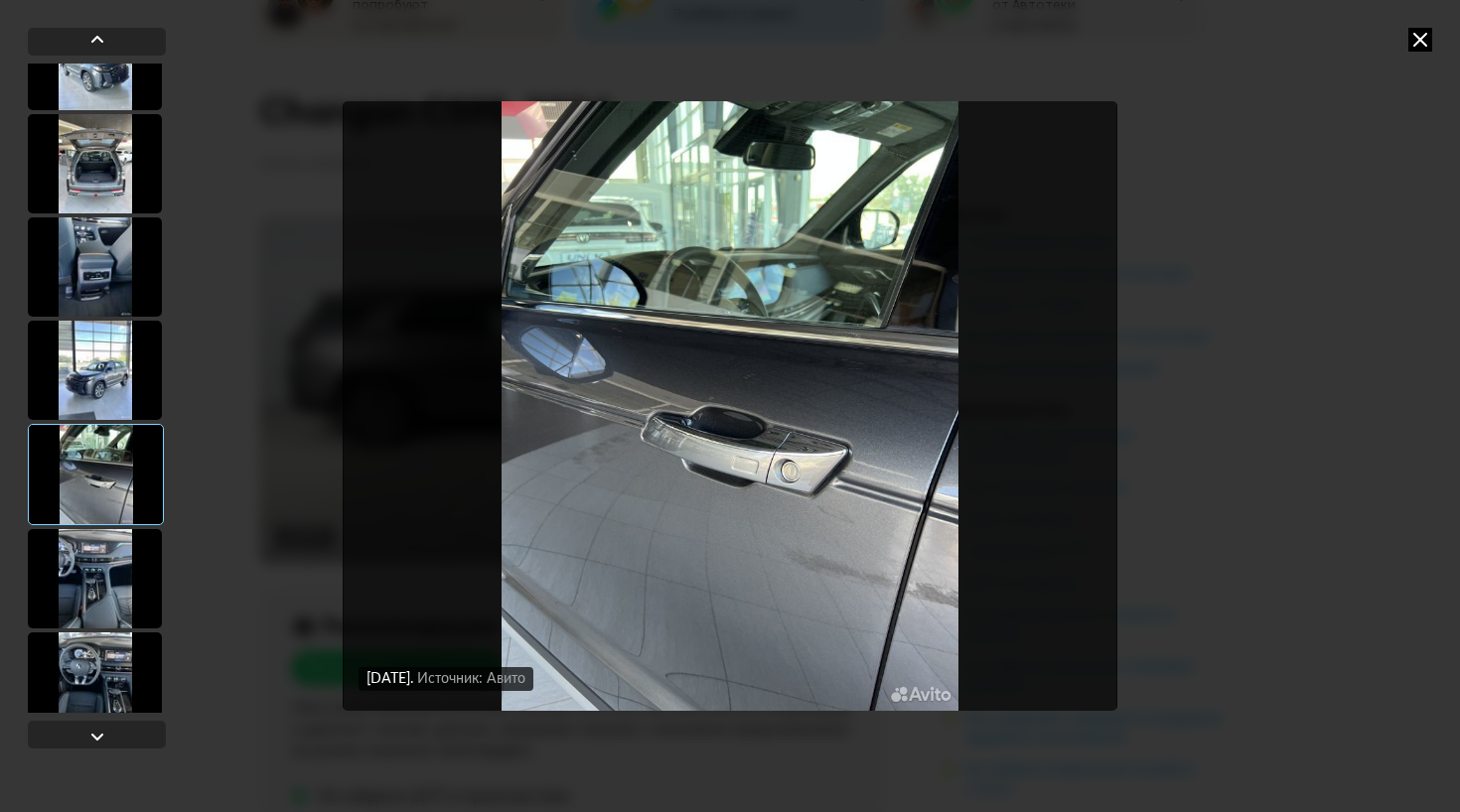 click at bounding box center (94, 579) 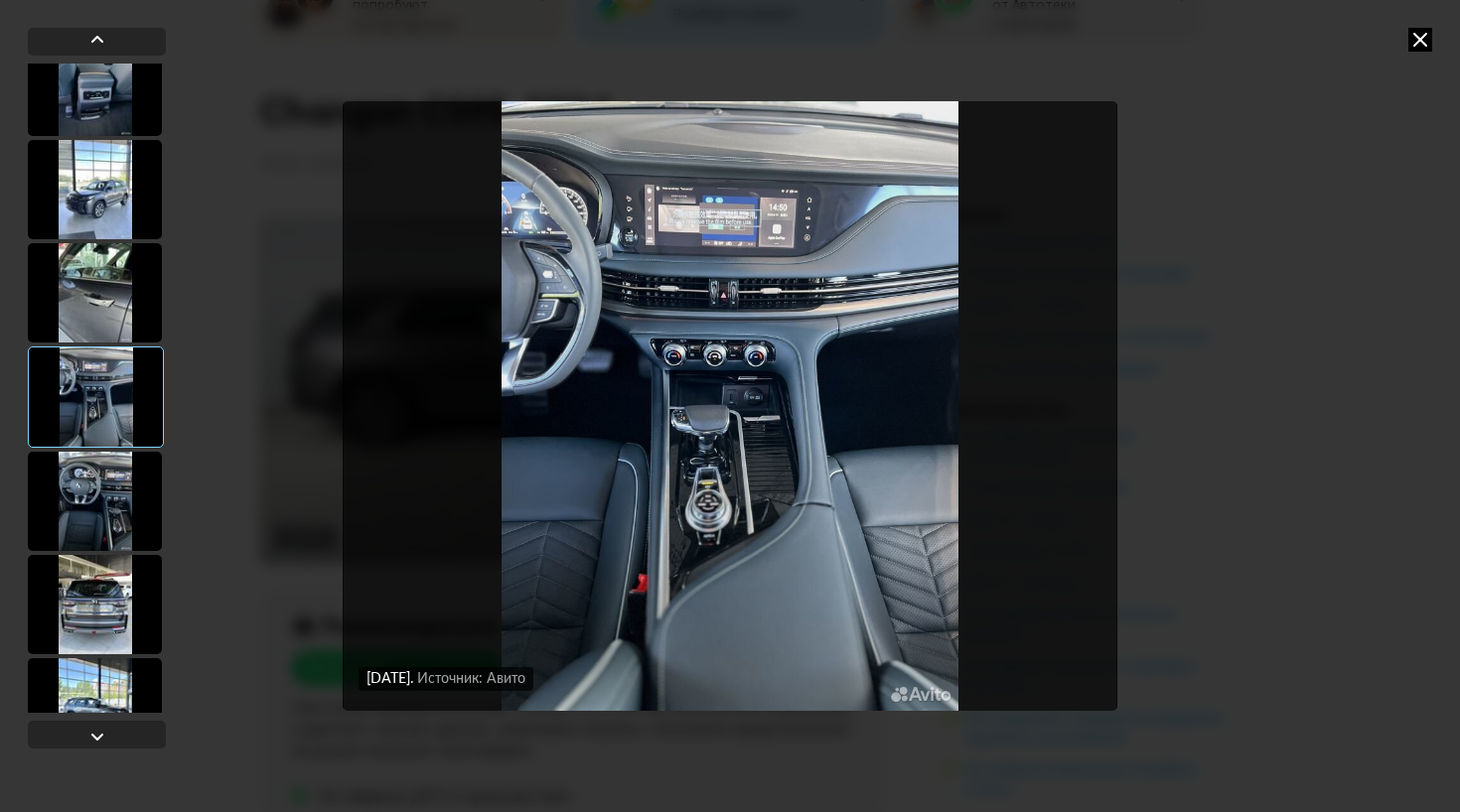 scroll, scrollTop: 4989, scrollLeft: 0, axis: vertical 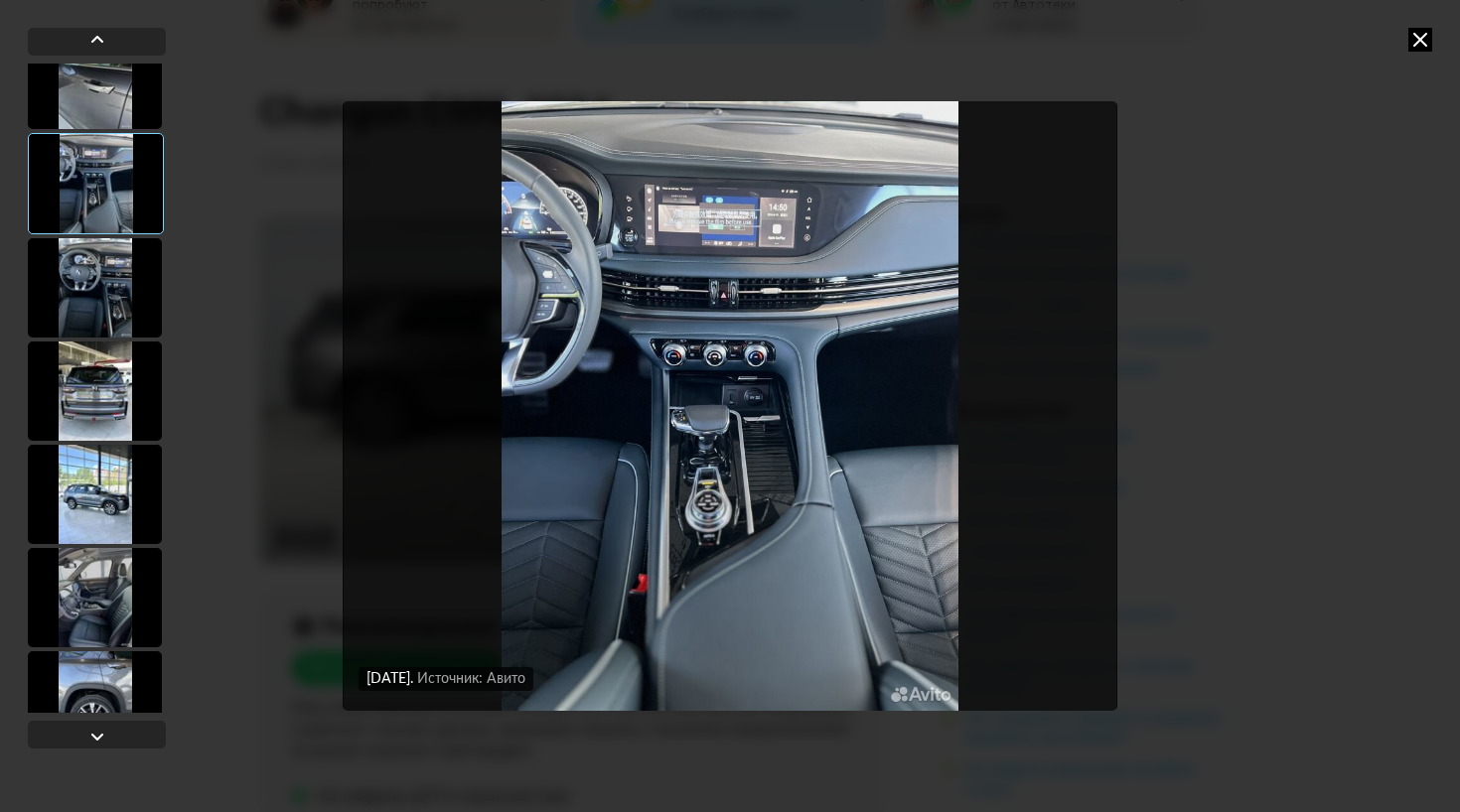 click at bounding box center [94, 288] 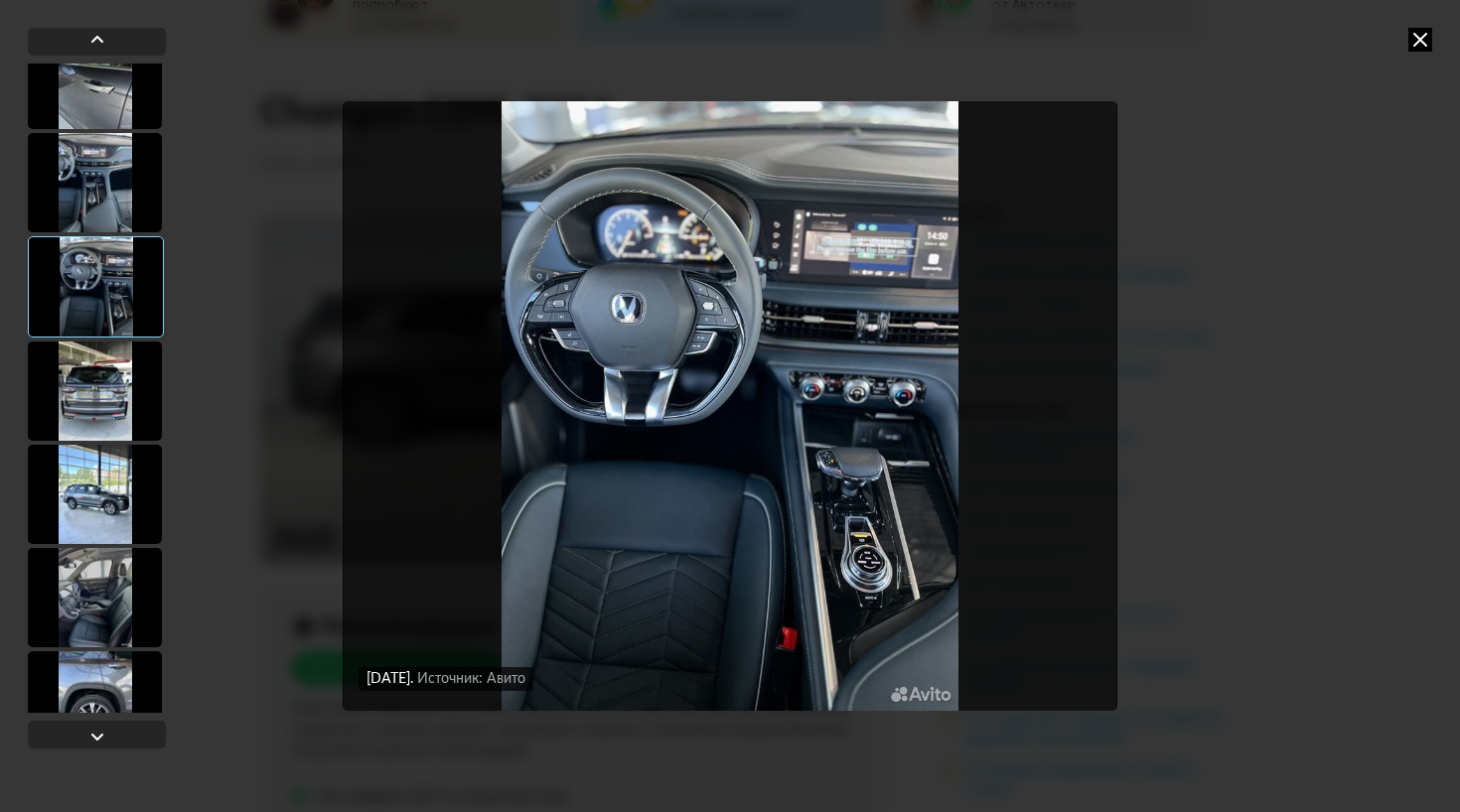 click at bounding box center (94, 391) 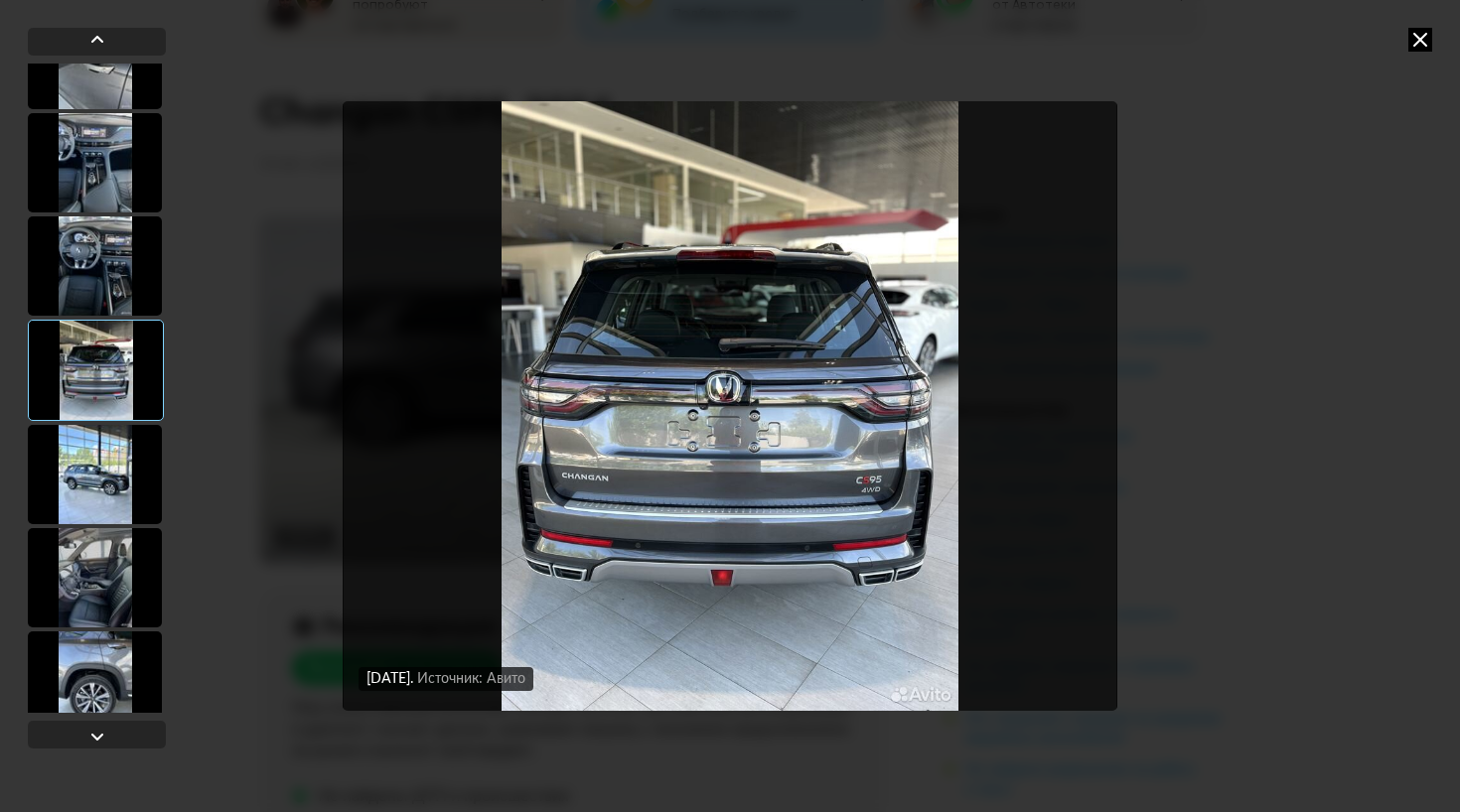 scroll, scrollTop: 5022, scrollLeft: 0, axis: vertical 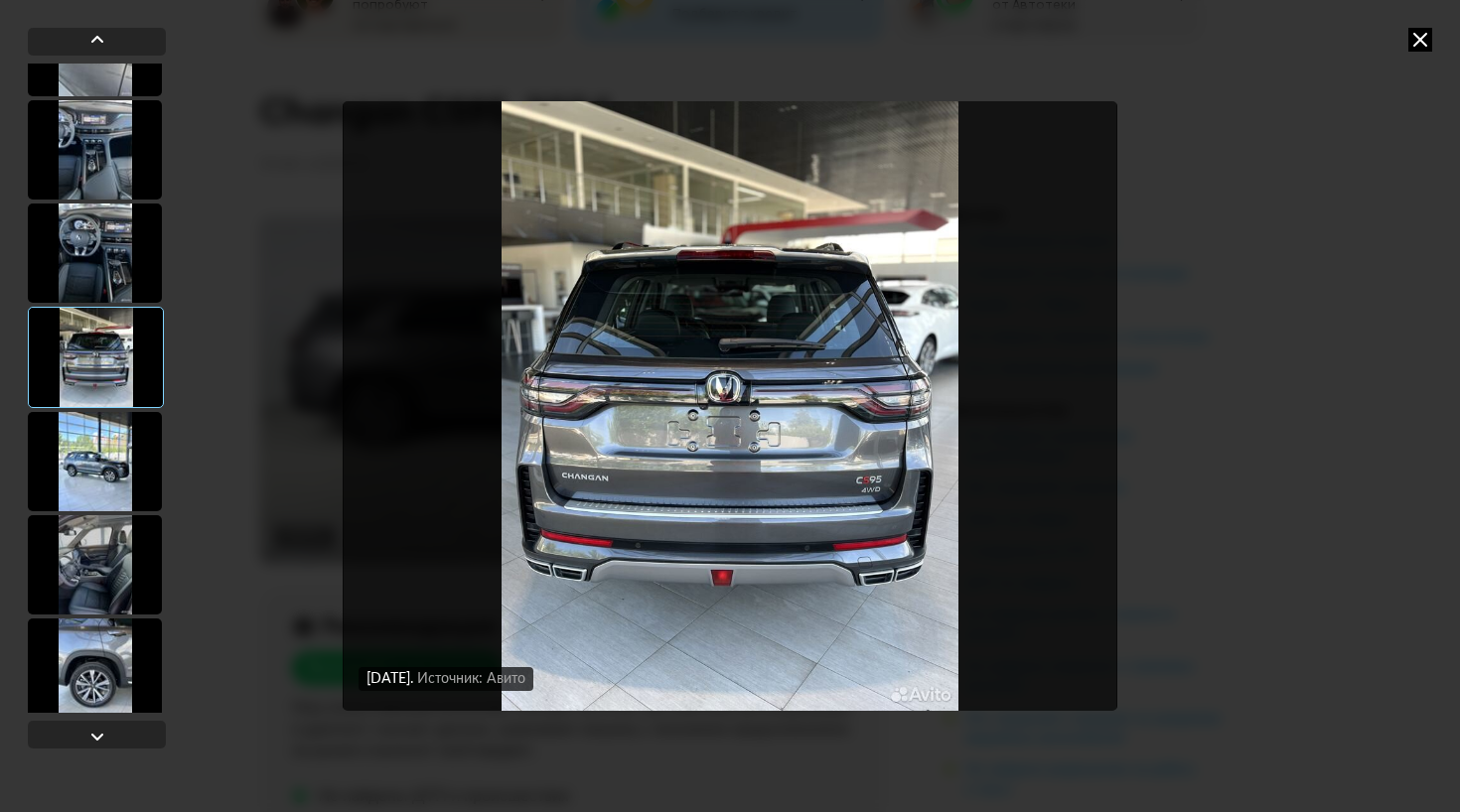 click at bounding box center [94, 462] 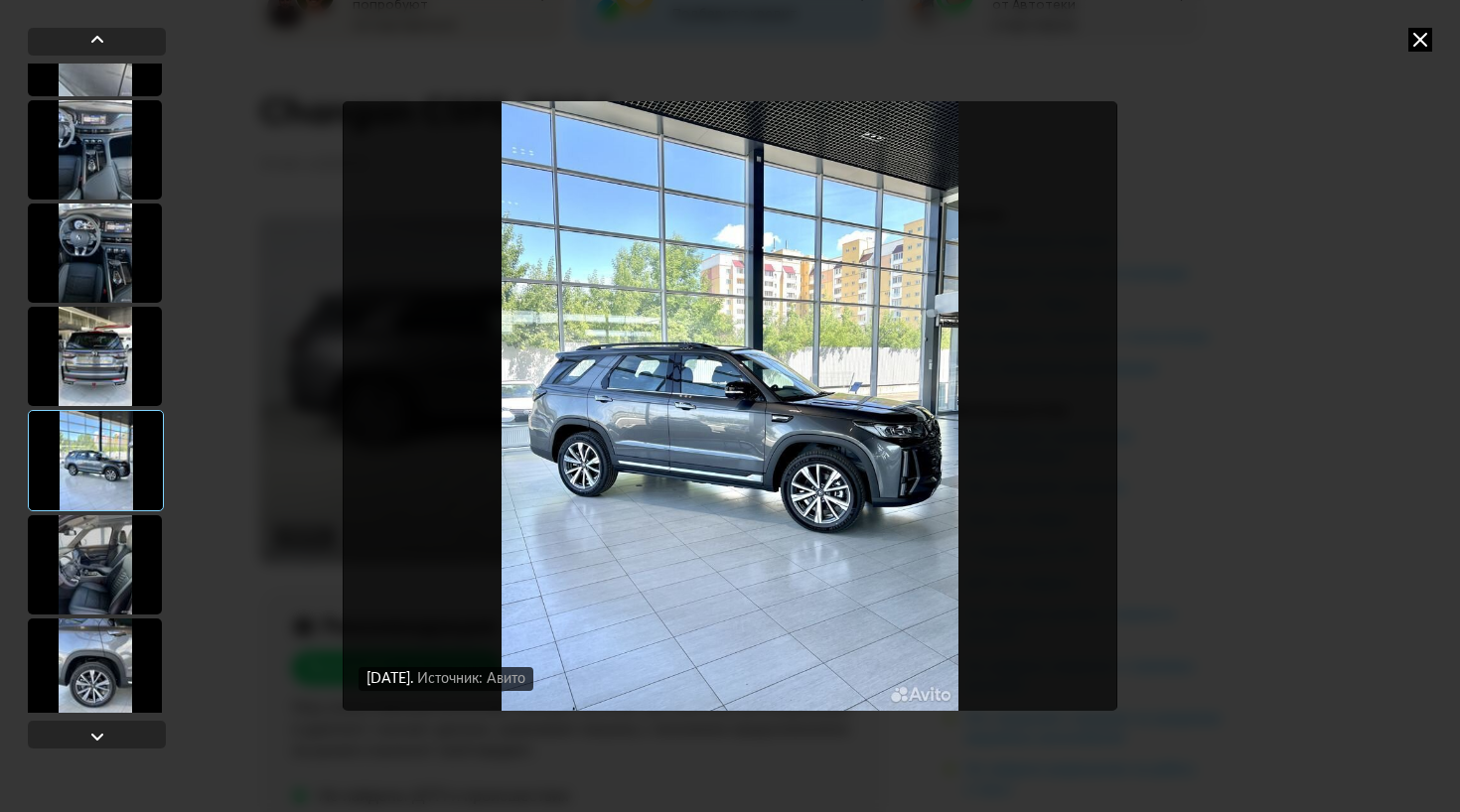 click at bounding box center [94, 565] 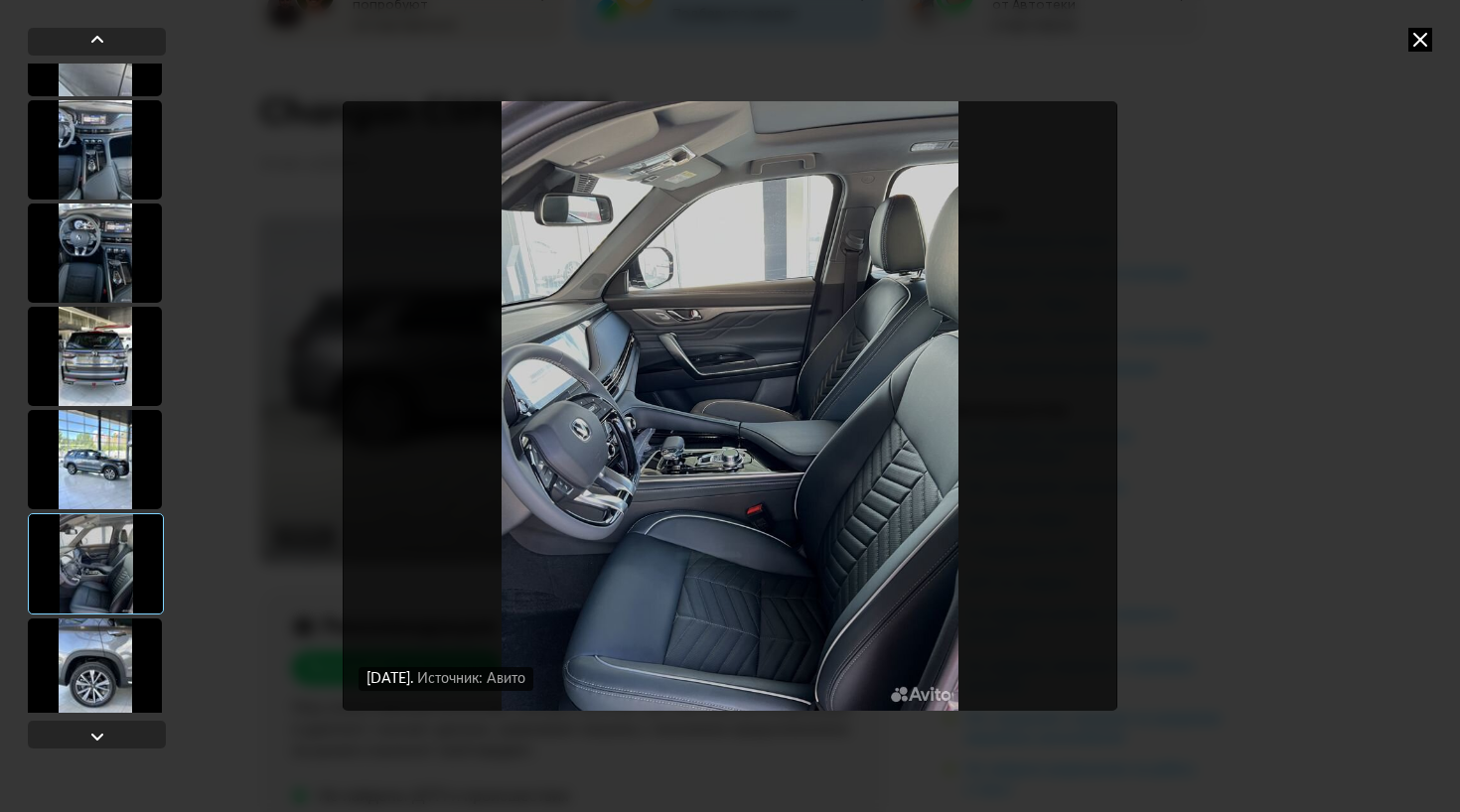 click at bounding box center [94, 668] 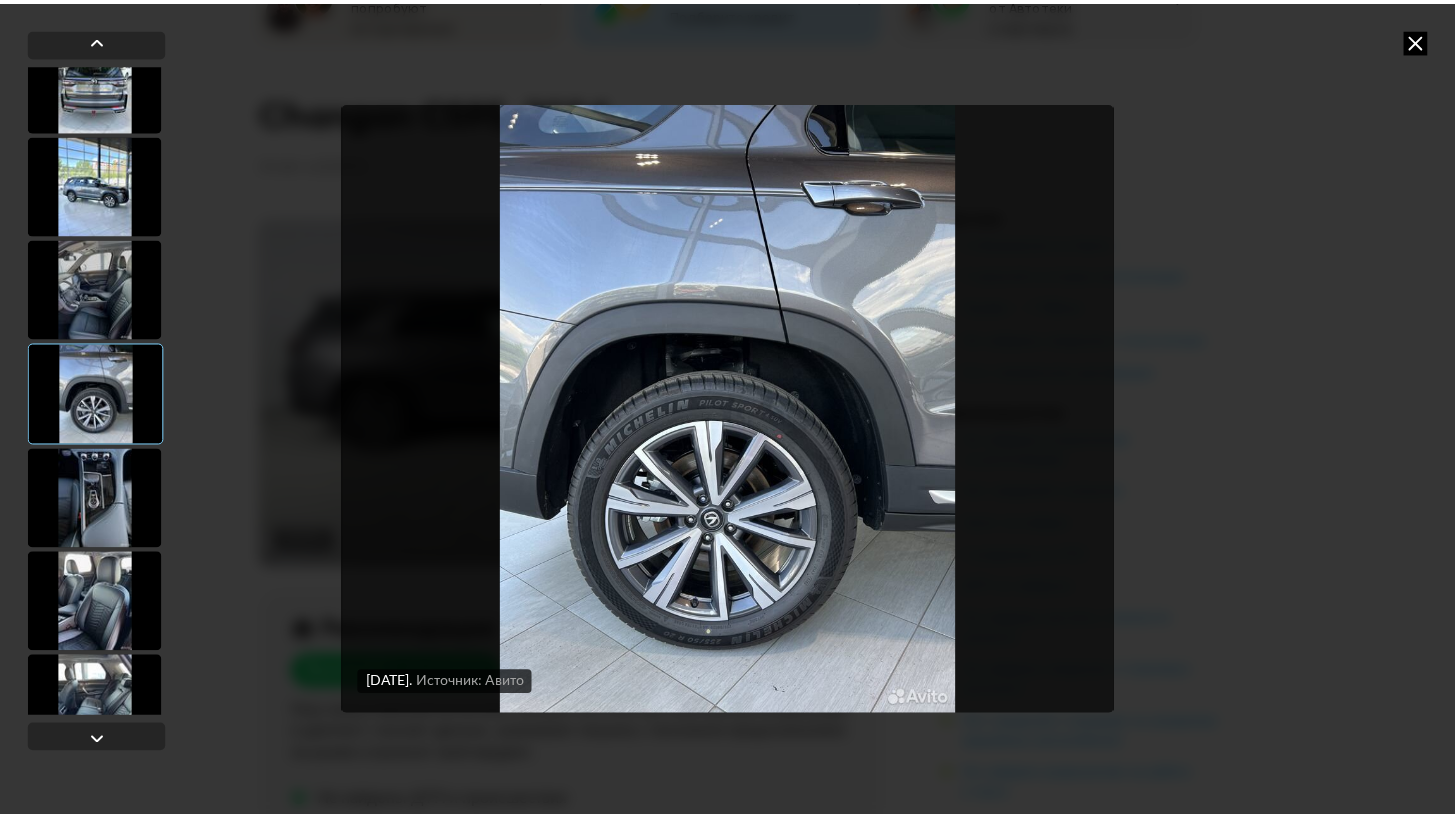 scroll, scrollTop: 5379, scrollLeft: 0, axis: vertical 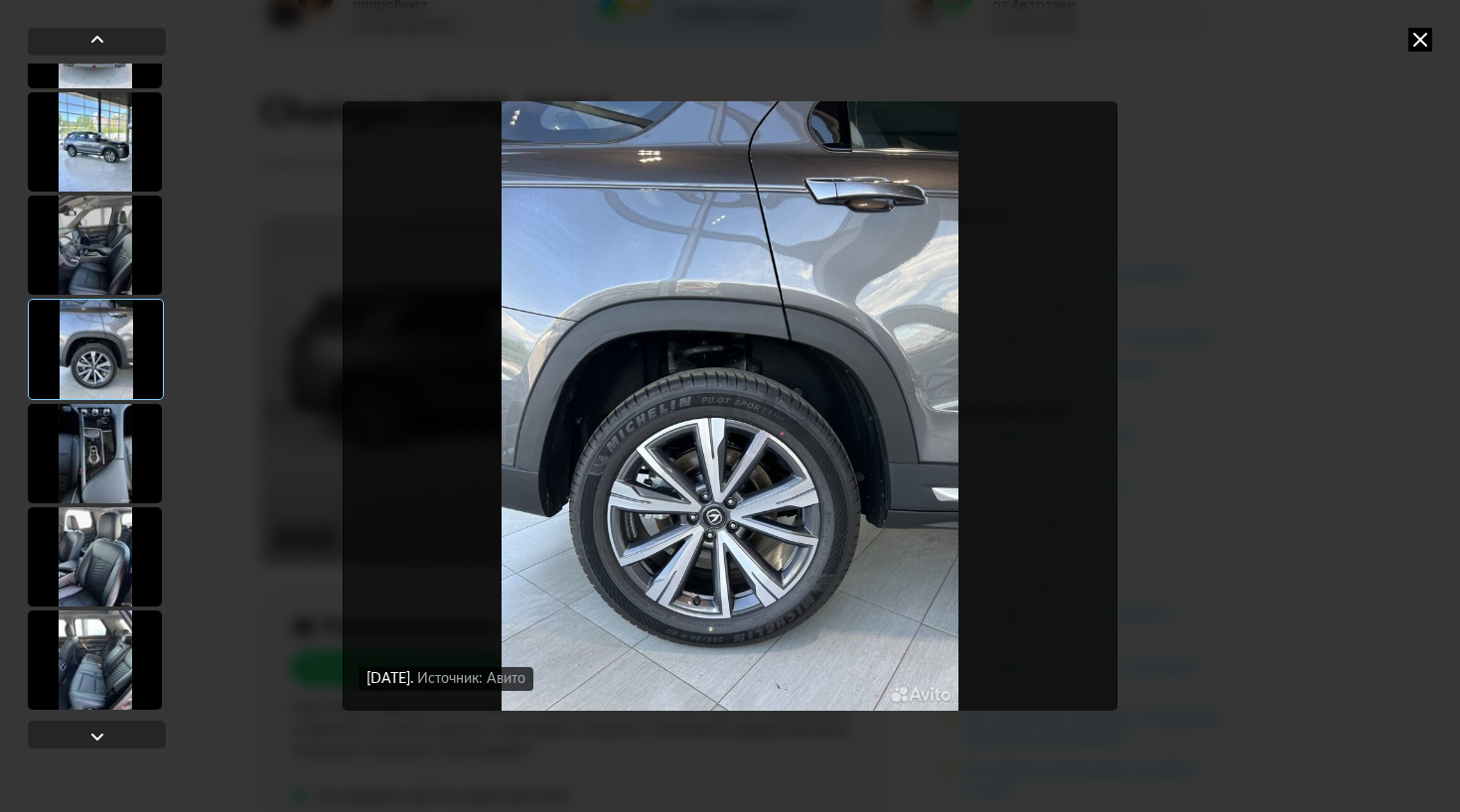 click at bounding box center [94, 454] 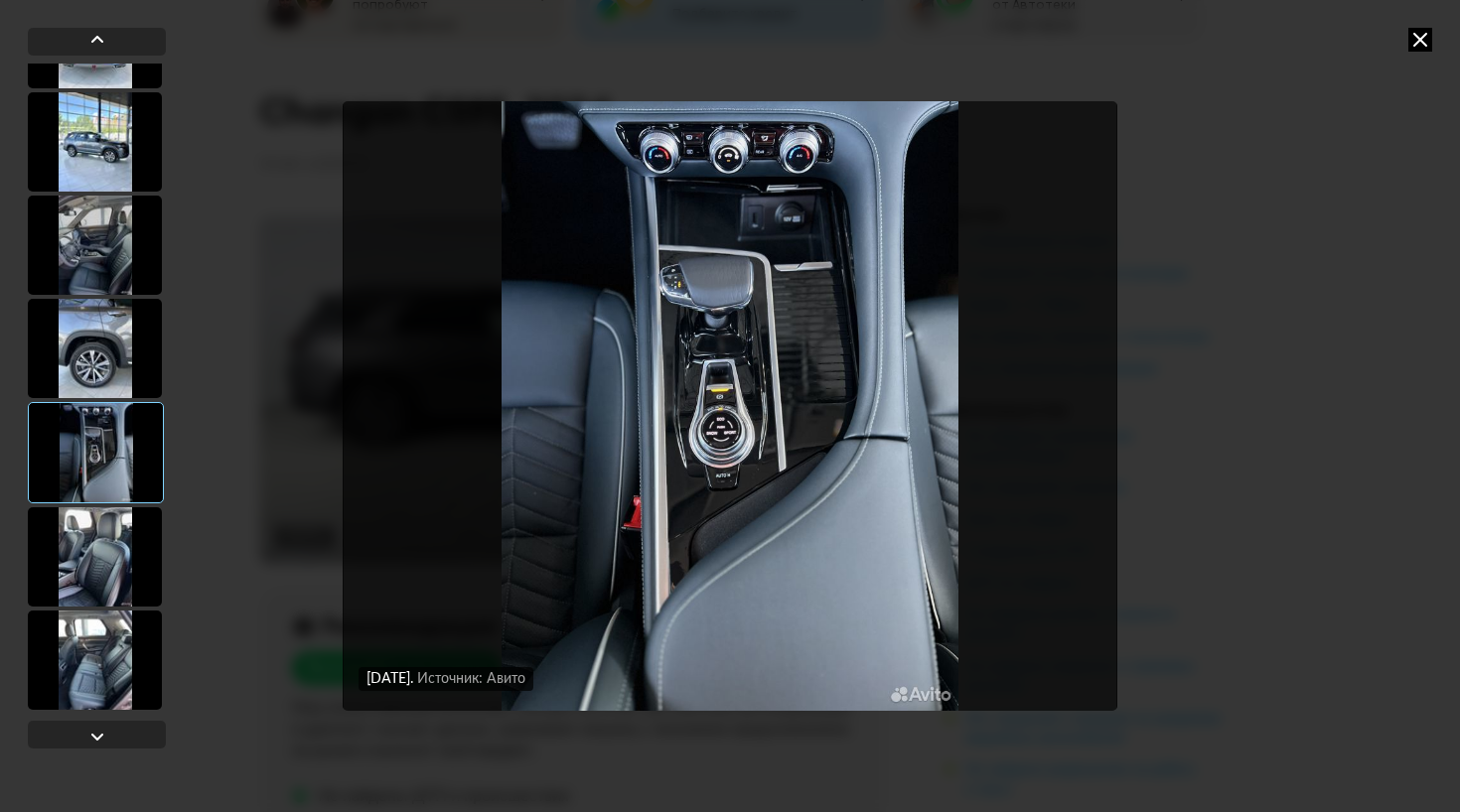 click at bounding box center (94, 557) 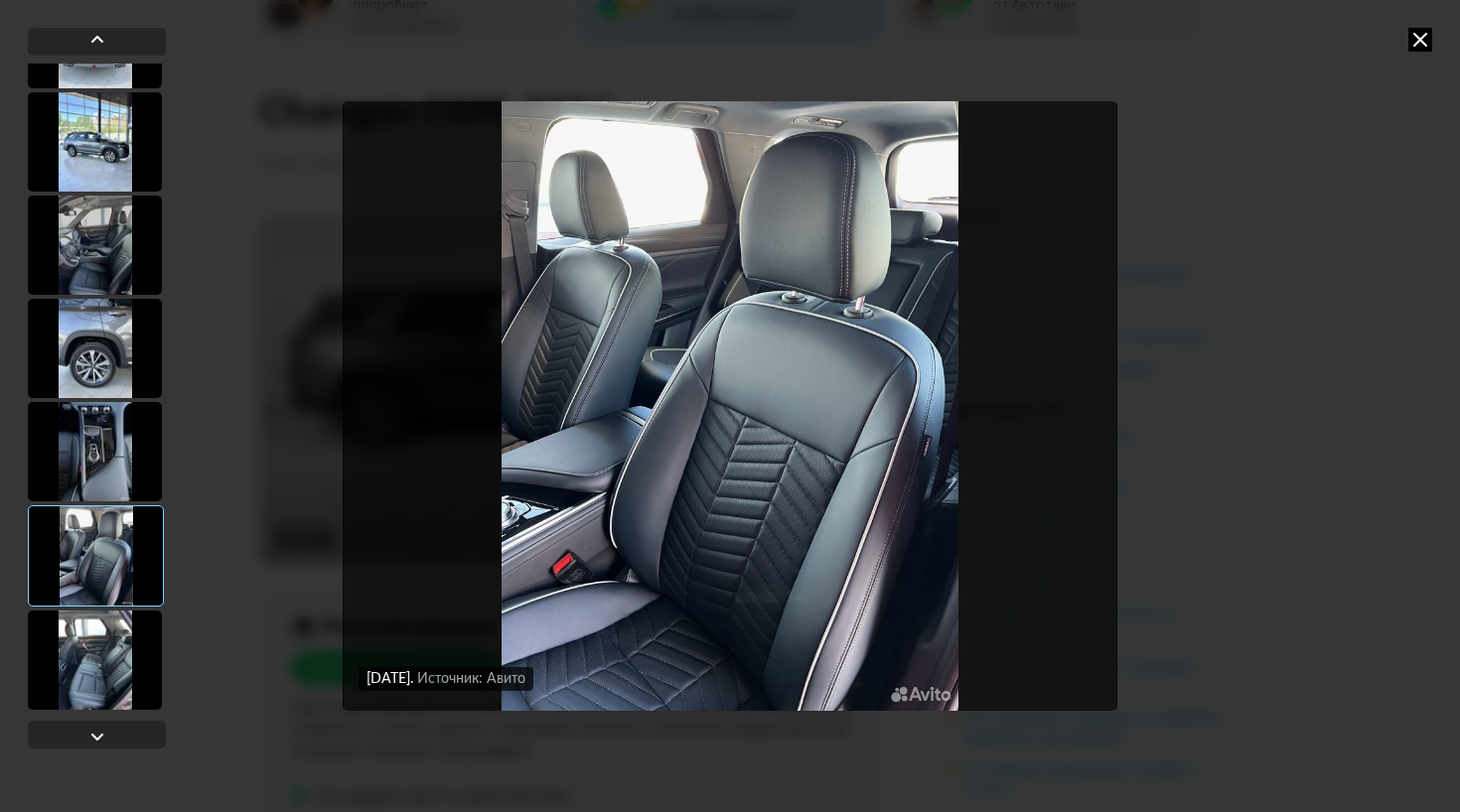 click at bounding box center (94, 660) 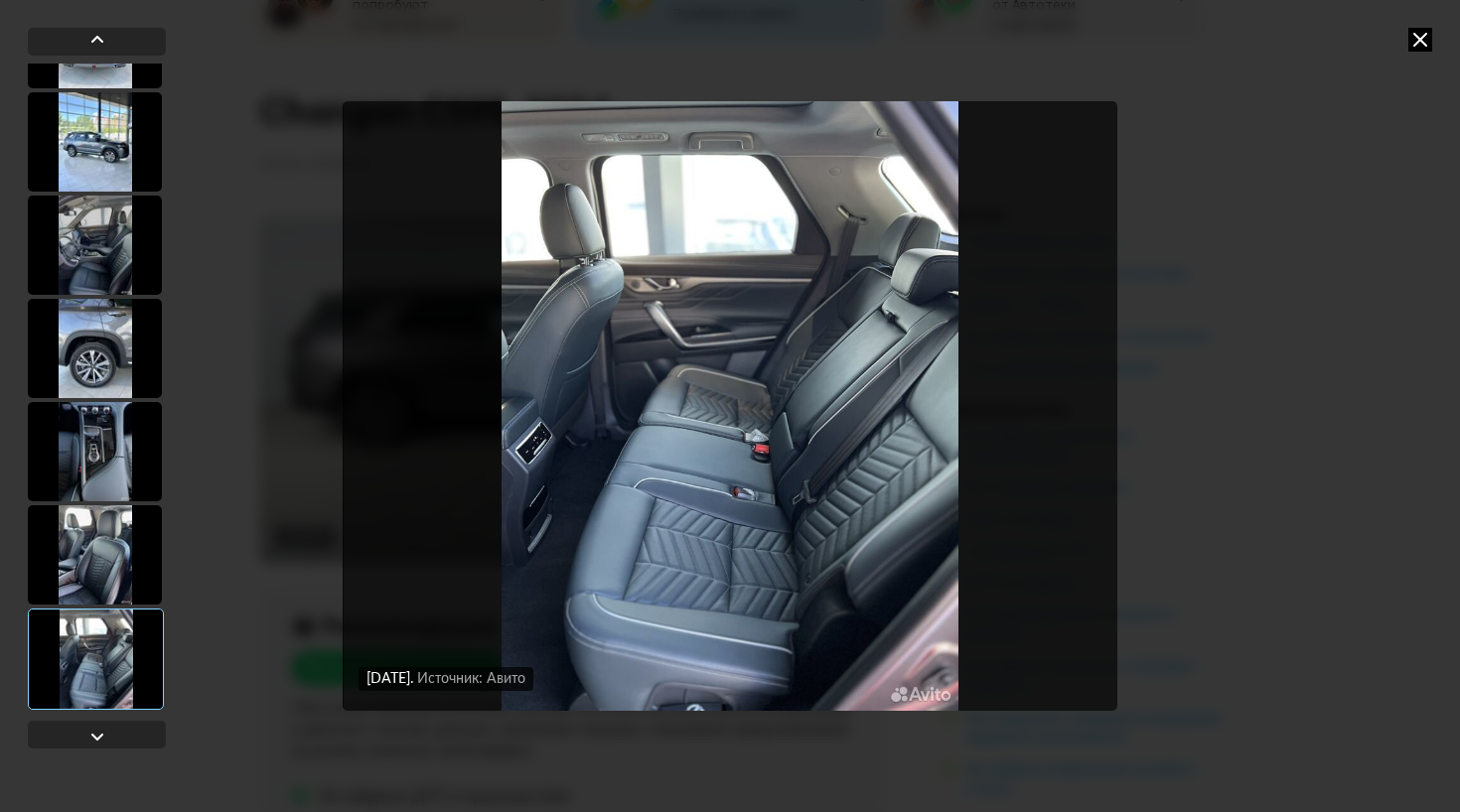 click at bounding box center (1420, 40) 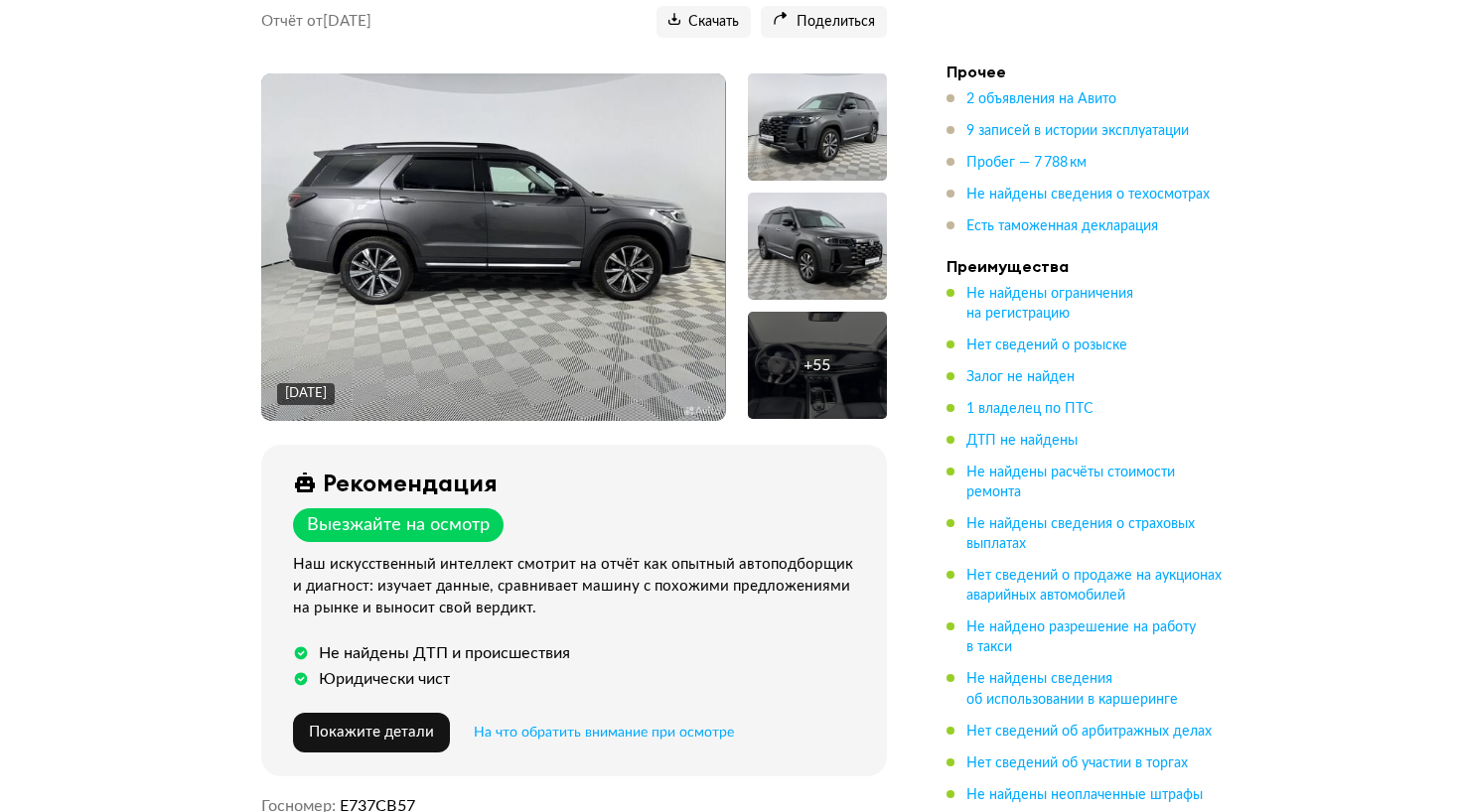 scroll, scrollTop: 458, scrollLeft: 0, axis: vertical 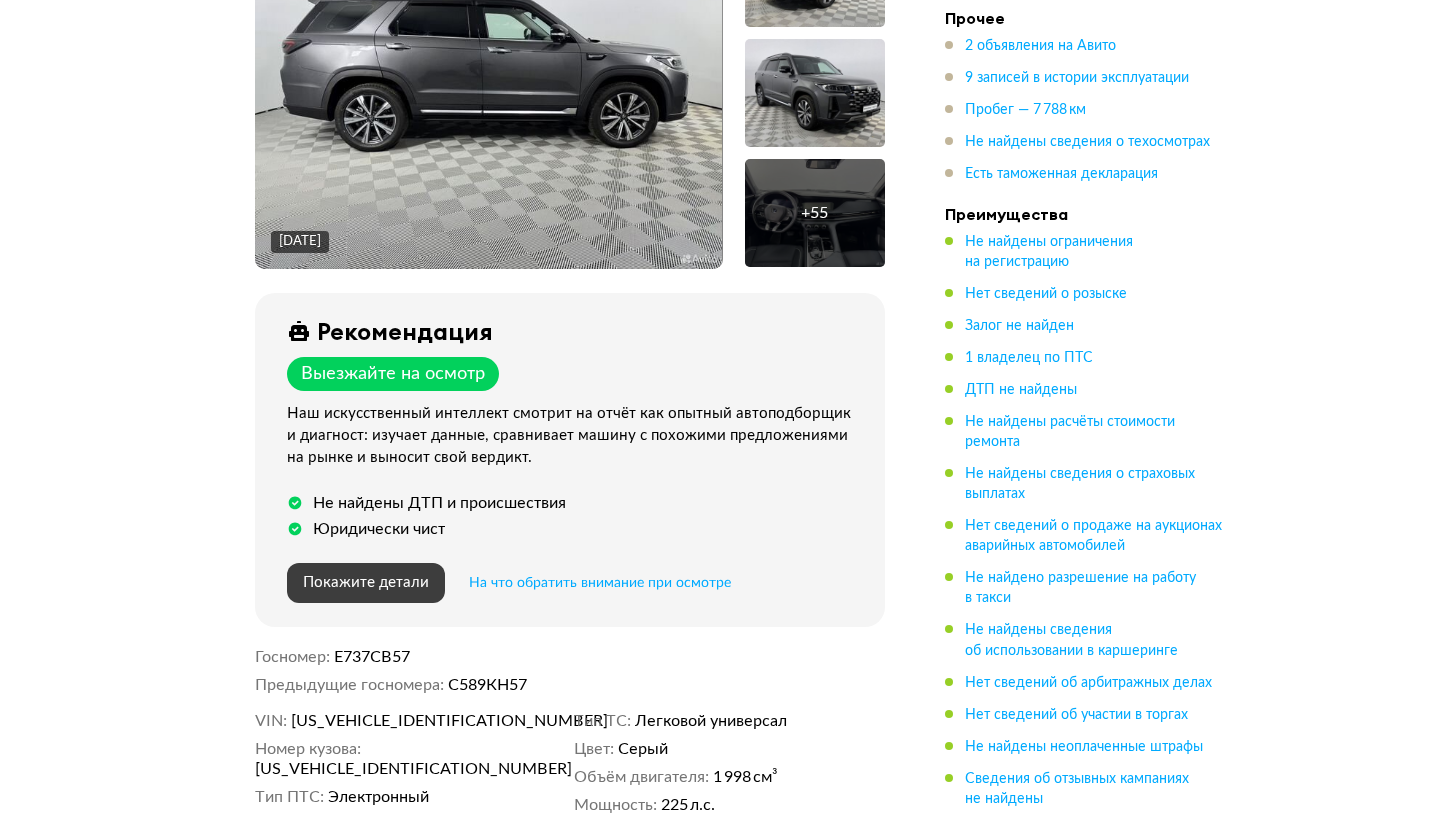 click on "Покажите детали" at bounding box center [366, 582] 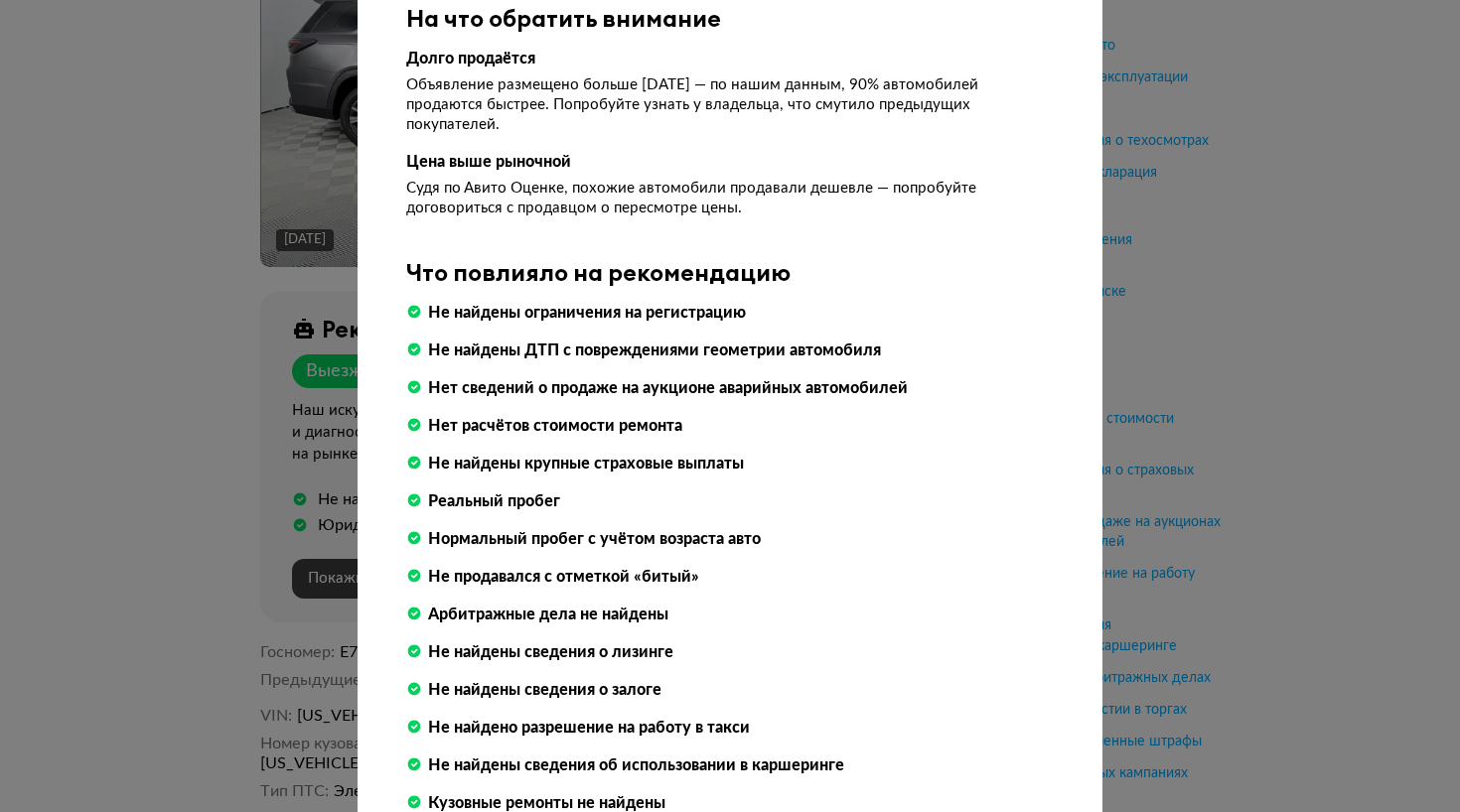scroll, scrollTop: 326, scrollLeft: 0, axis: vertical 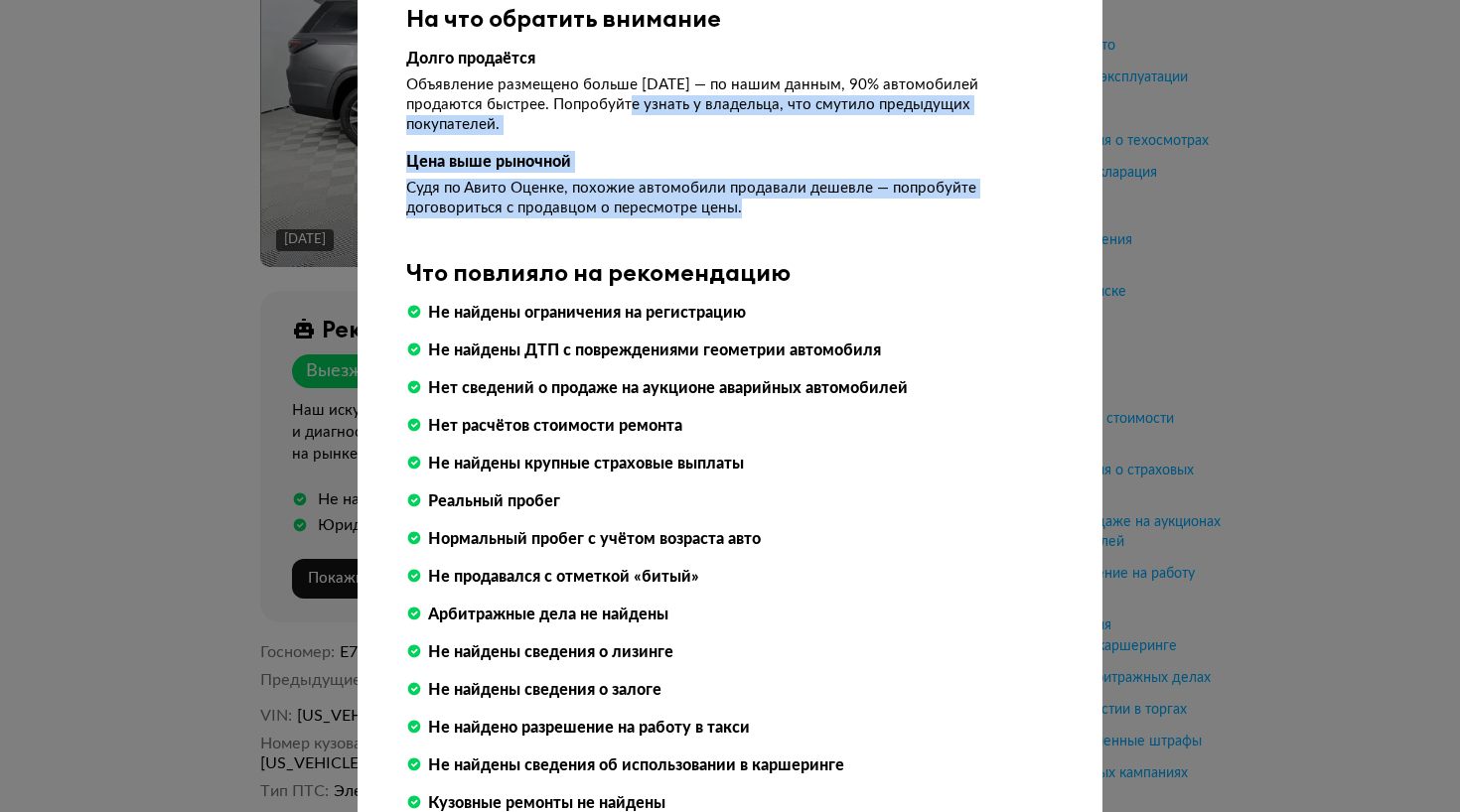 drag, startPoint x: 547, startPoint y: 108, endPoint x: 966, endPoint y: 207, distance: 430.53687 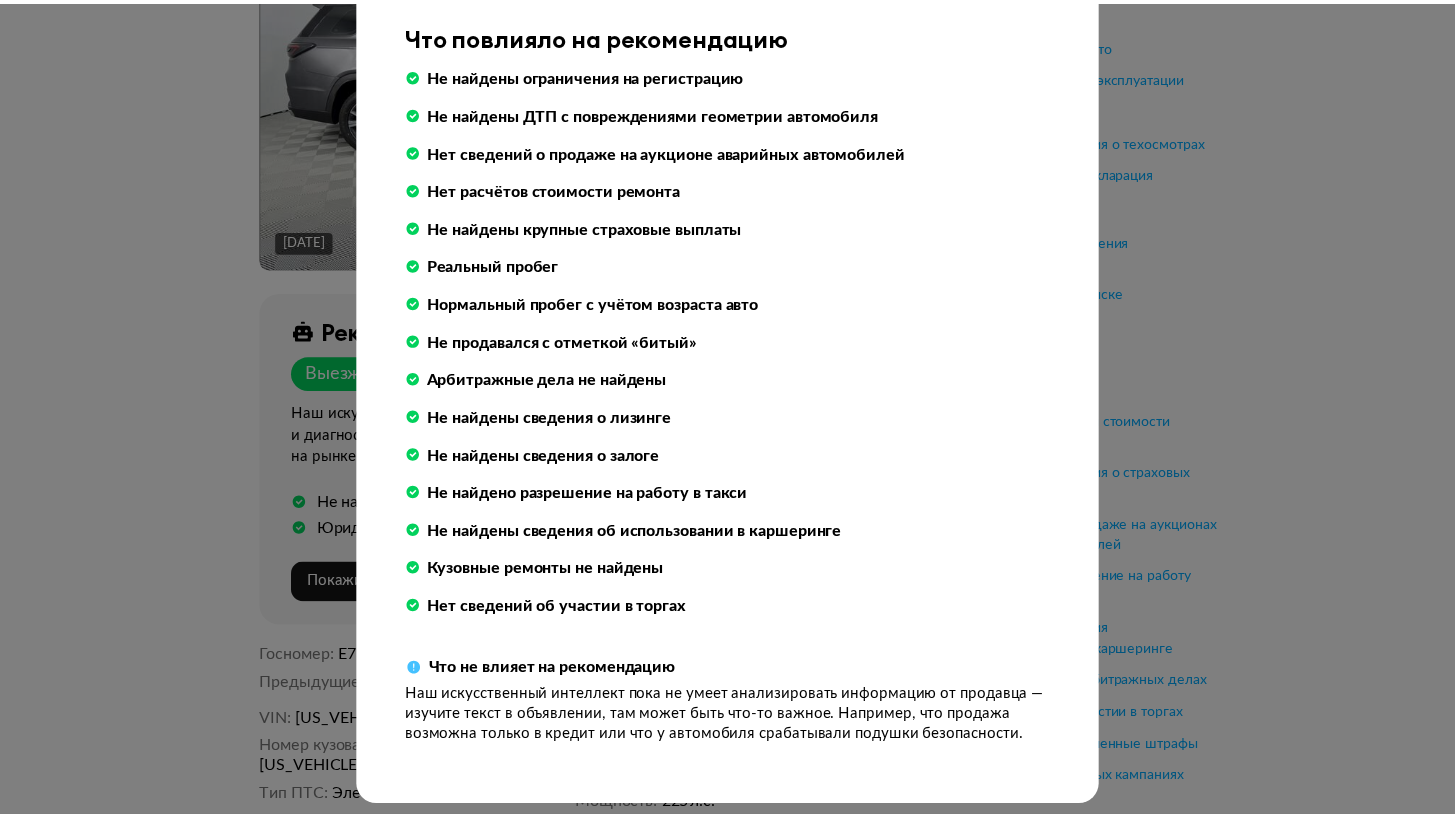 scroll, scrollTop: 576, scrollLeft: 0, axis: vertical 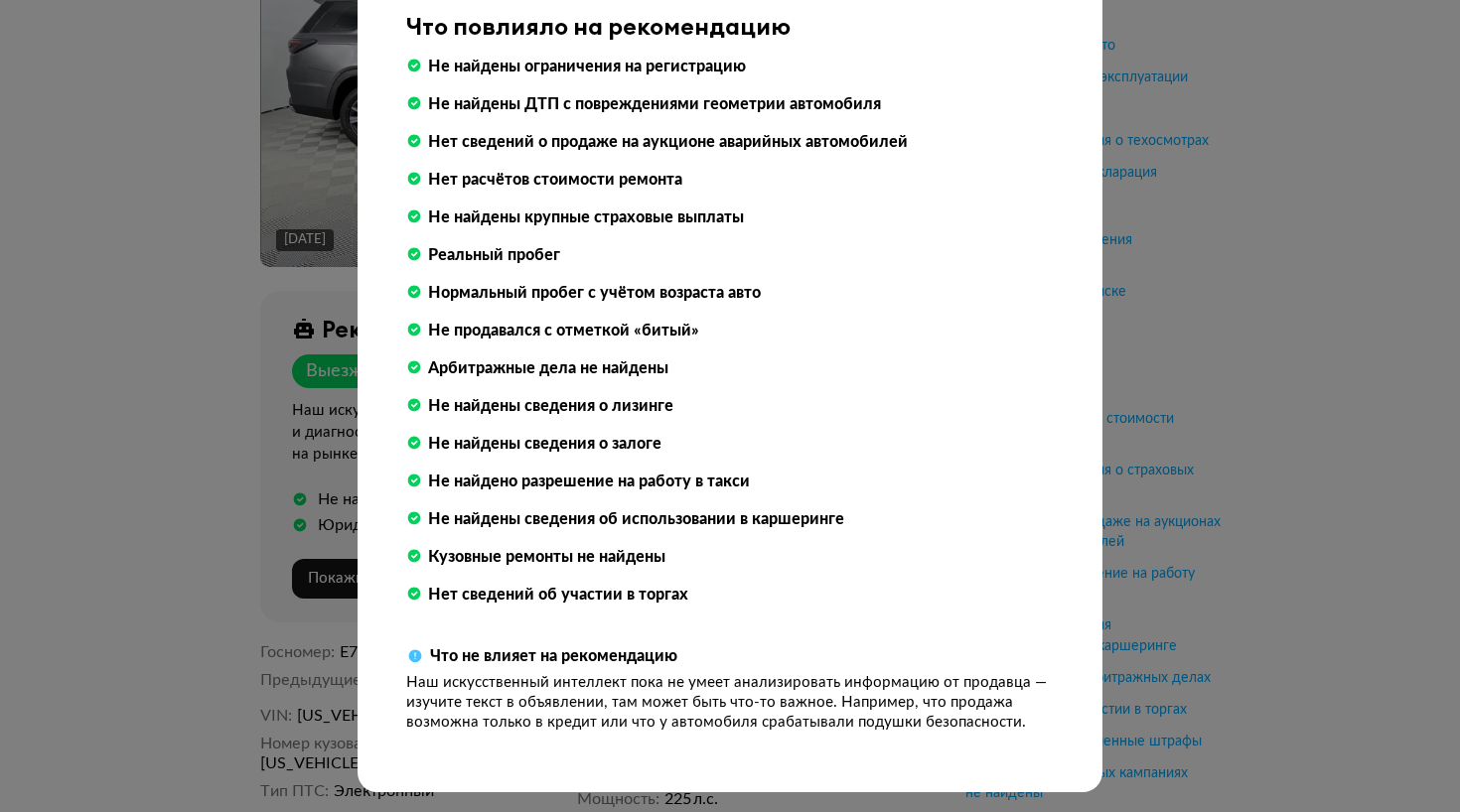 click at bounding box center [730, -166] 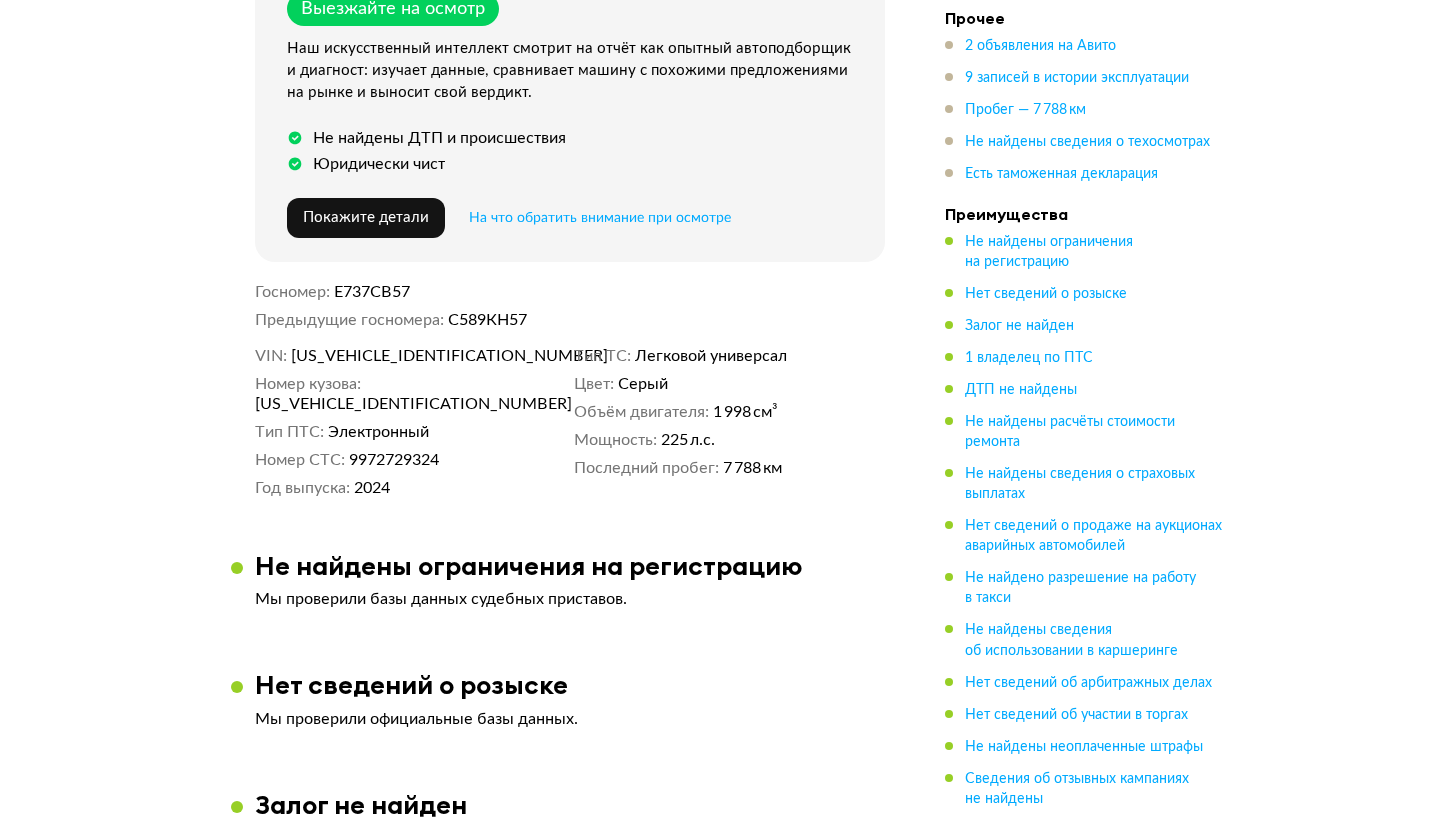 scroll, scrollTop: 834, scrollLeft: 0, axis: vertical 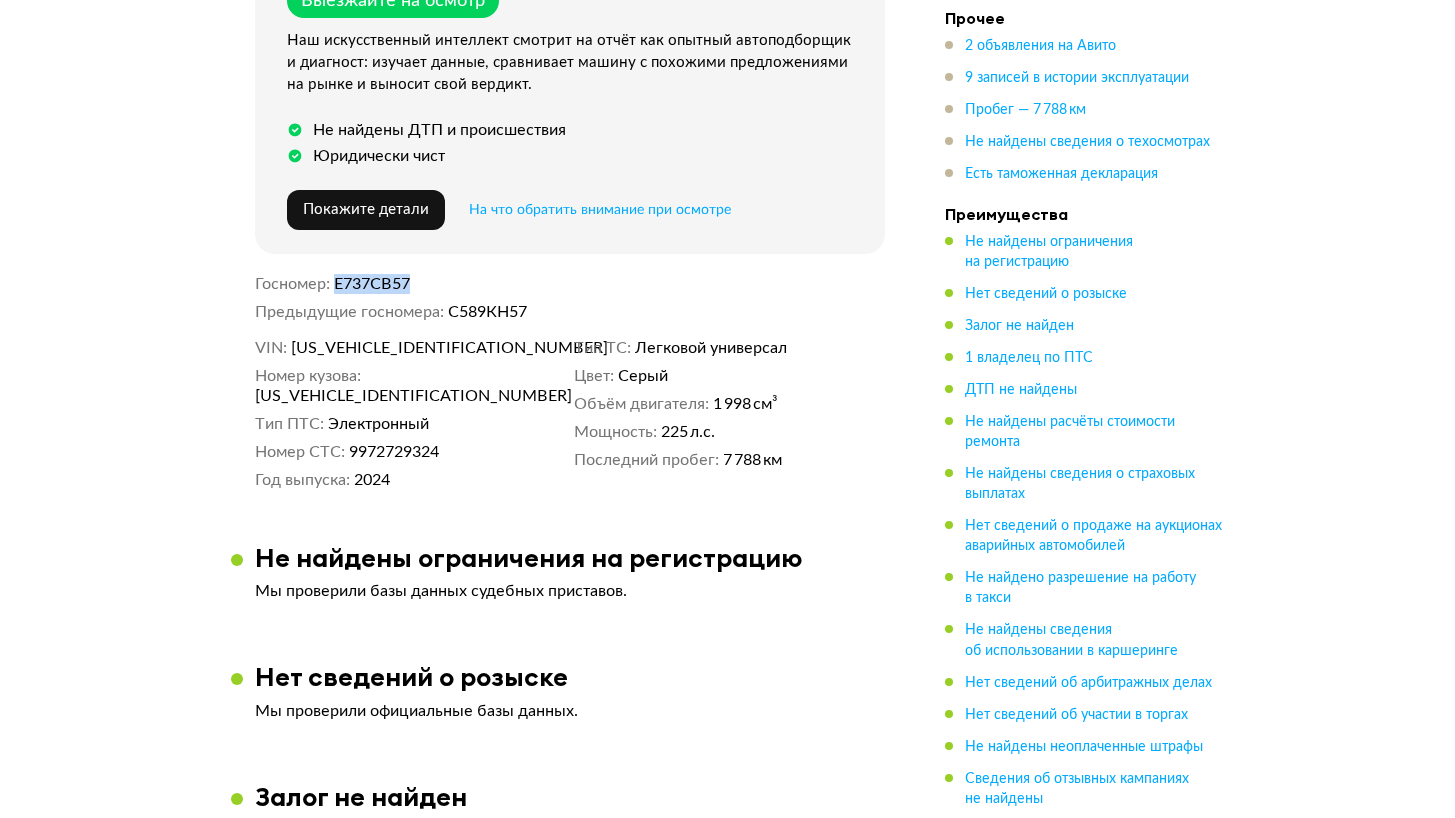 drag, startPoint x: 335, startPoint y: 272, endPoint x: 414, endPoint y: 277, distance: 79.15807 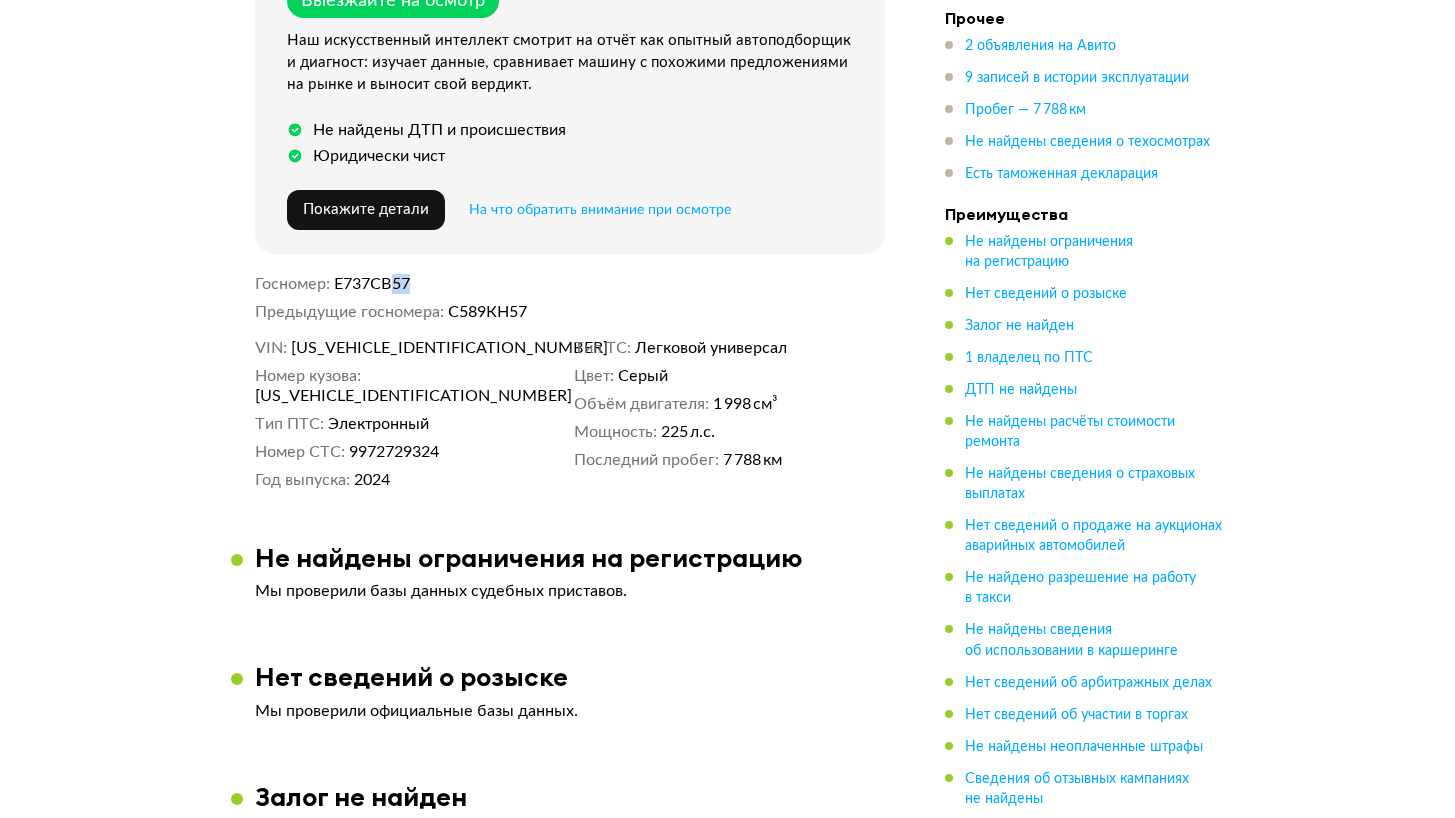 drag, startPoint x: 396, startPoint y: 273, endPoint x: 412, endPoint y: 276, distance: 16.27882 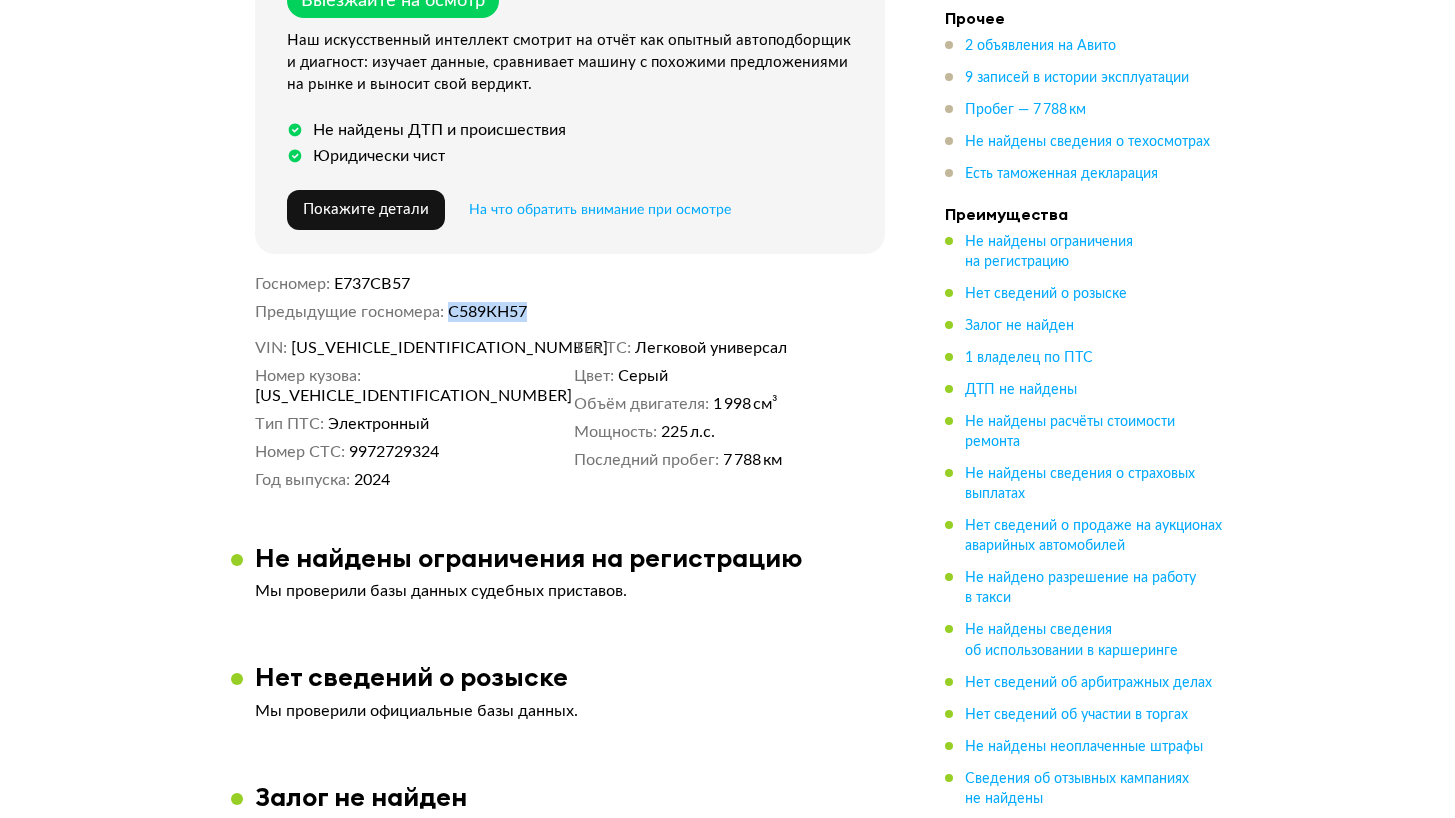 drag, startPoint x: 451, startPoint y: 301, endPoint x: 536, endPoint y: 303, distance: 85.02353 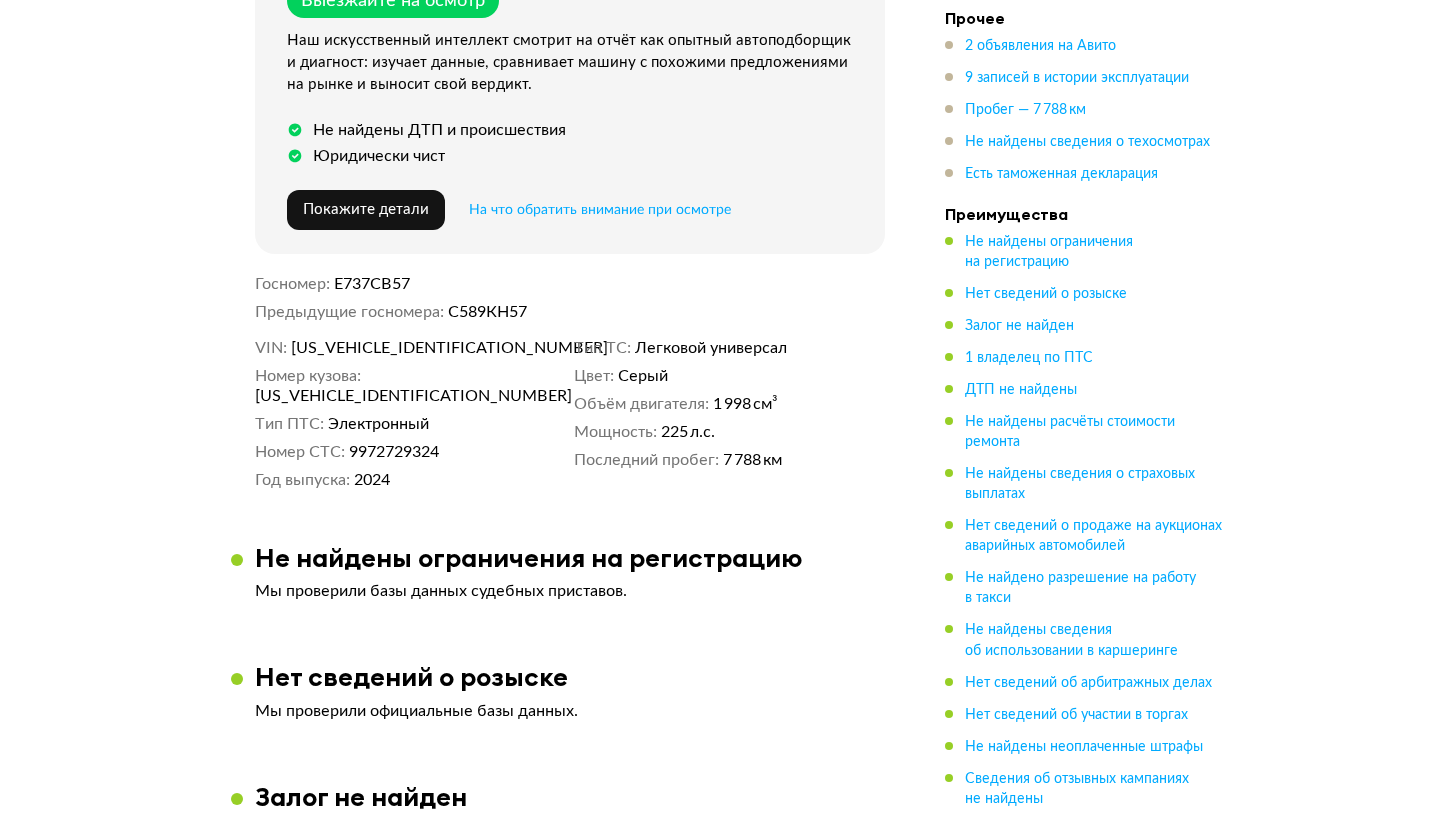 click on "Электронный" at bounding box center [447, 424] 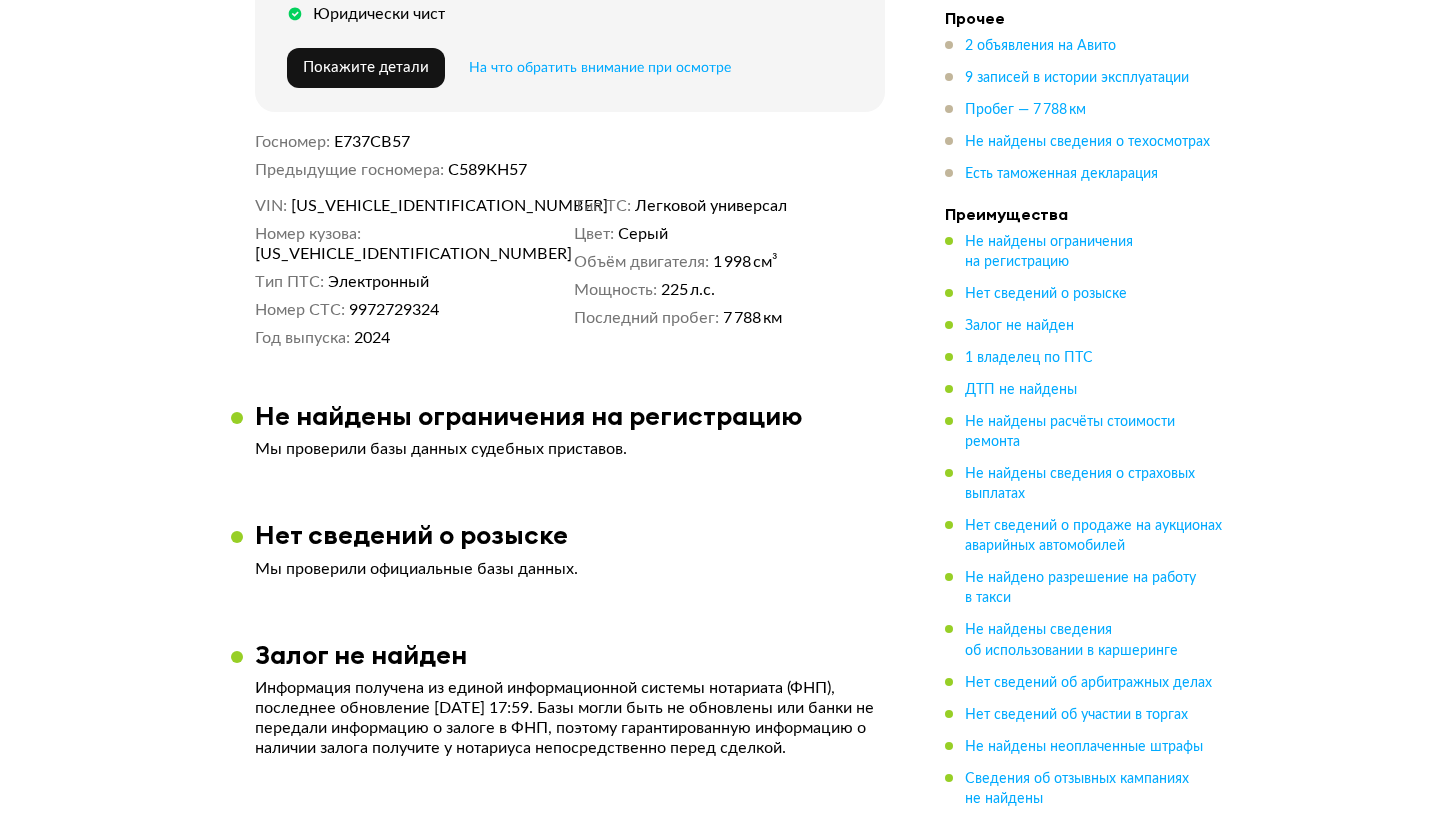 scroll, scrollTop: 986, scrollLeft: 0, axis: vertical 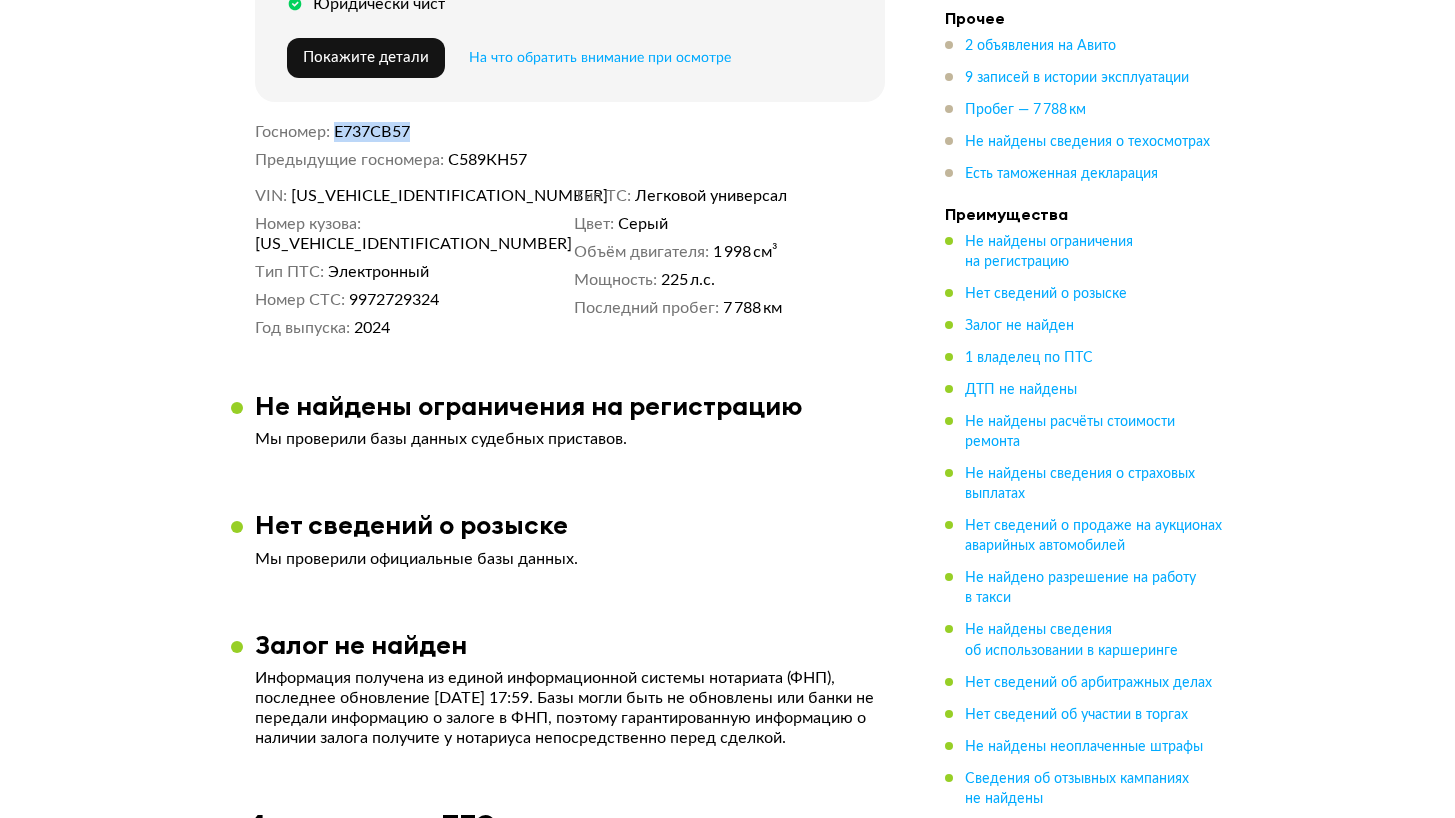 drag, startPoint x: 334, startPoint y: 124, endPoint x: 415, endPoint y: 127, distance: 81.055534 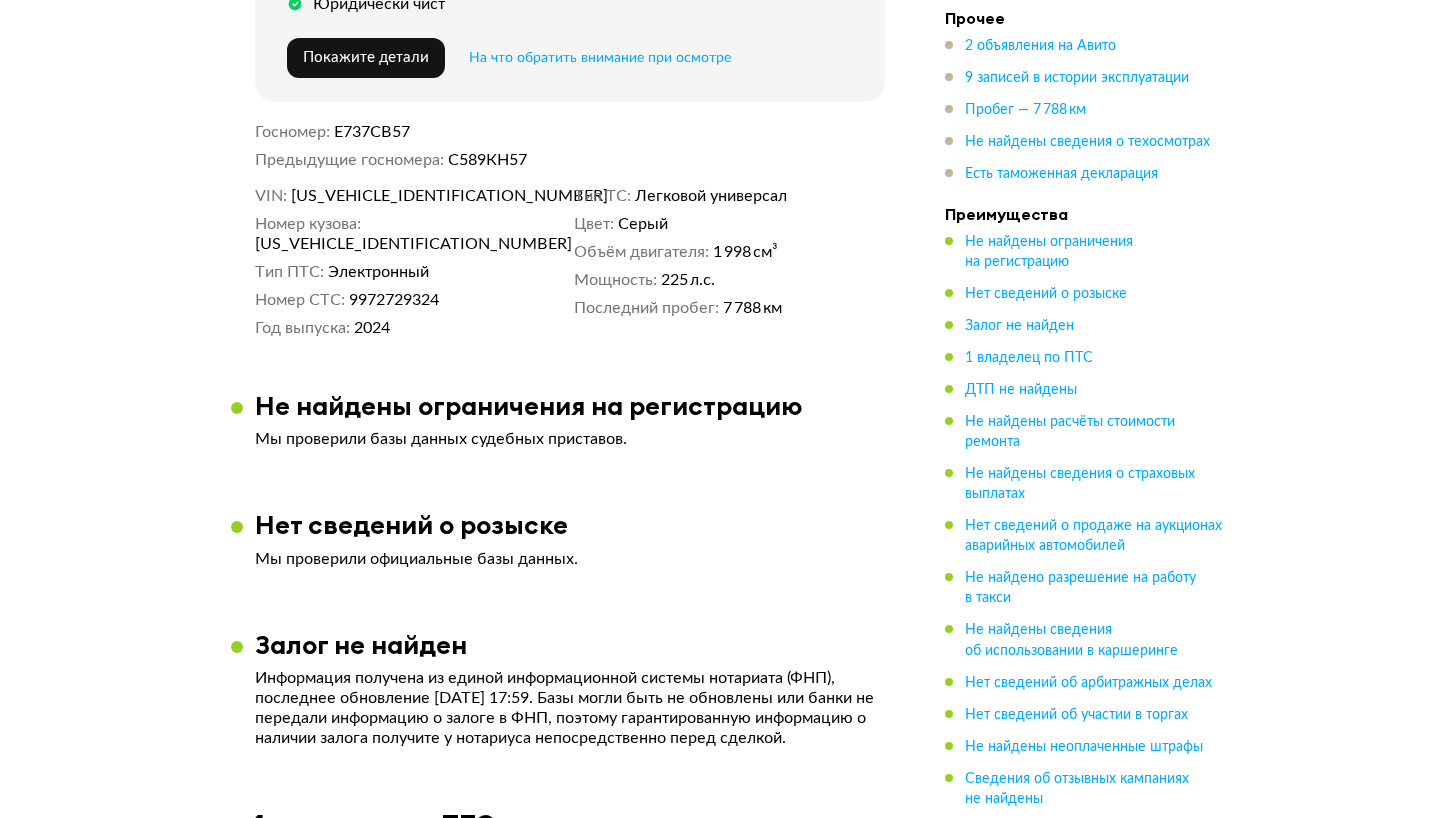 click on "Предыдущие госномера" at bounding box center [349, 160] 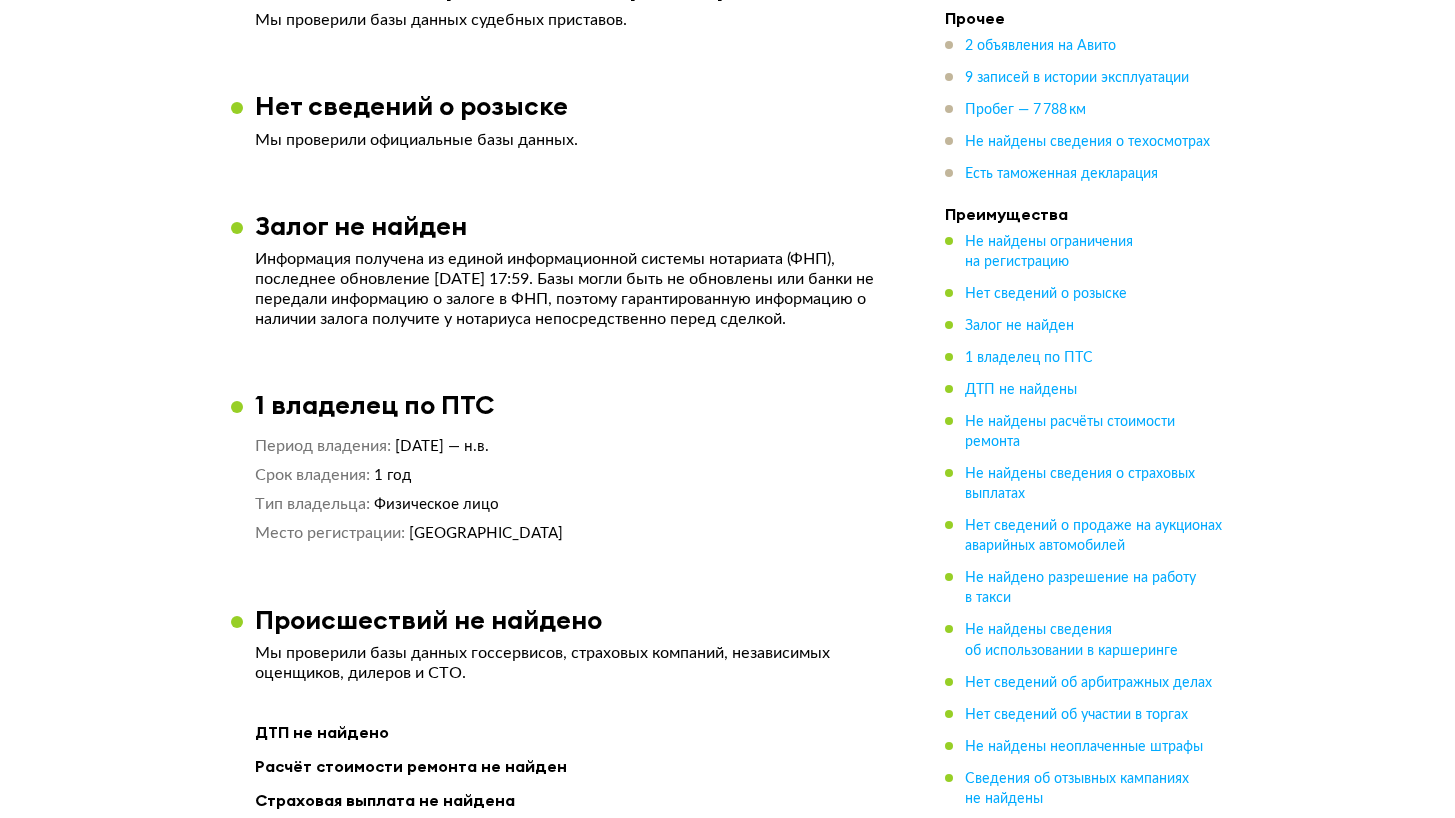 scroll, scrollTop: 1440, scrollLeft: 0, axis: vertical 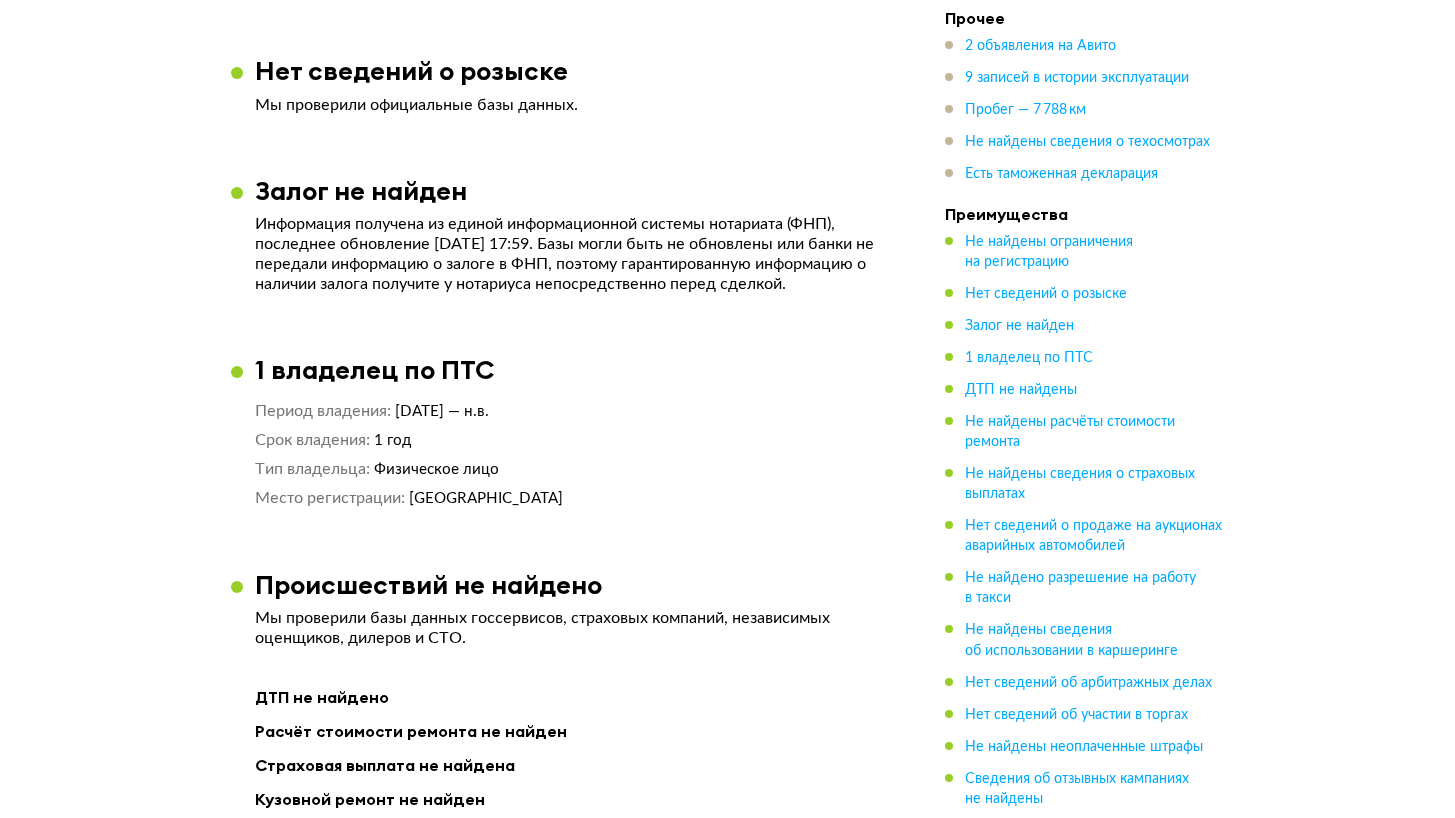 drag, startPoint x: 401, startPoint y: 405, endPoint x: 541, endPoint y: 404, distance: 140.00357 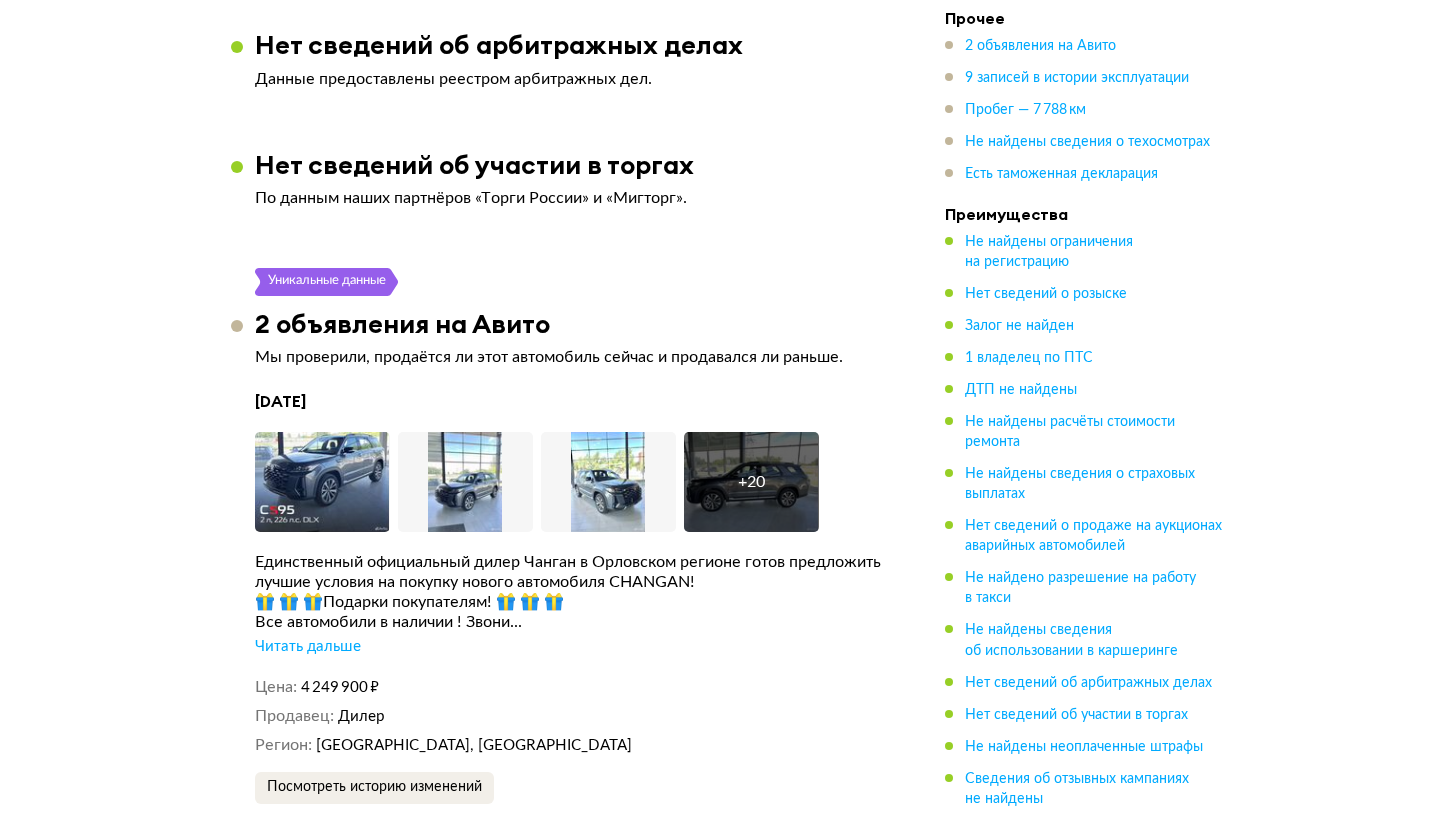 scroll, scrollTop: 3046, scrollLeft: 0, axis: vertical 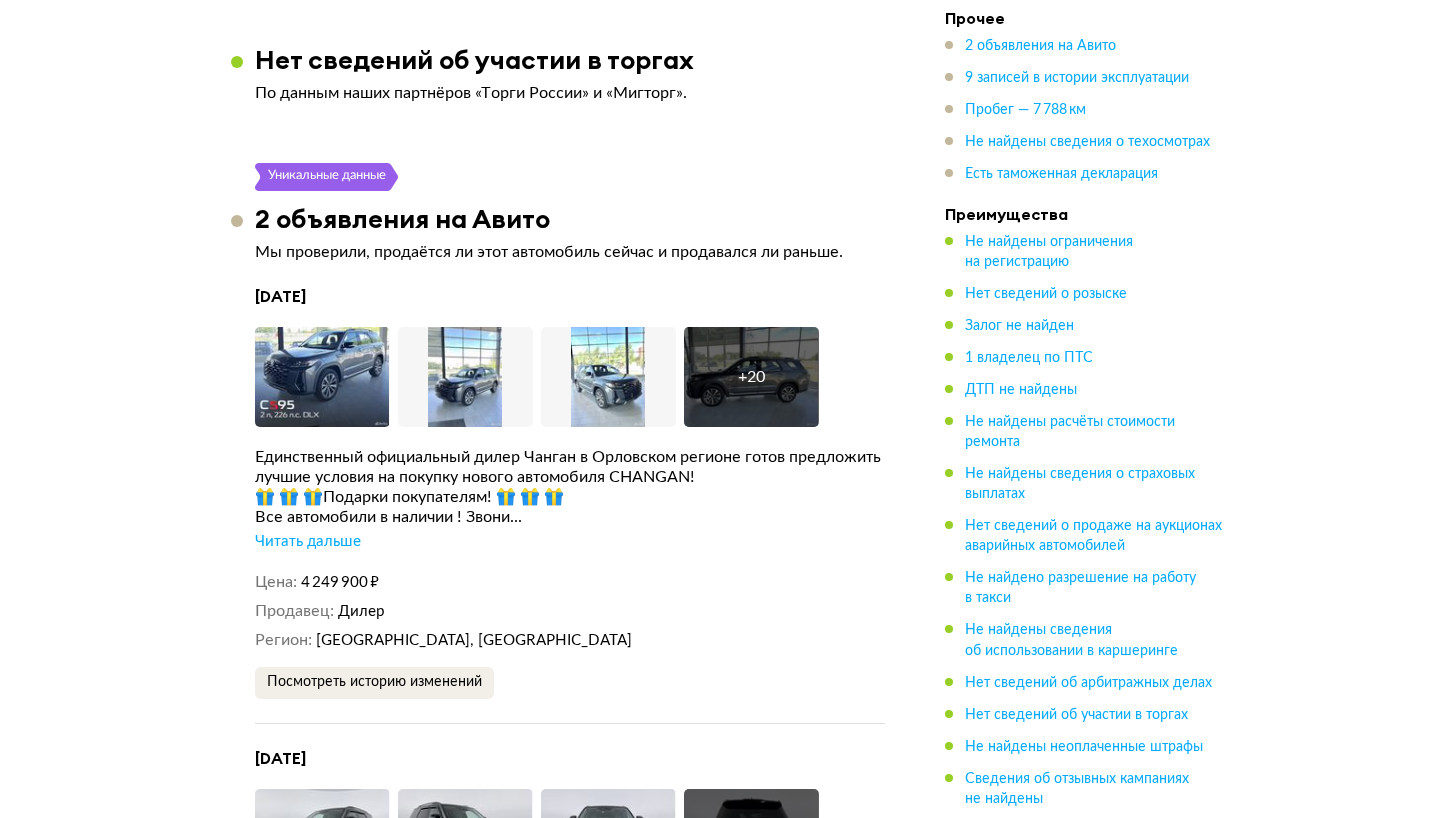 click on "Читать дальше" at bounding box center [308, 542] 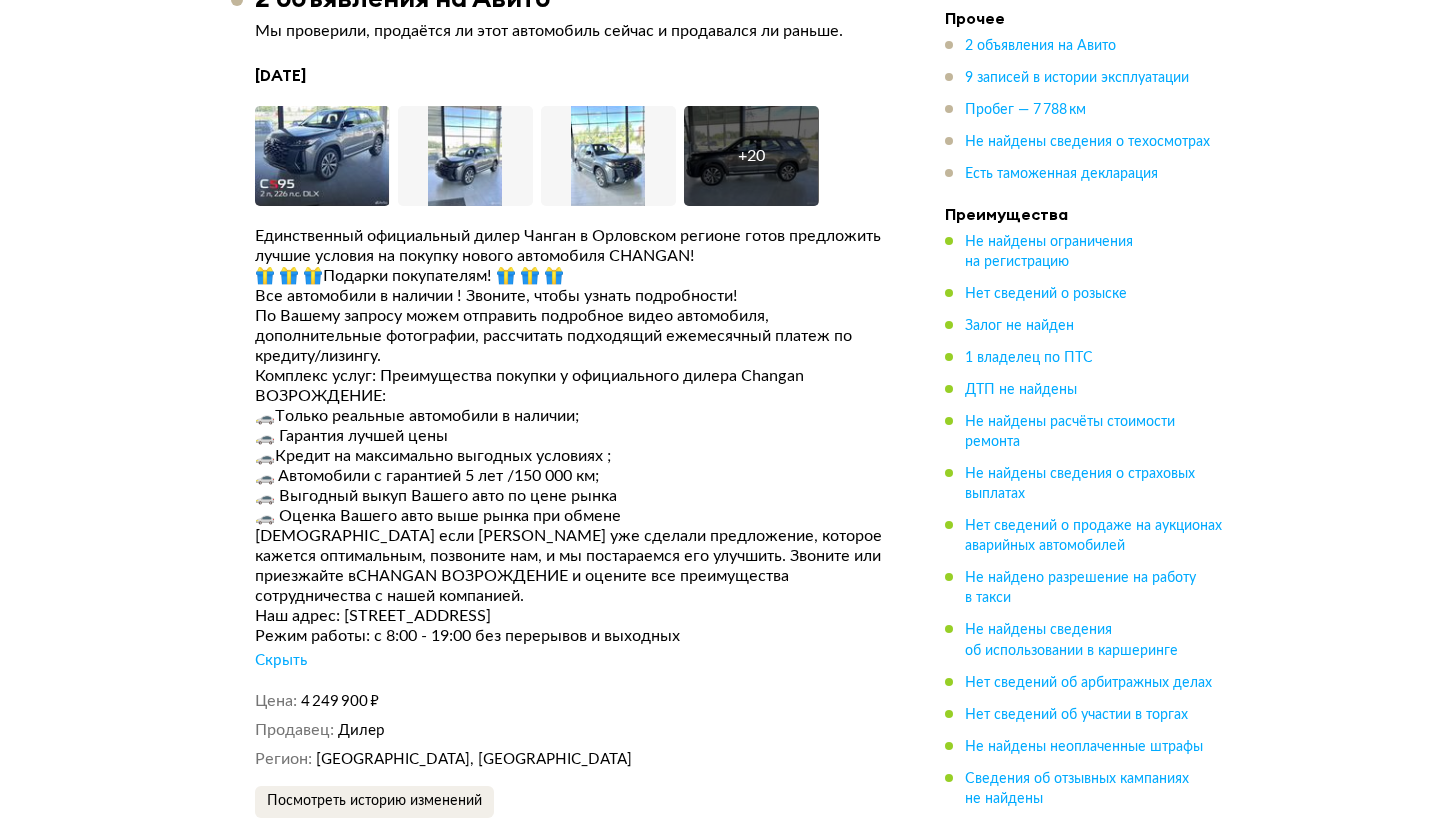 scroll, scrollTop: 3276, scrollLeft: 0, axis: vertical 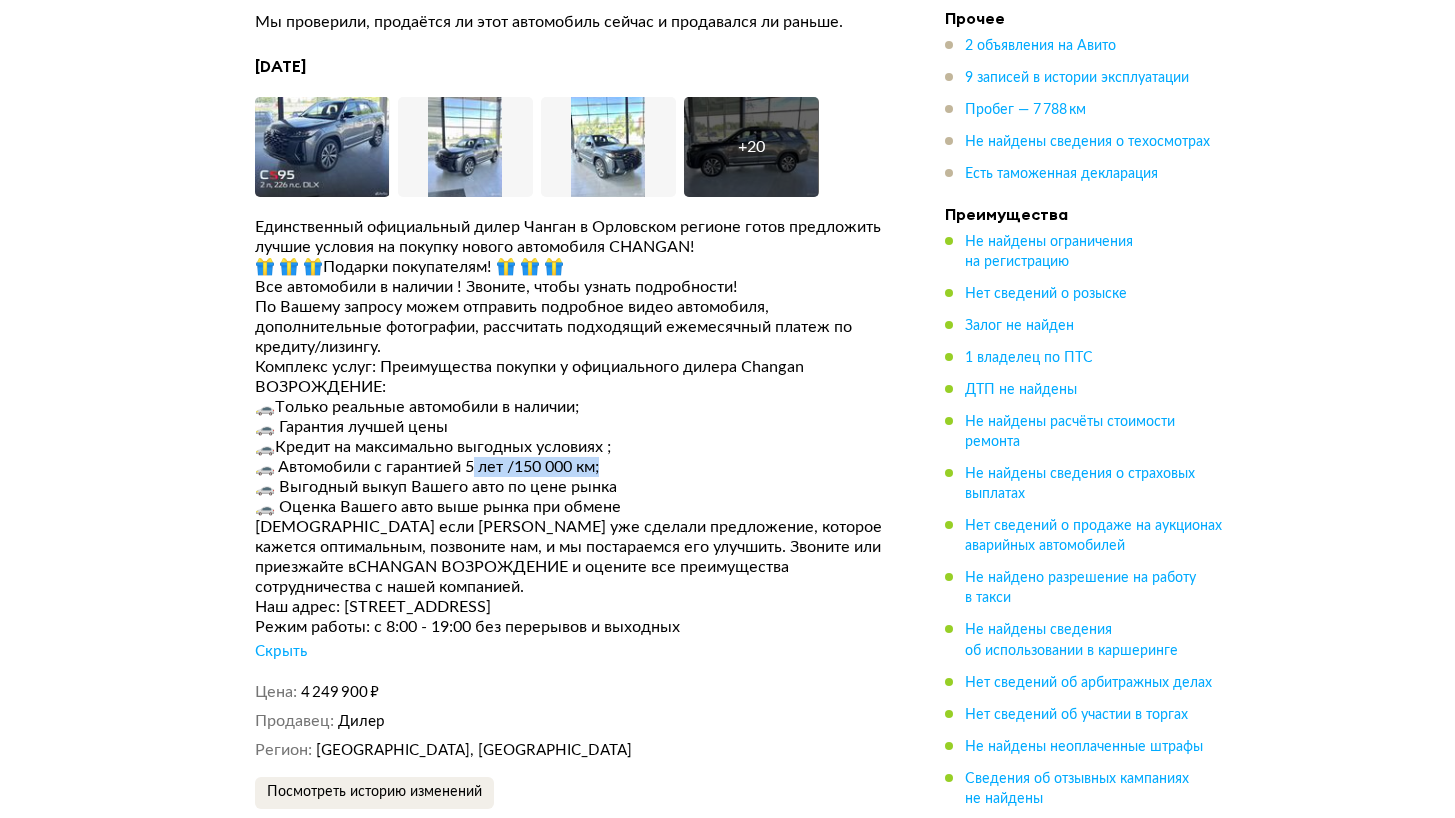 drag, startPoint x: 469, startPoint y: 462, endPoint x: 611, endPoint y: 461, distance: 142.00352 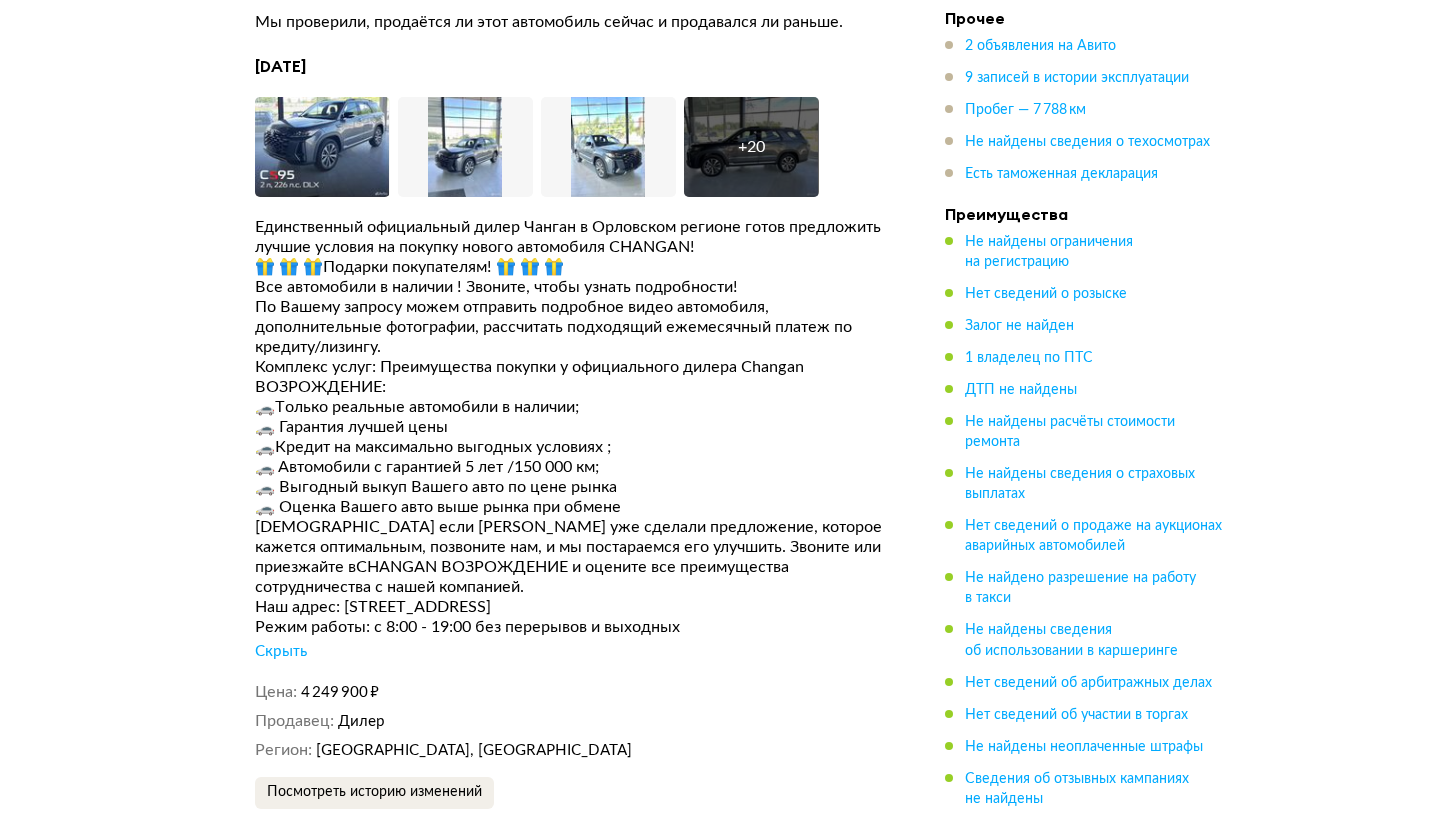 click on "[DEMOGRAPHIC_DATA] если [PERSON_NAME] уже сделали предложение, которое кажется оптимальным, позвоните нам, и мы постараемся его улучшить. Звоните или приезжайте вСНАNGАN ВОЗРОЖДЕНИЕ и оцените все преимущества сотрудничества с нашей компанией." at bounding box center (570, 557) 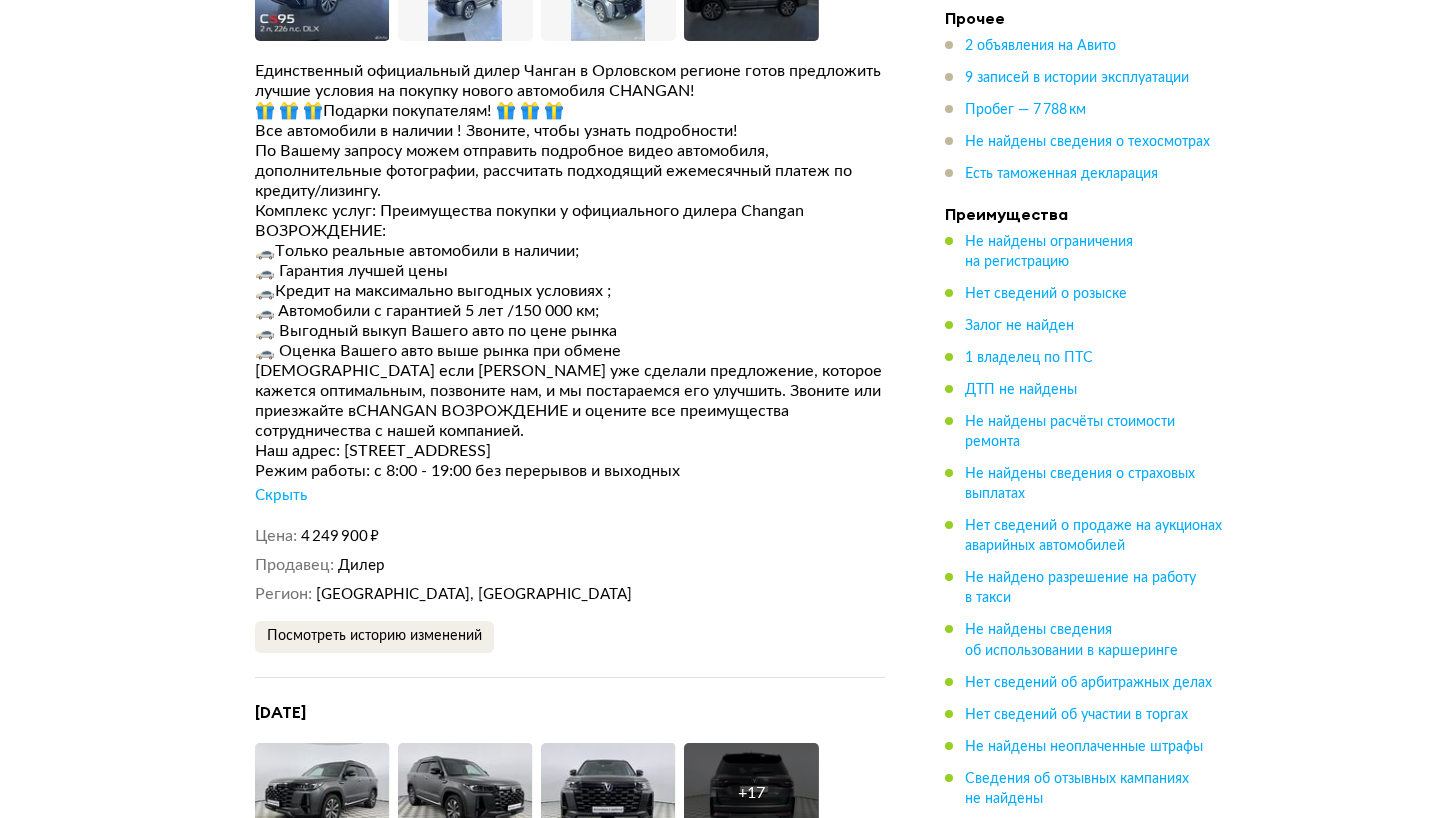scroll, scrollTop: 3437, scrollLeft: 0, axis: vertical 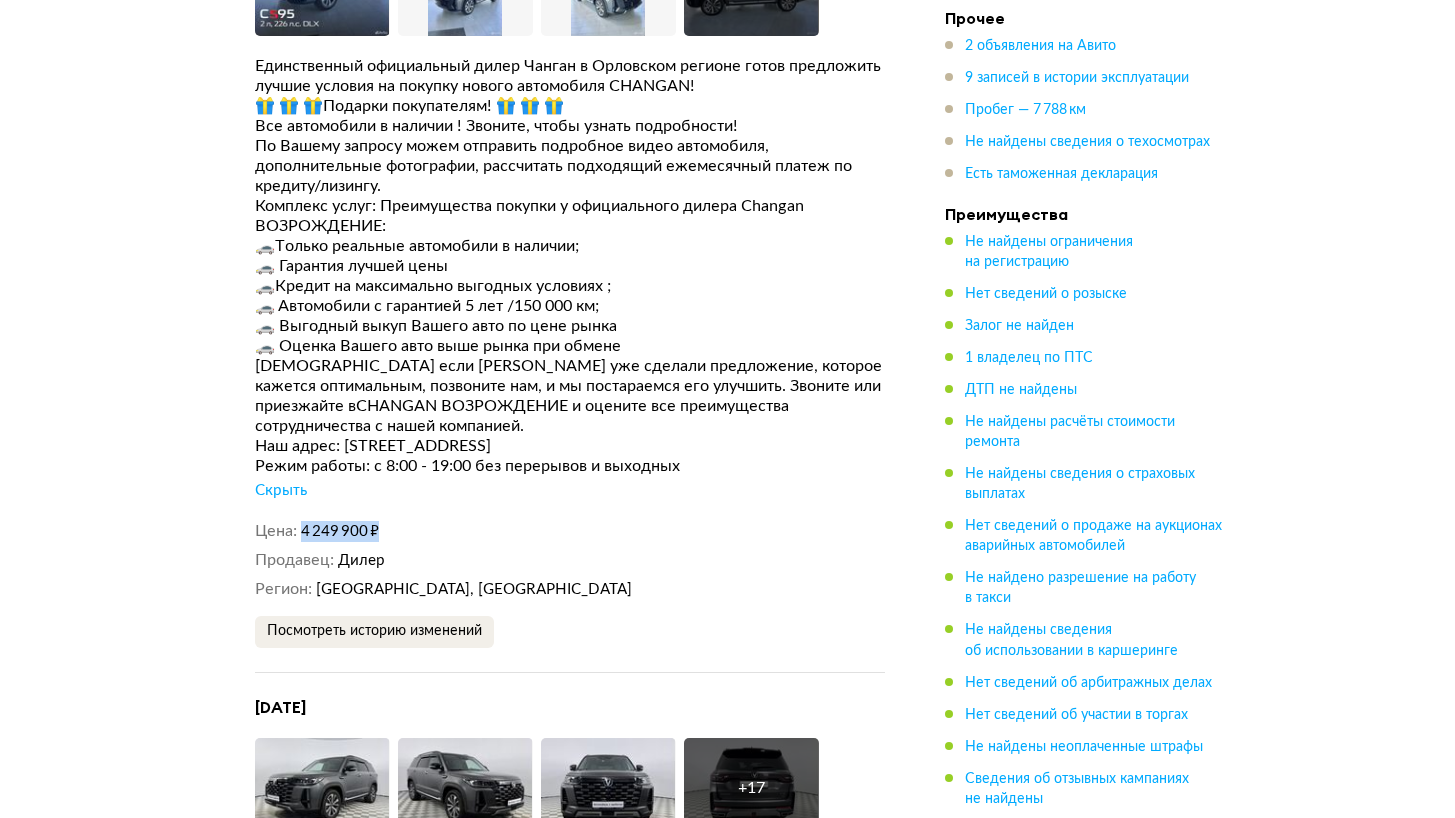 drag, startPoint x: 302, startPoint y: 523, endPoint x: 384, endPoint y: 522, distance: 82.006096 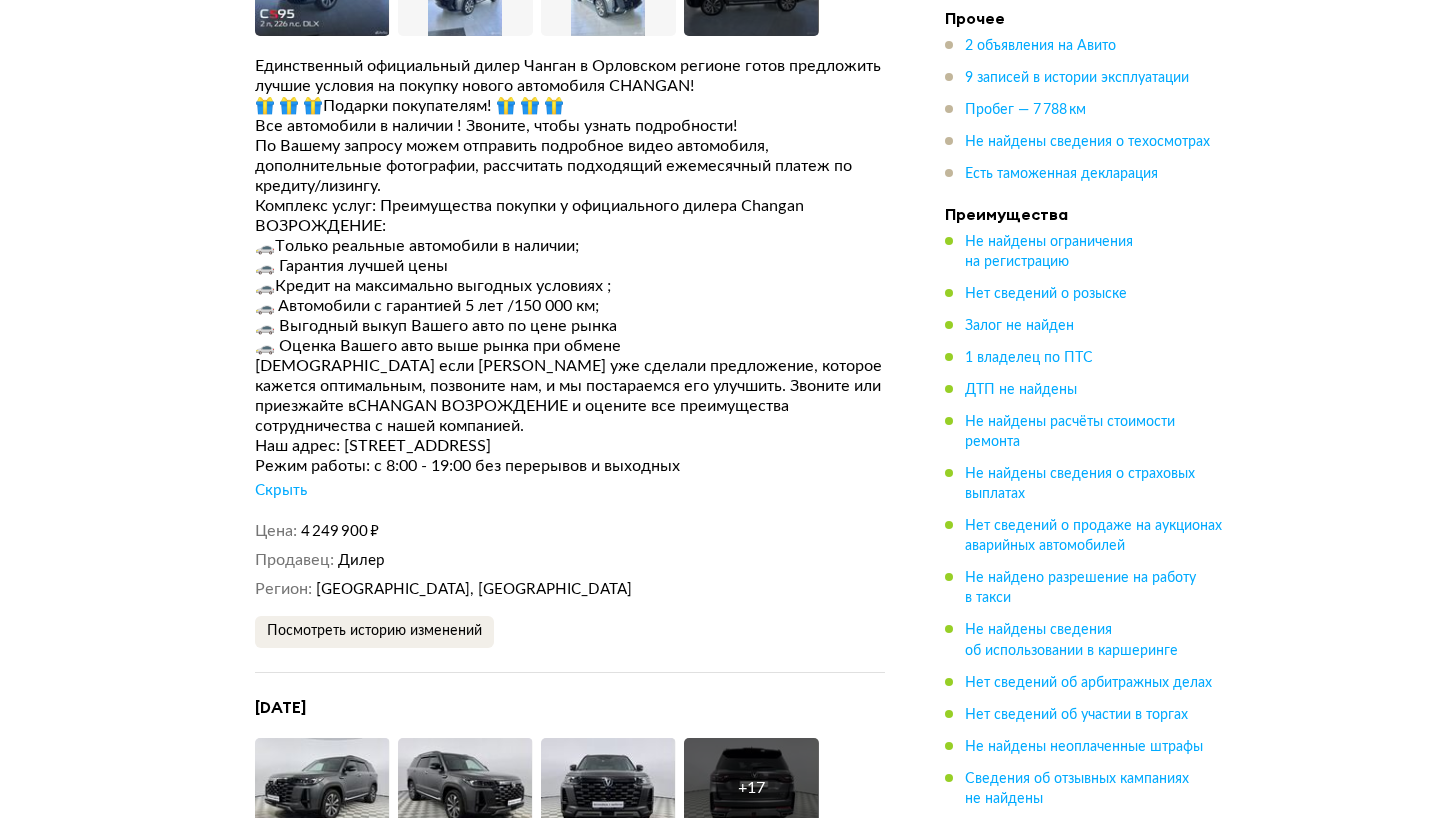 click on "[DEMOGRAPHIC_DATA] если [PERSON_NAME] уже сделали предложение, которое кажется оптимальным, позвоните нам, и мы постараемся его улучшить. Звоните или приезжайте вСНАNGАN ВОЗРОЖДЕНИЕ и оцените все преимущества сотрудничества с нашей компанией." at bounding box center [570, 396] 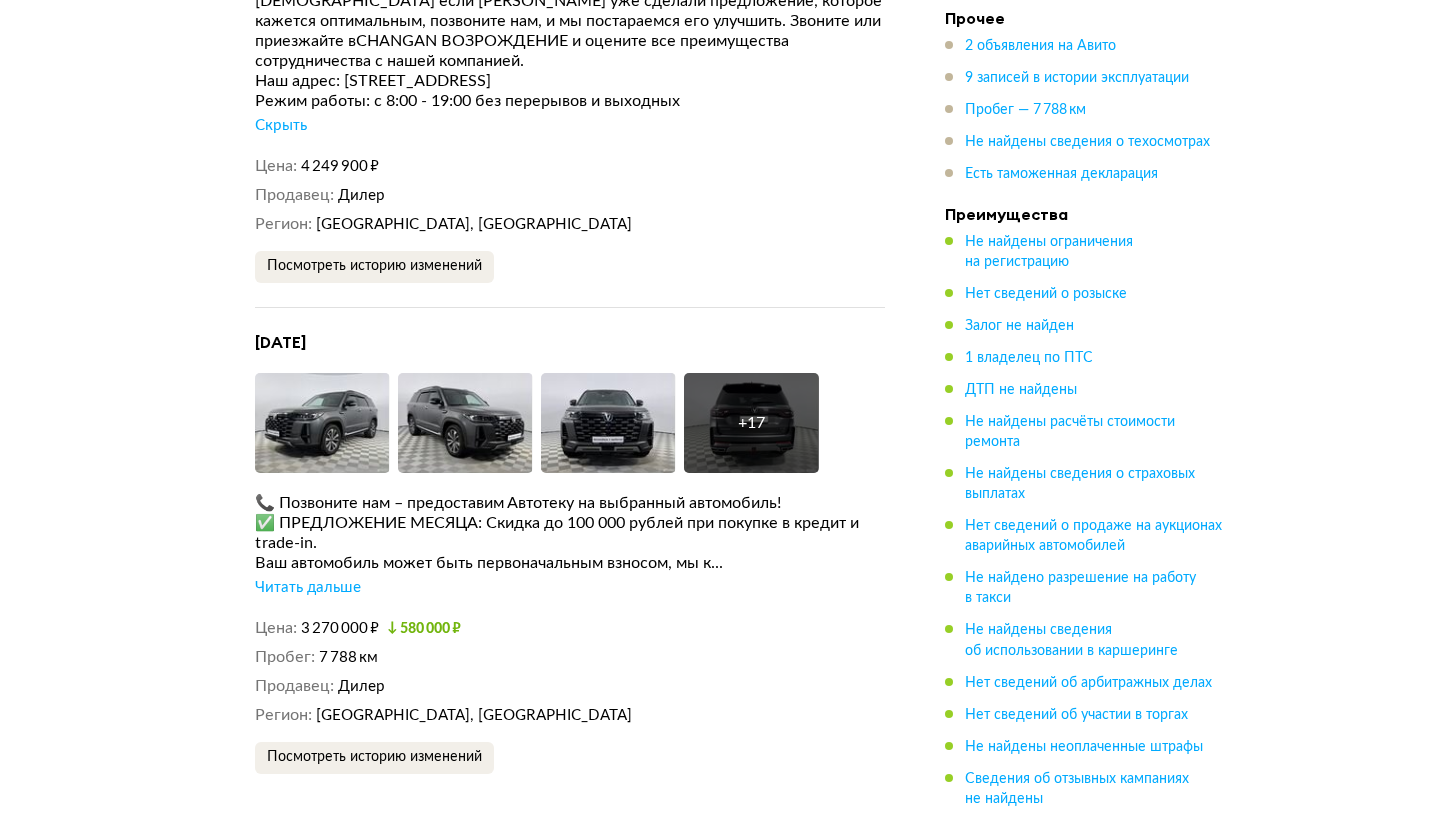 scroll, scrollTop: 3804, scrollLeft: 0, axis: vertical 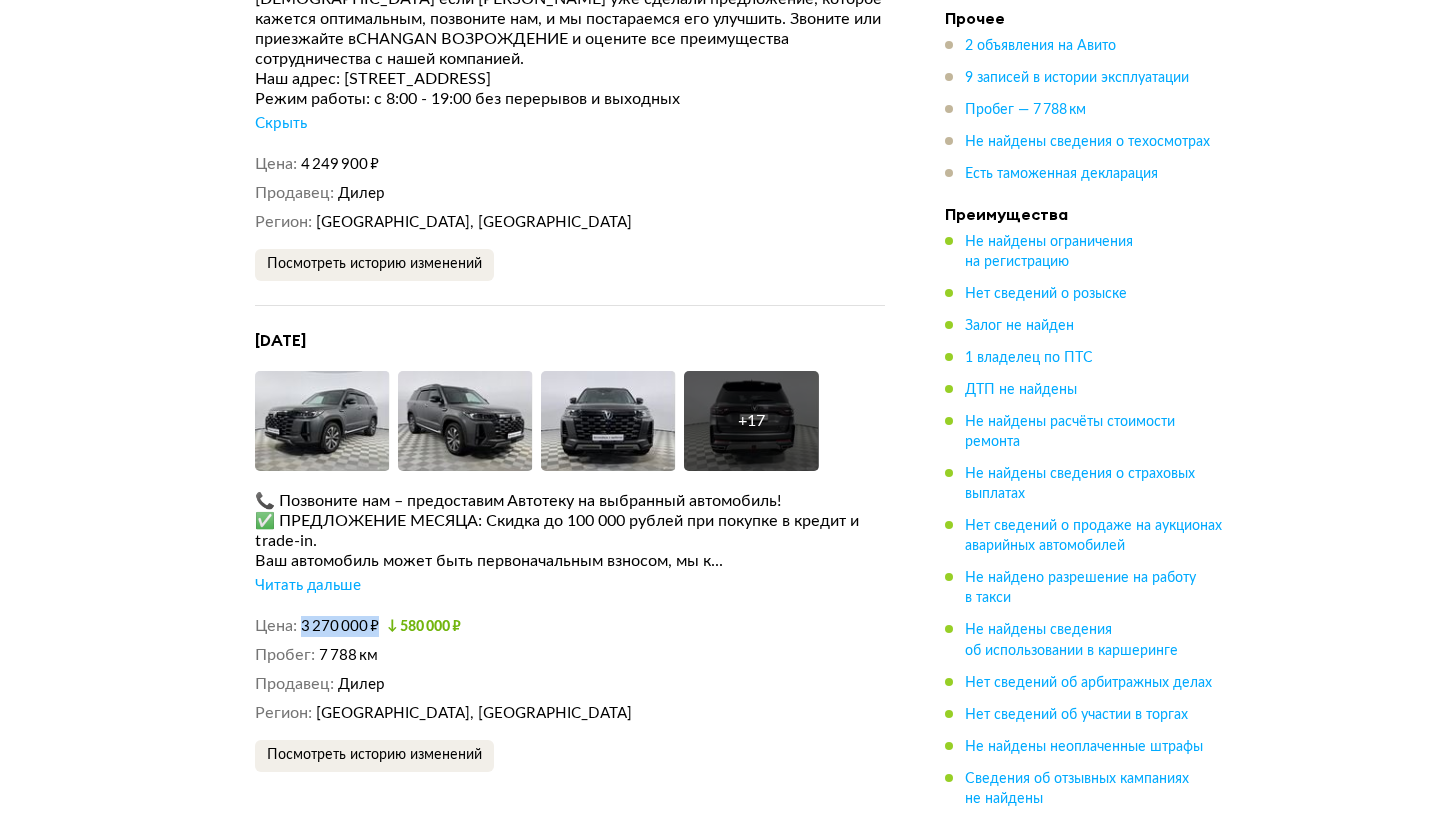 drag, startPoint x: 303, startPoint y: 617, endPoint x: 375, endPoint y: 619, distance: 72.02777 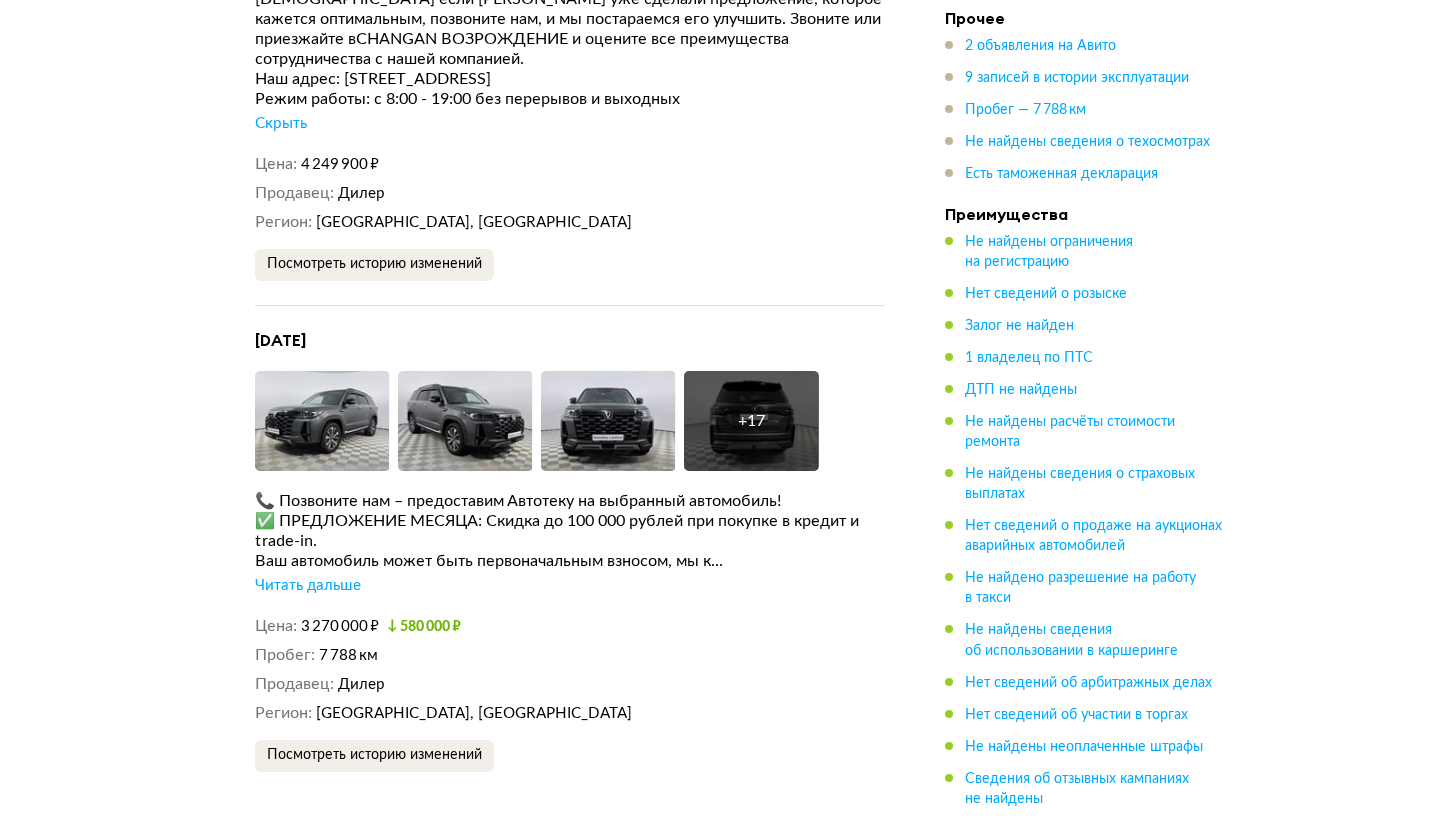 click on "✅ ПРЕДЛОЖЕНИЕ МЕСЯЦА: Скидка до 100 000 рублей при покупке в кредит и trade-in." at bounding box center [570, 531] 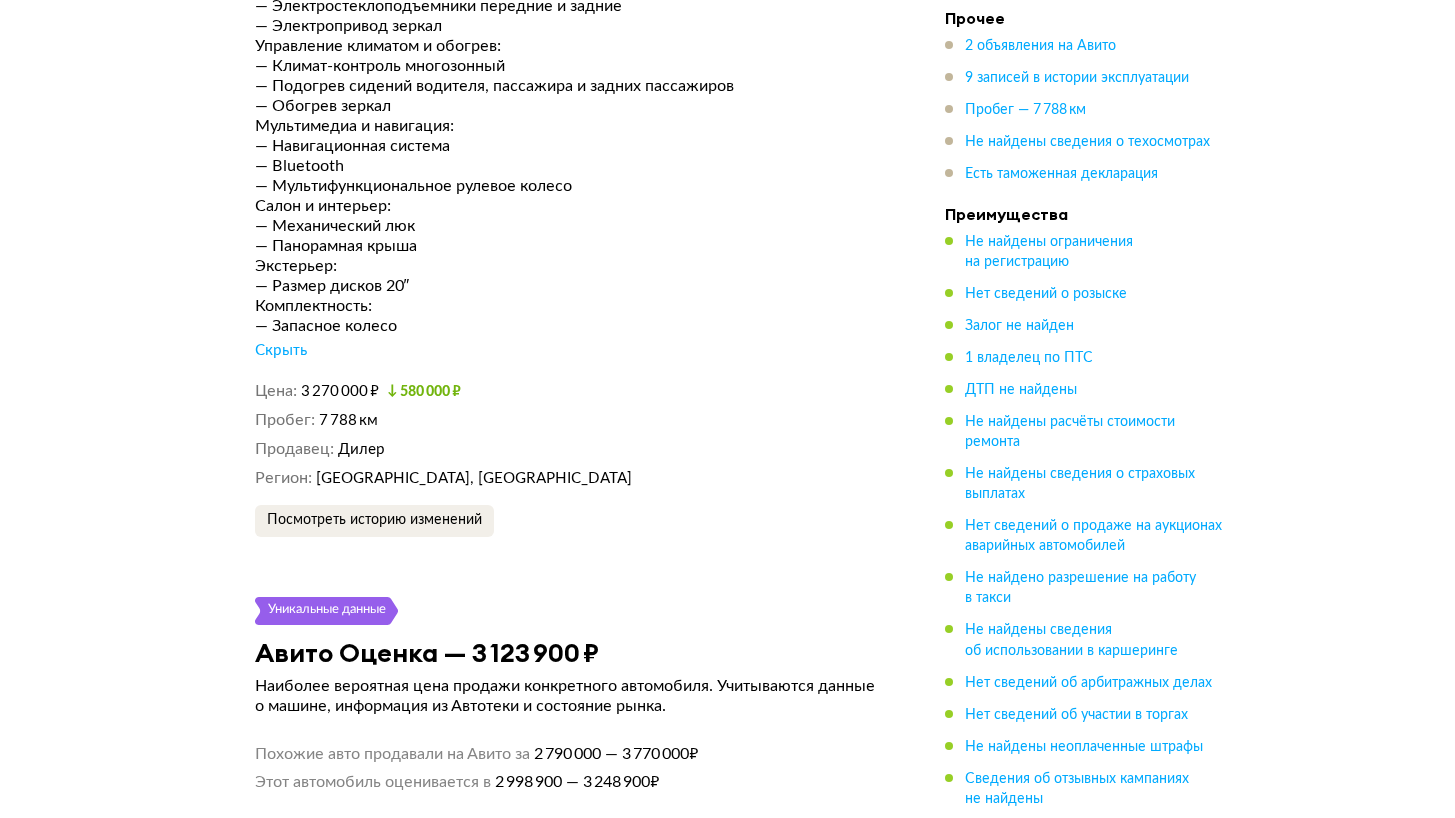 scroll, scrollTop: 5605, scrollLeft: 0, axis: vertical 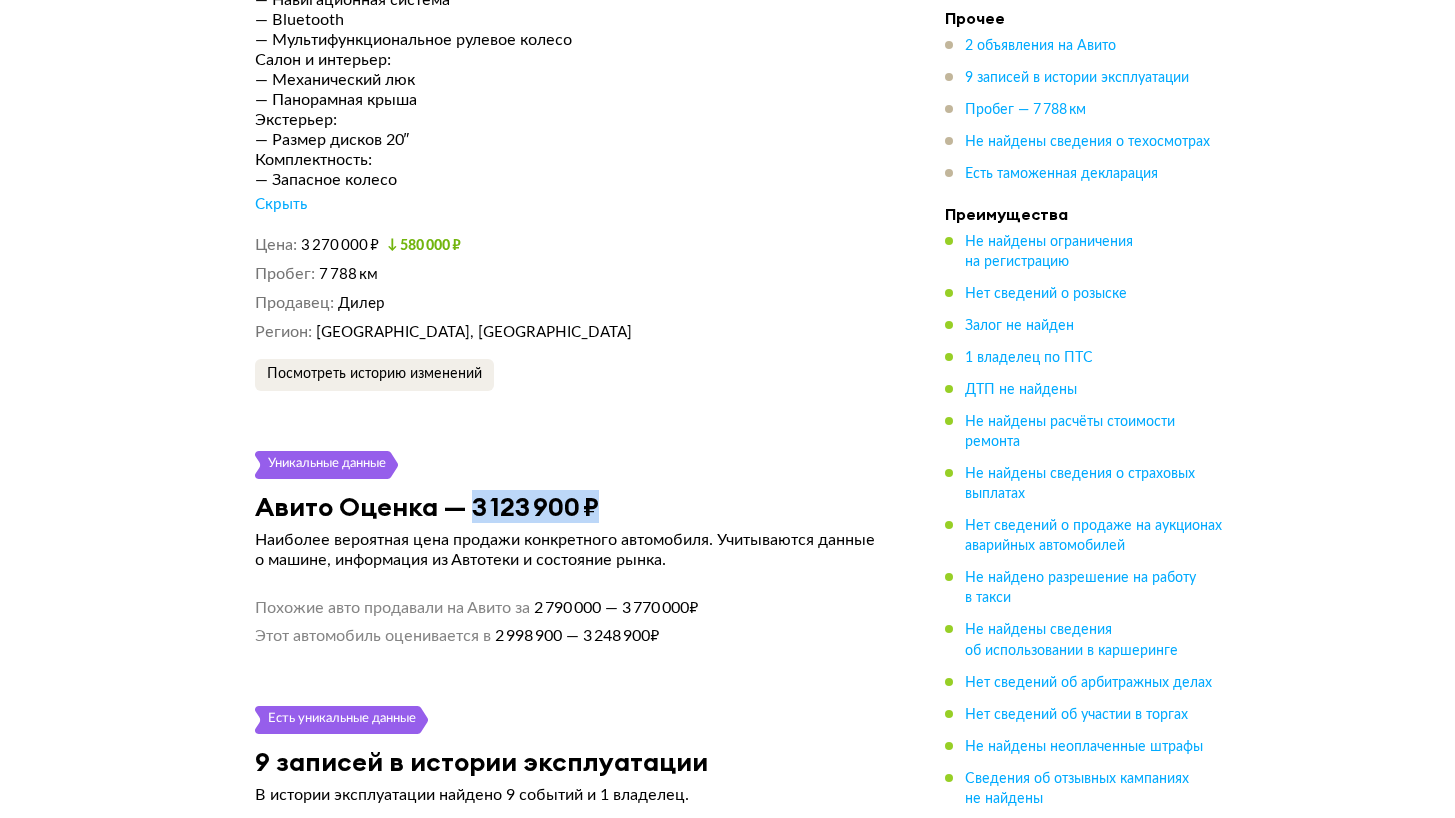drag, startPoint x: 467, startPoint y: 499, endPoint x: 604, endPoint y: 494, distance: 137.09122 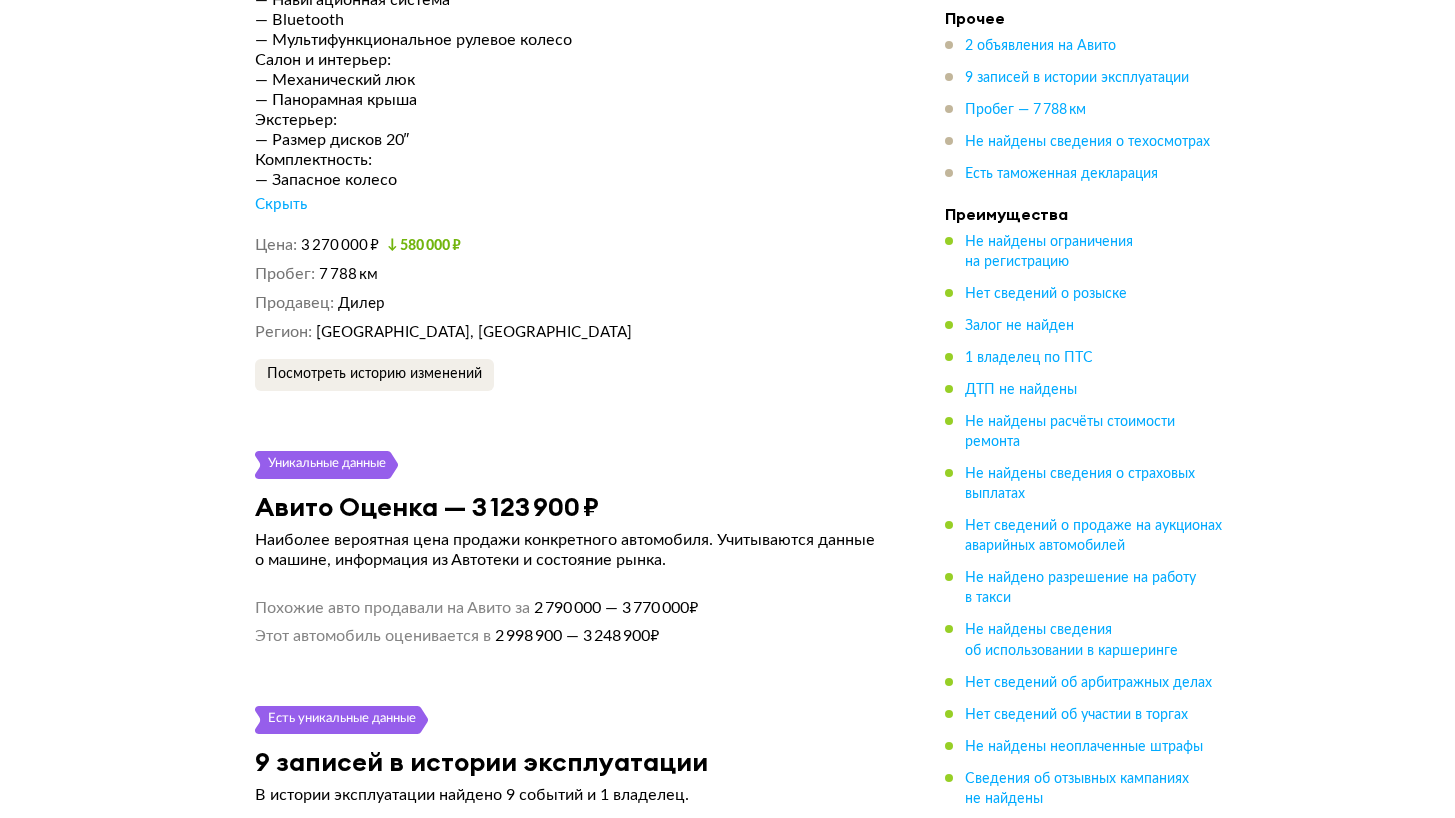 click on "3 270 000 ₽ 580 000 ₽" at bounding box center (593, 245) 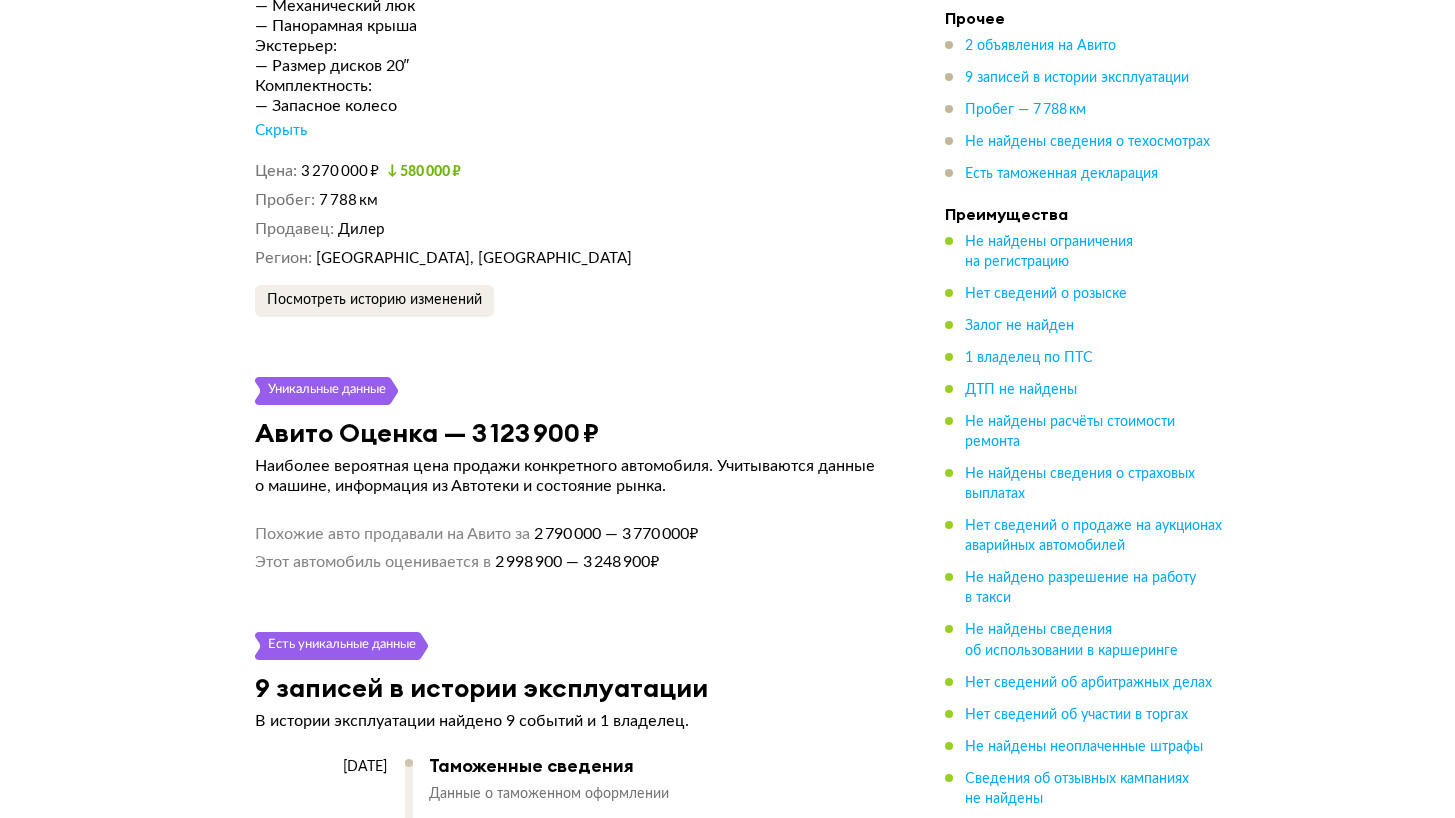 scroll, scrollTop: 5764, scrollLeft: 0, axis: vertical 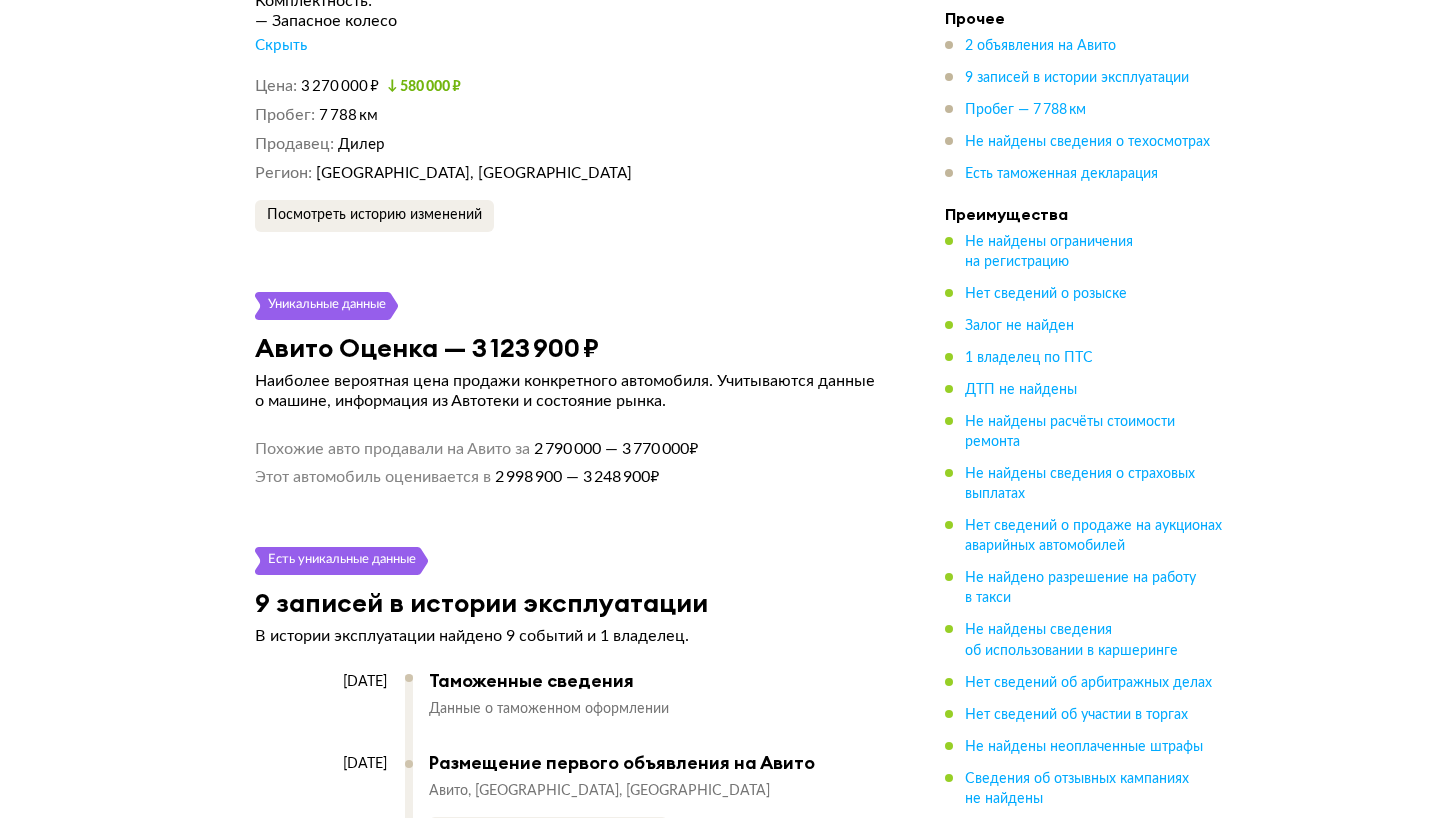 drag, startPoint x: 537, startPoint y: 439, endPoint x: 726, endPoint y: 469, distance: 191.36613 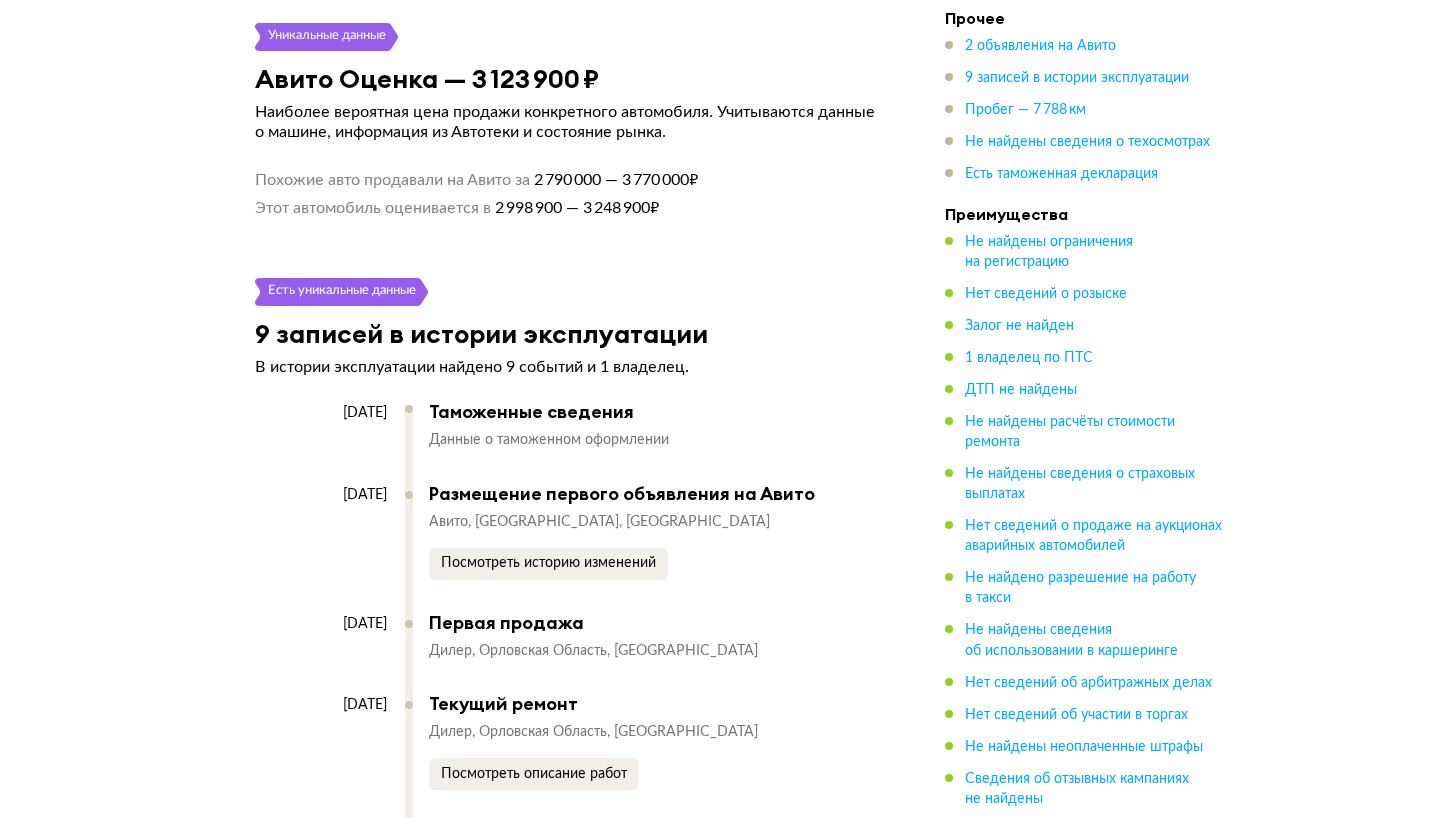 scroll, scrollTop: 6039, scrollLeft: 0, axis: vertical 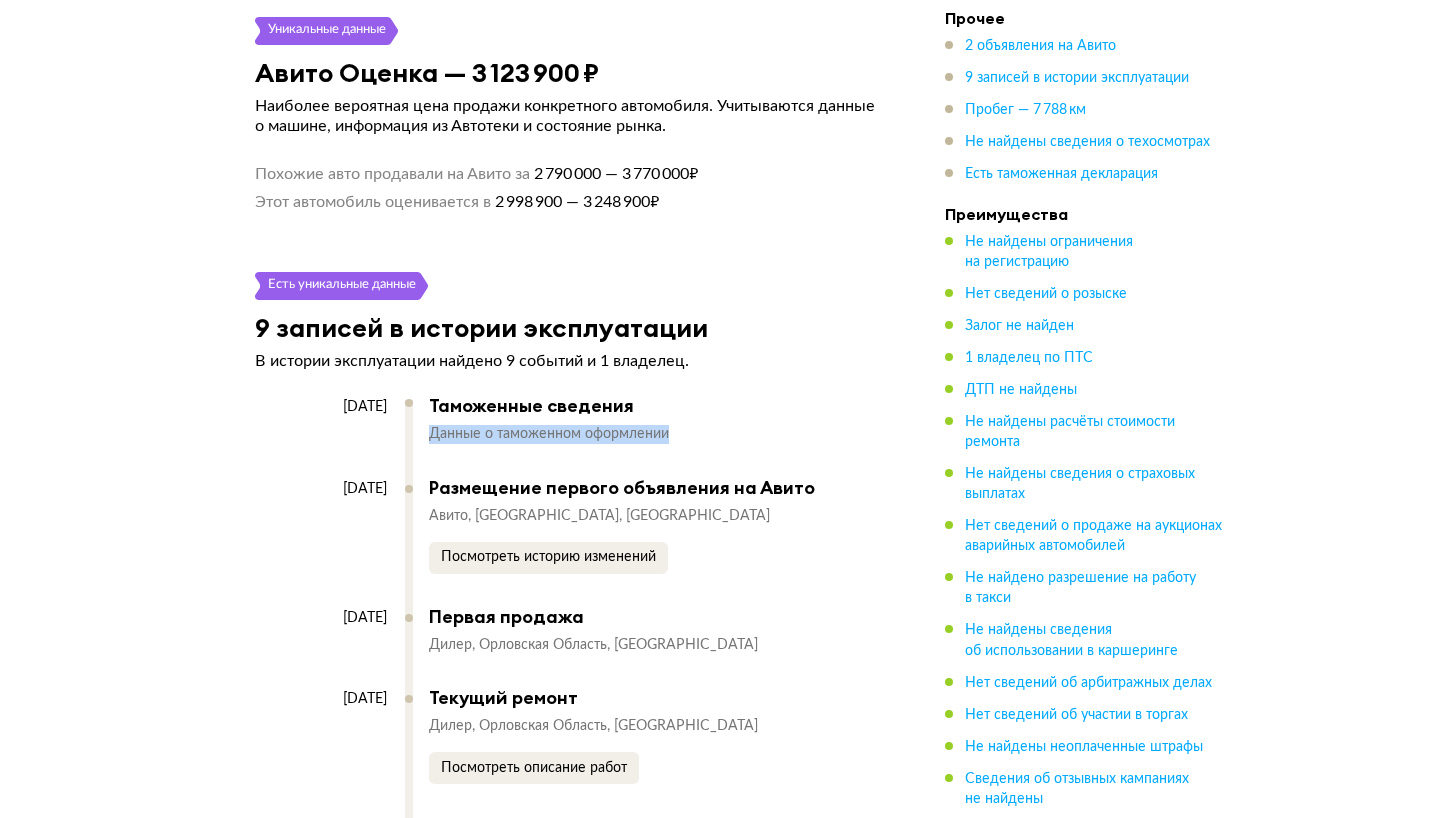 drag, startPoint x: 669, startPoint y: 428, endPoint x: 428, endPoint y: 429, distance: 241.00208 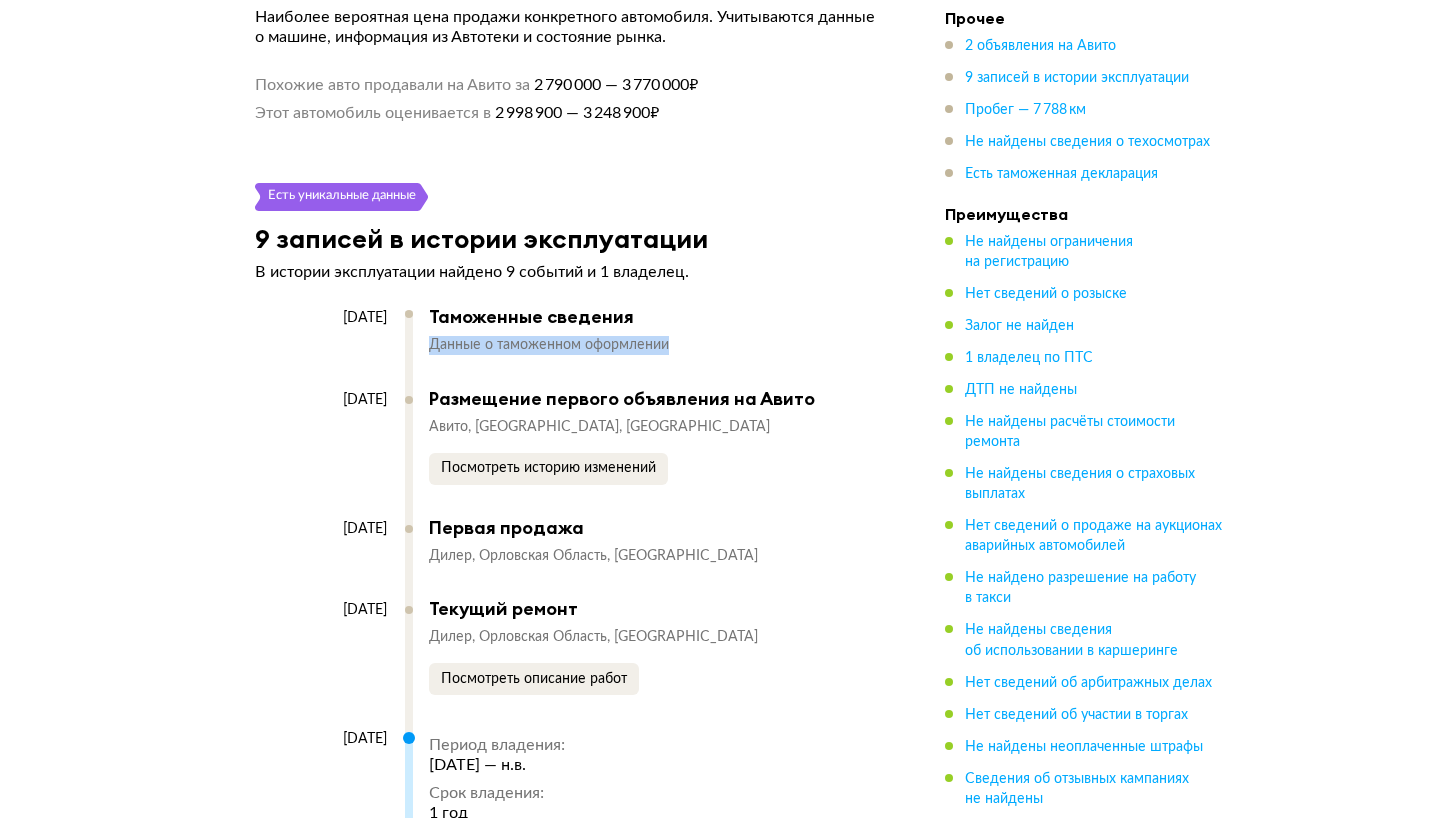 scroll, scrollTop: 6210, scrollLeft: 0, axis: vertical 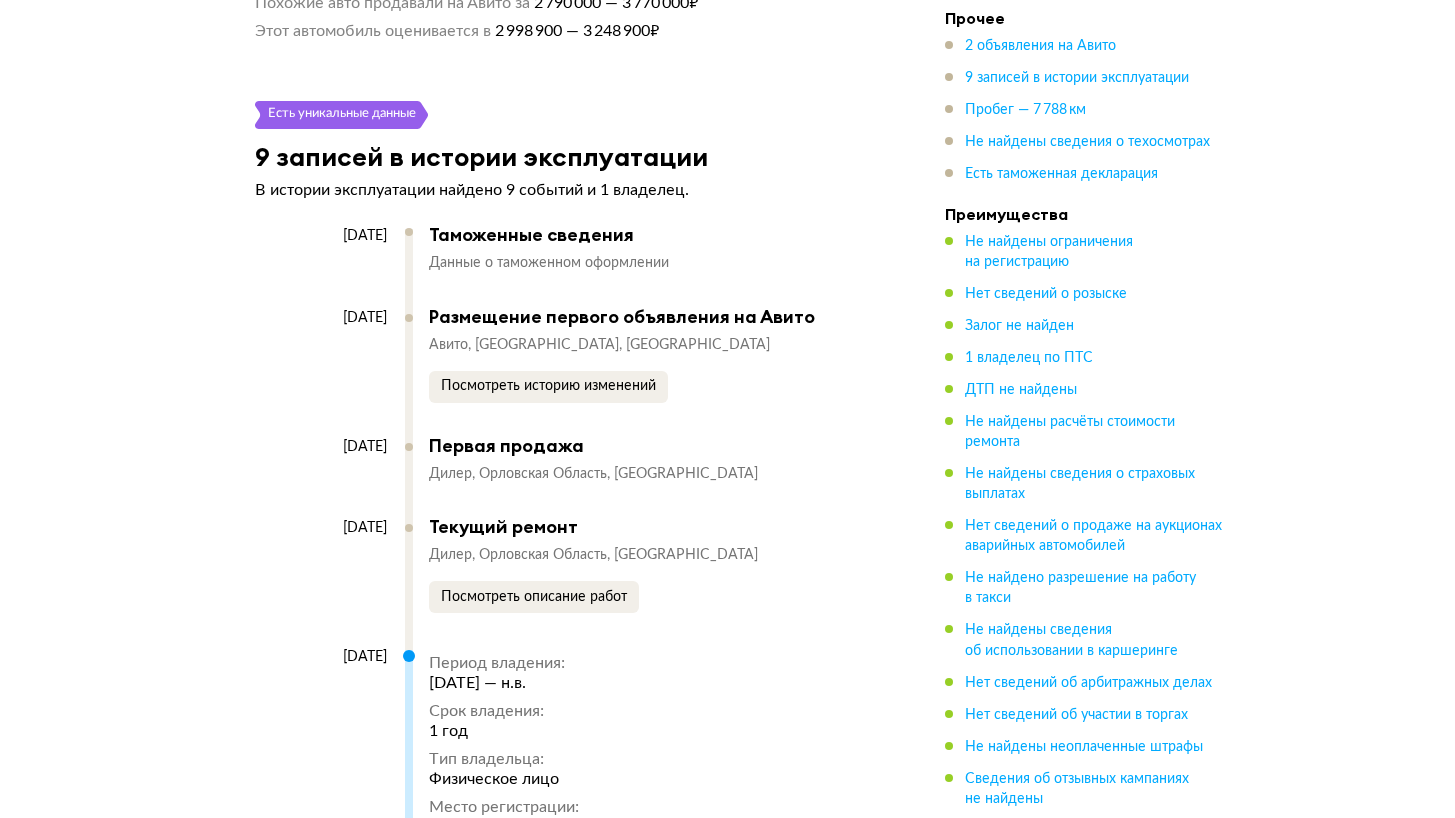 click on "Таможенные сведения" at bounding box center [647, 235] 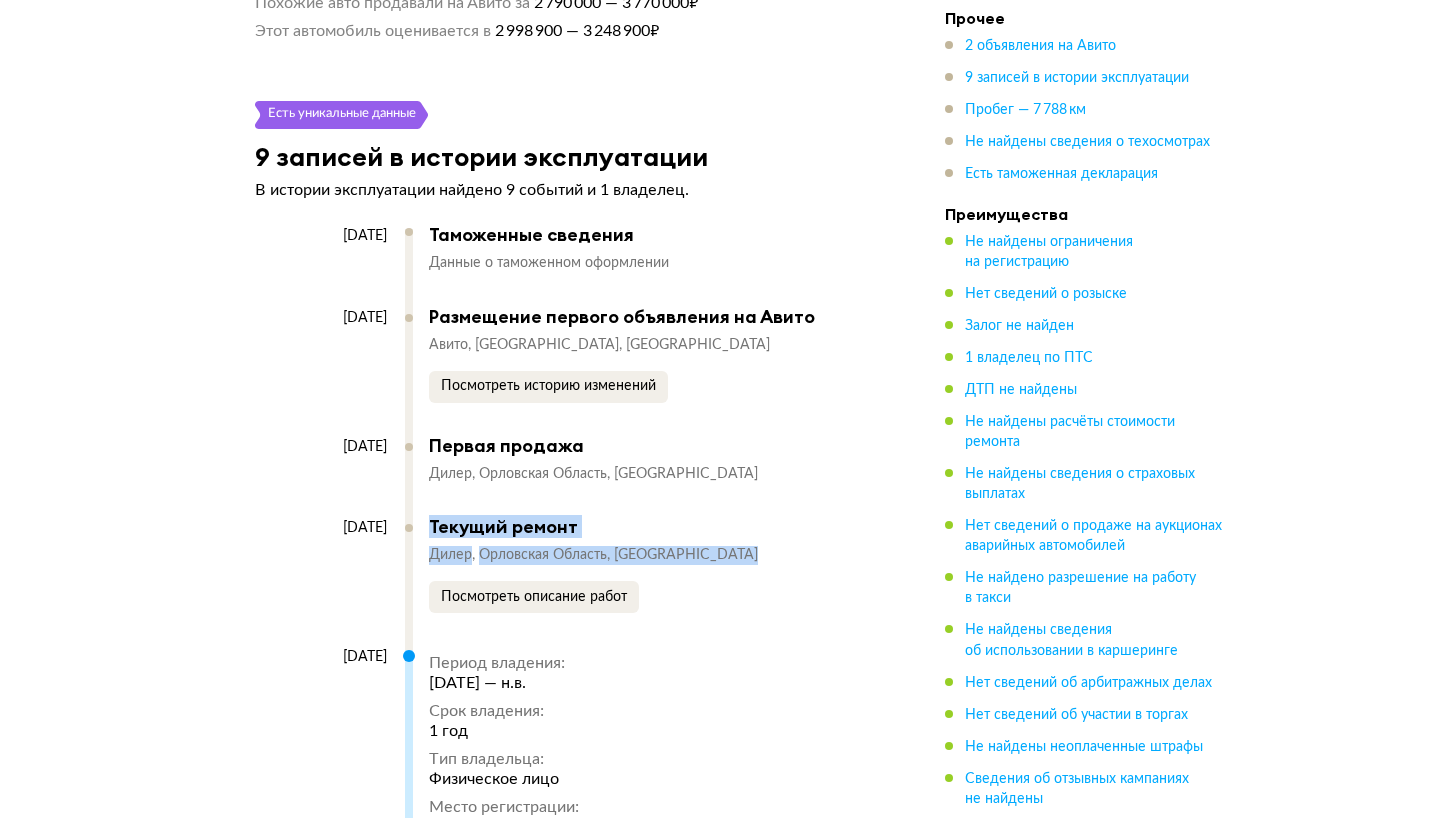 drag, startPoint x: 432, startPoint y: 517, endPoint x: 637, endPoint y: 564, distance: 210.3188 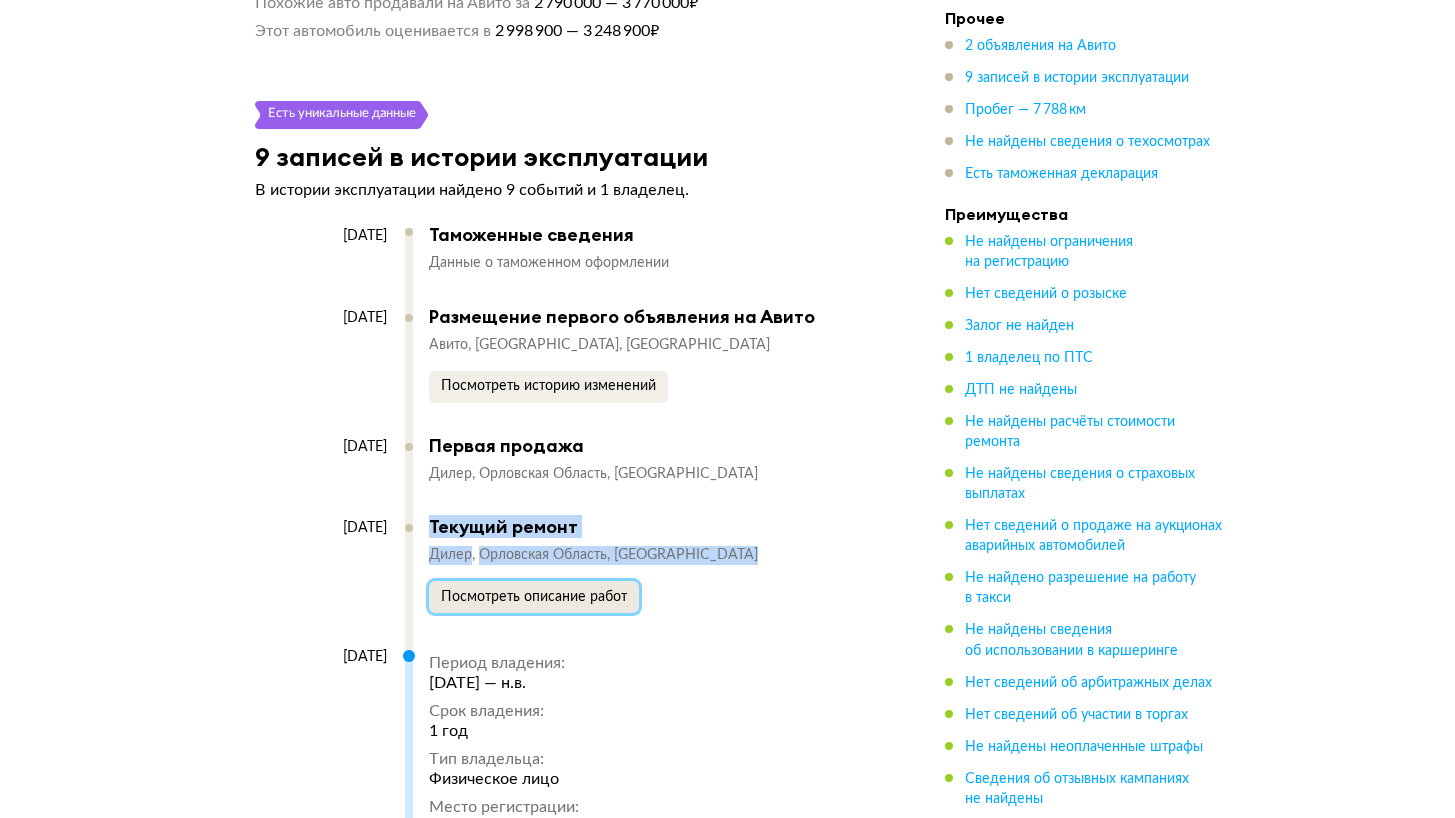 click on "Посмотреть описание работ" at bounding box center [534, 597] 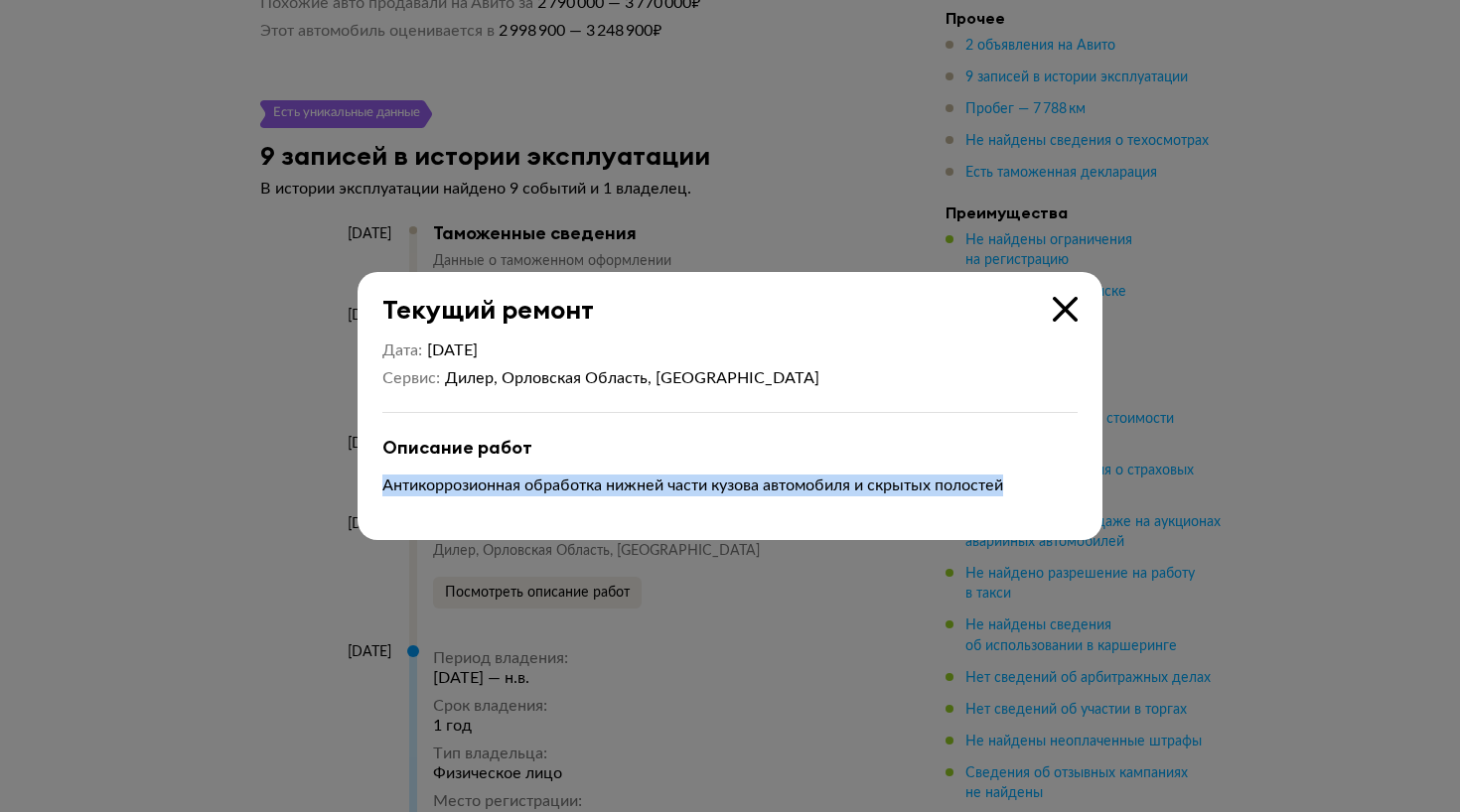 drag, startPoint x: 467, startPoint y: 483, endPoint x: 1014, endPoint y: 485, distance: 547.0037 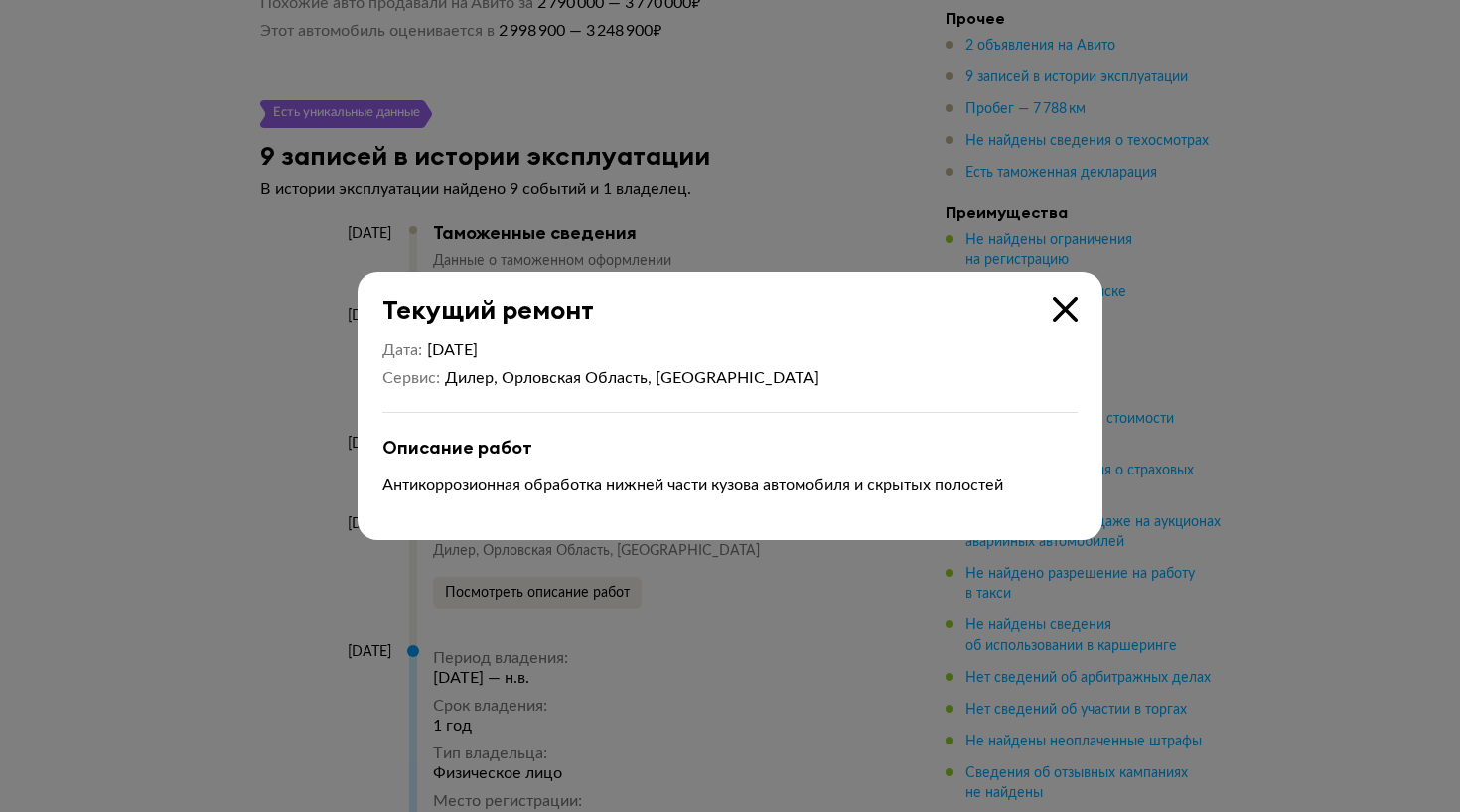 click at bounding box center [1065, 309] 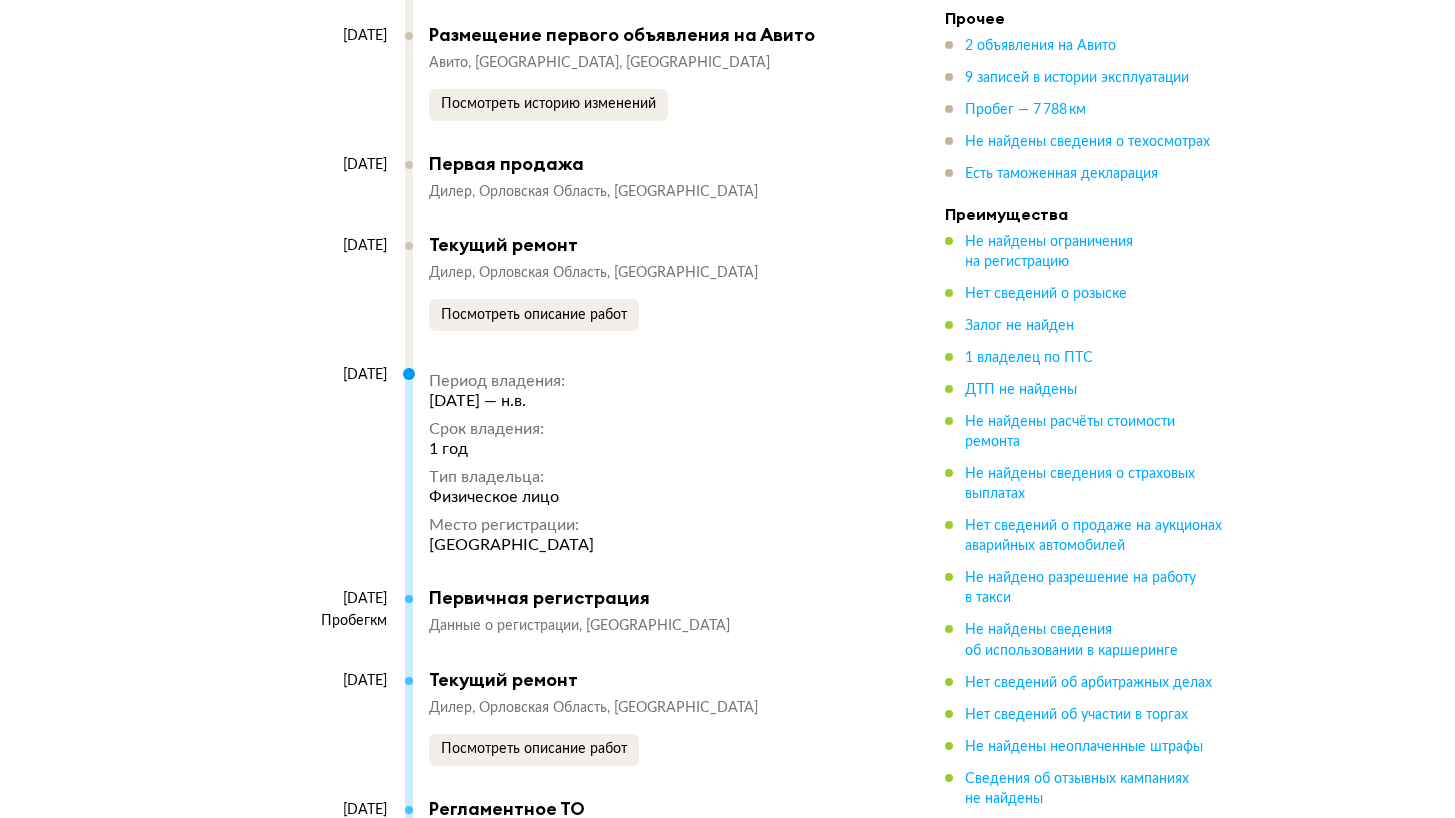 scroll, scrollTop: 6385, scrollLeft: 0, axis: vertical 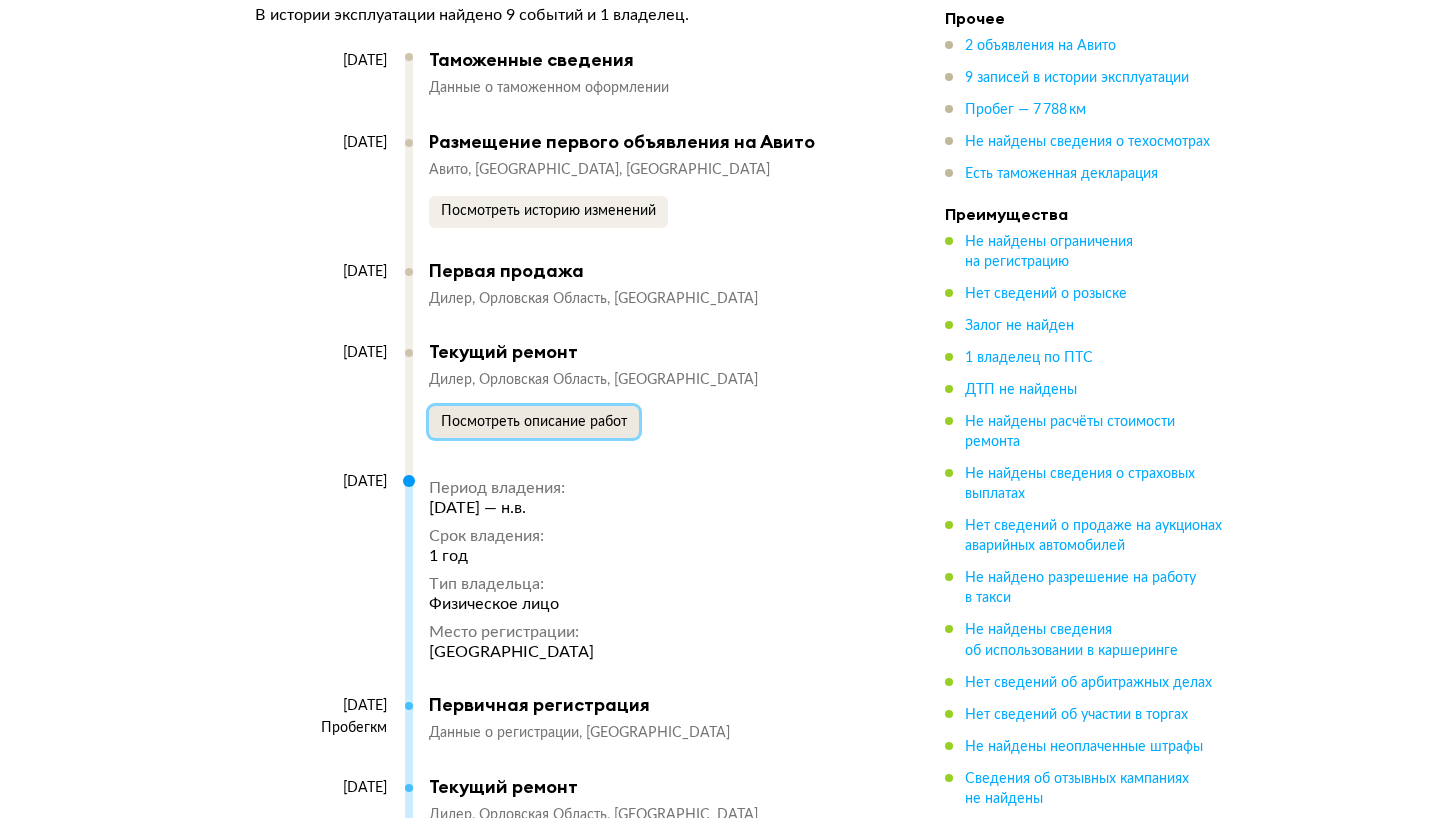 click on "Посмотреть описание работ" at bounding box center (534, 422) 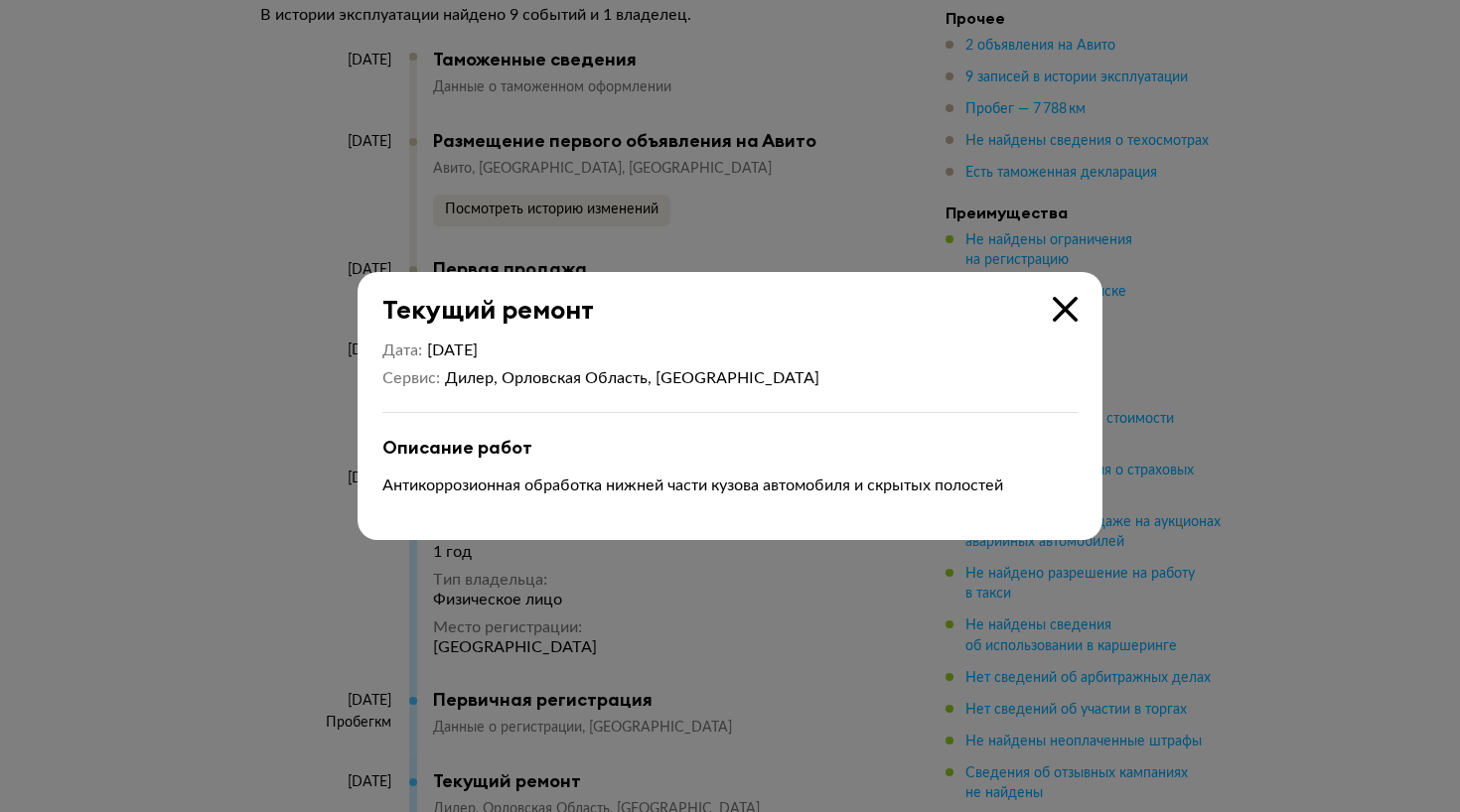 click at bounding box center [1065, 309] 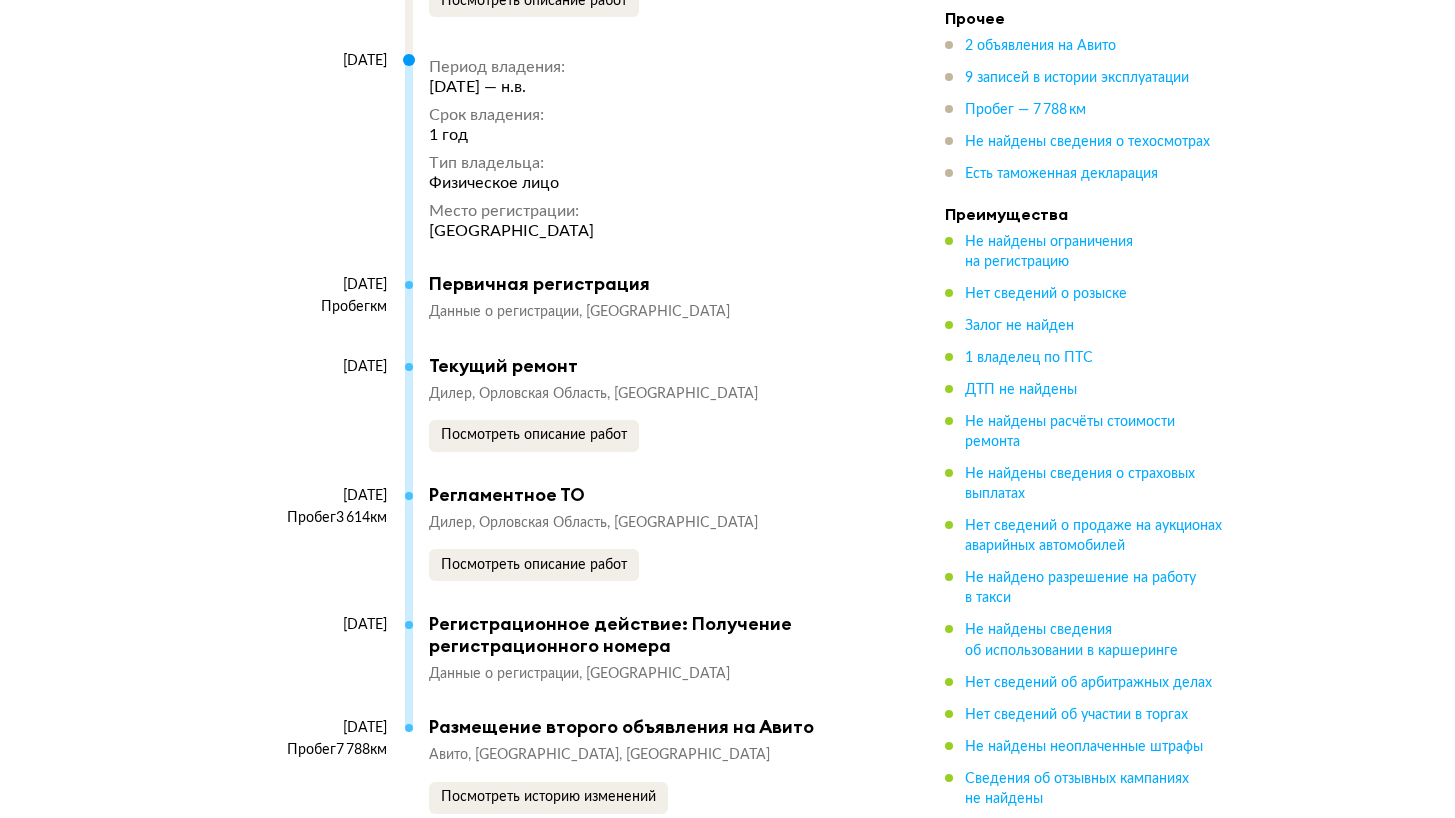 scroll, scrollTop: 6833, scrollLeft: 0, axis: vertical 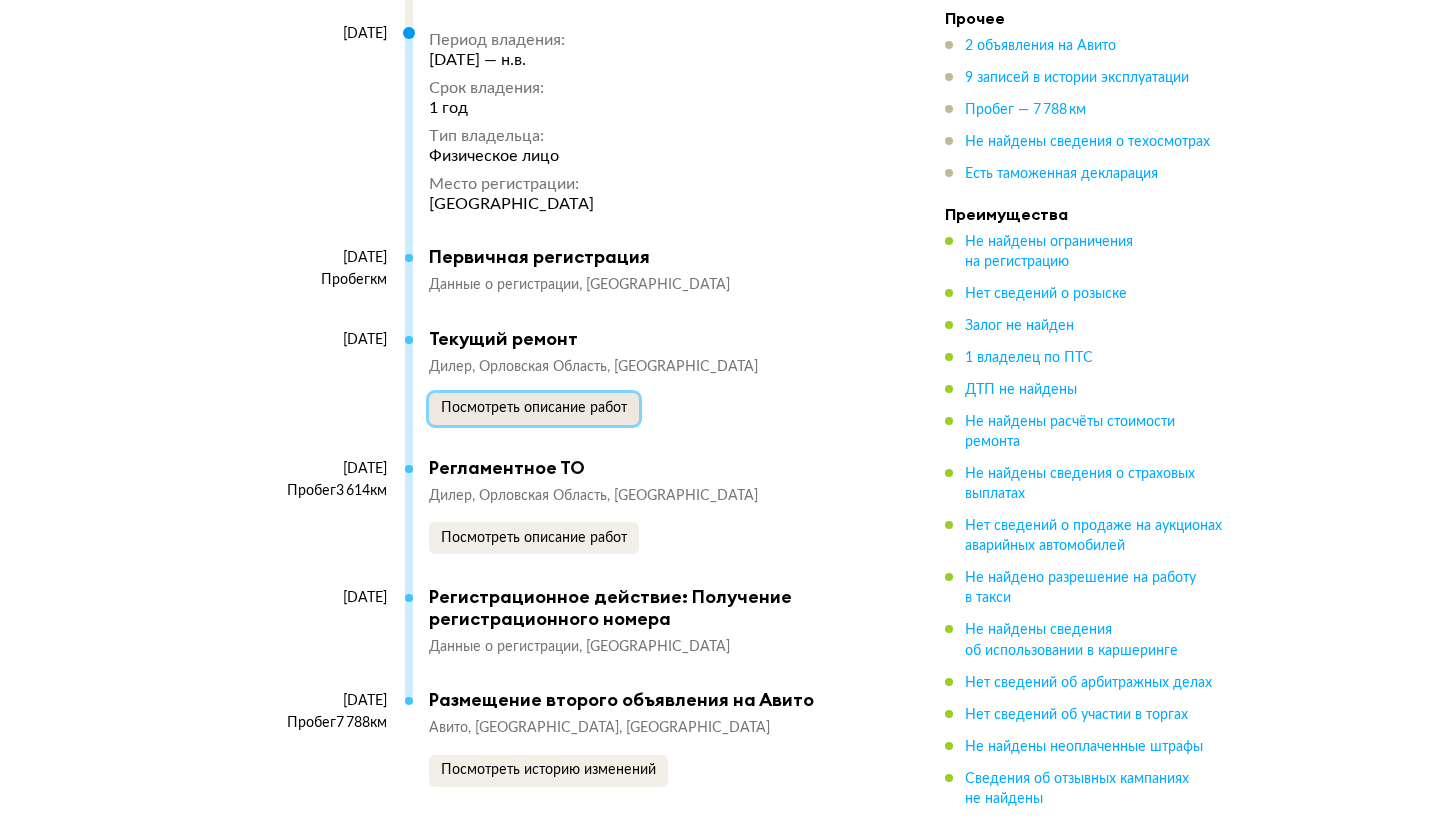 click on "Посмотреть описание работ" at bounding box center [534, 408] 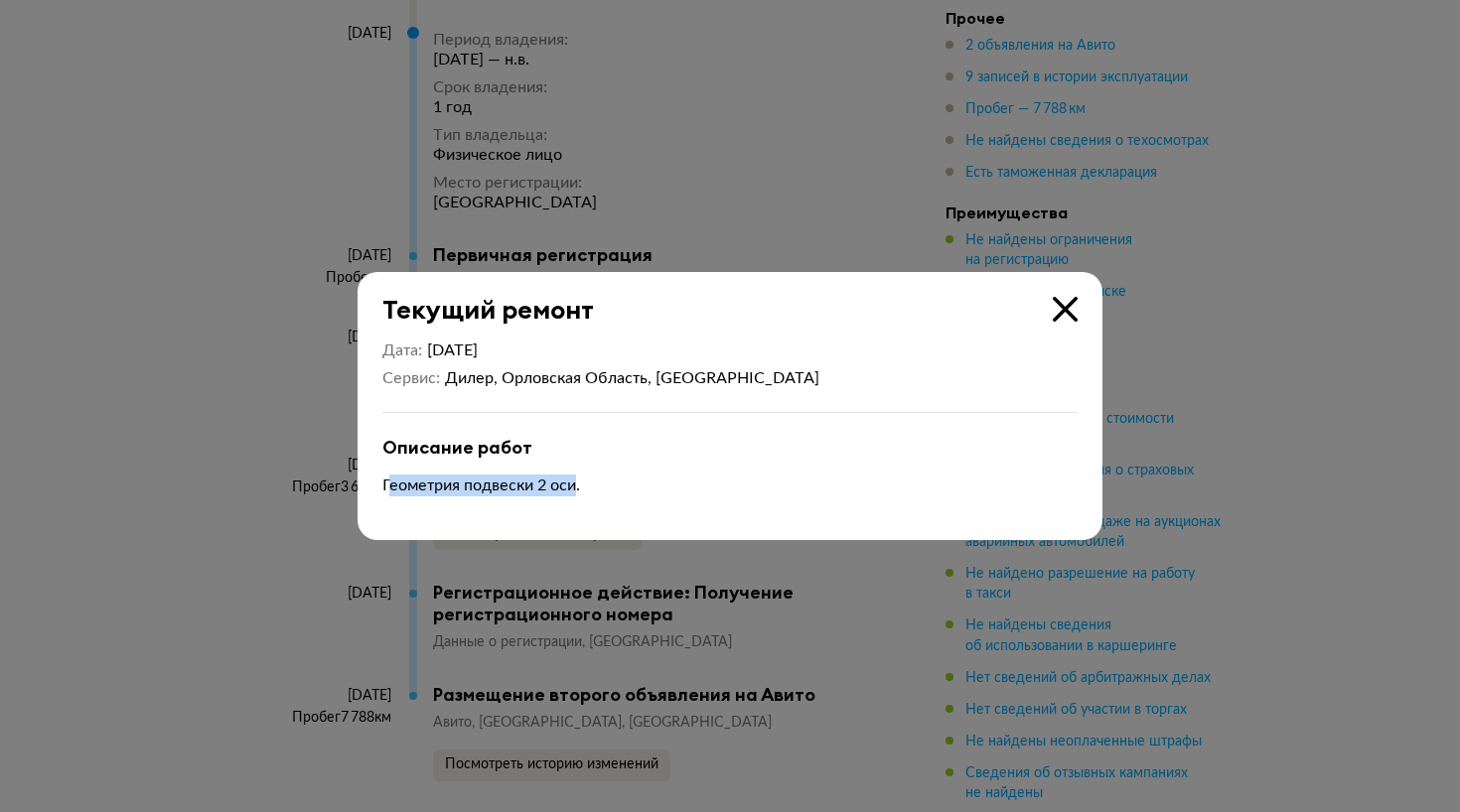 drag, startPoint x: 385, startPoint y: 484, endPoint x: 579, endPoint y: 489, distance: 194.06442 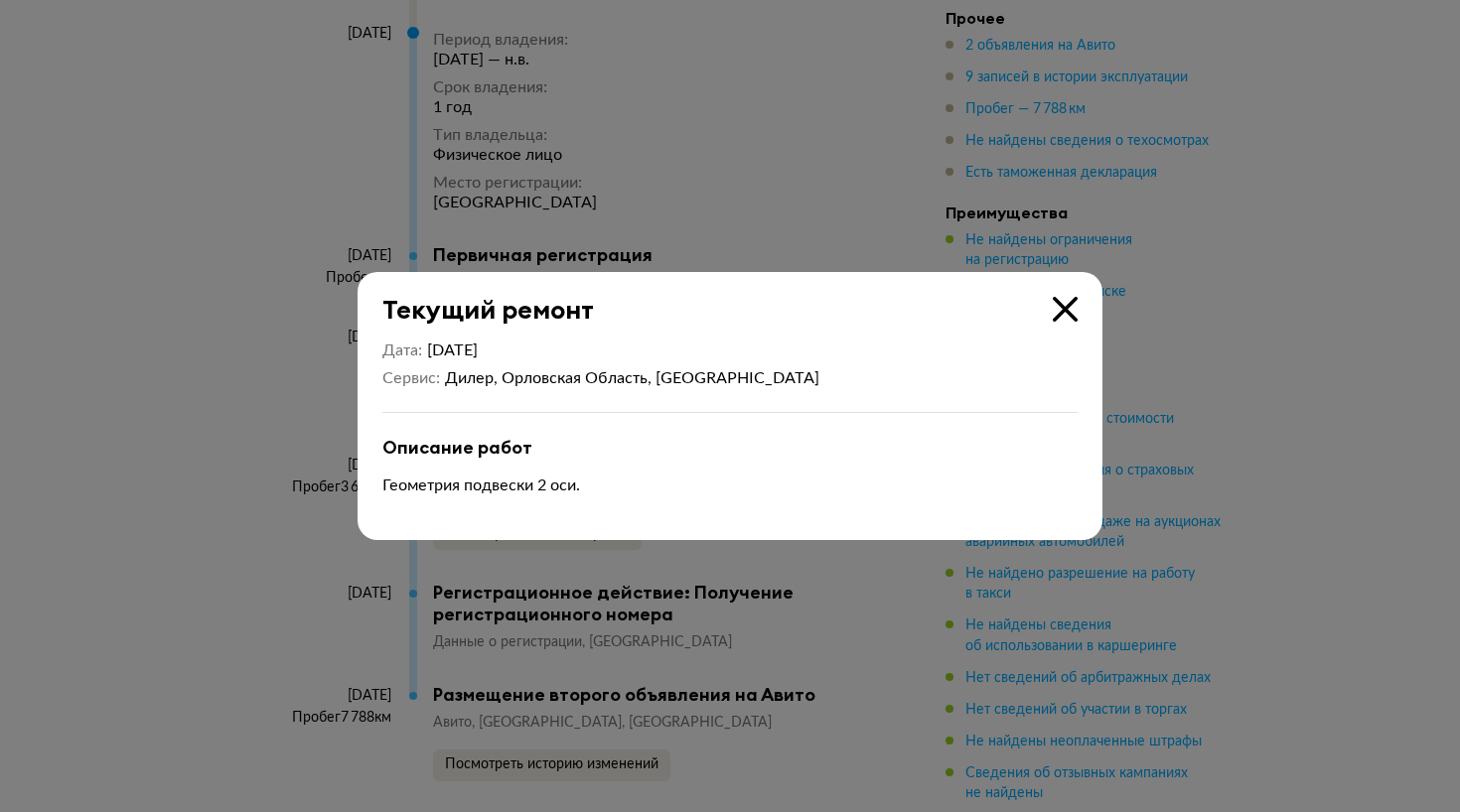 click at bounding box center (1065, 309) 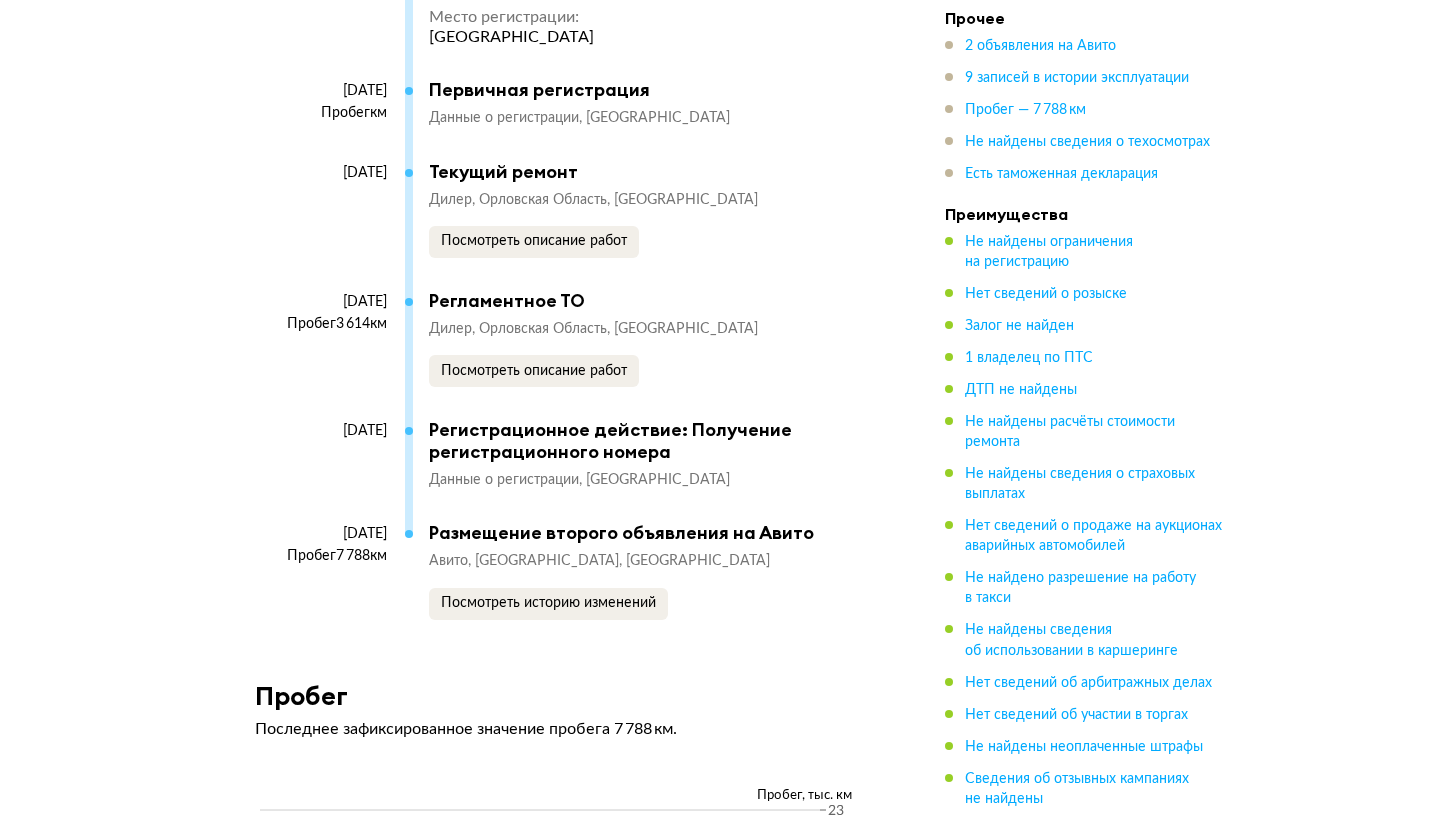 scroll, scrollTop: 7013, scrollLeft: 0, axis: vertical 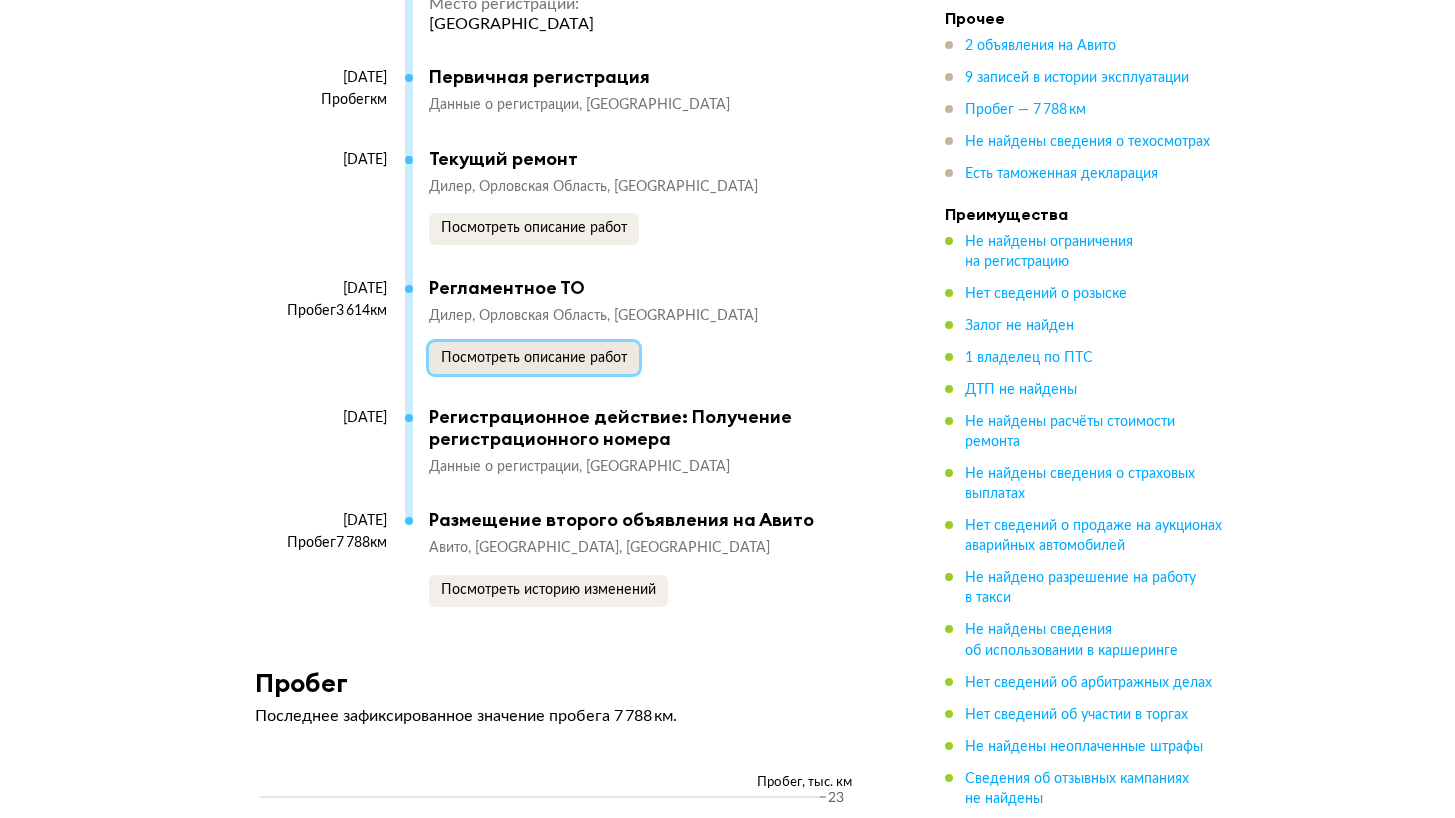 click on "Посмотреть описание работ" at bounding box center [534, 358] 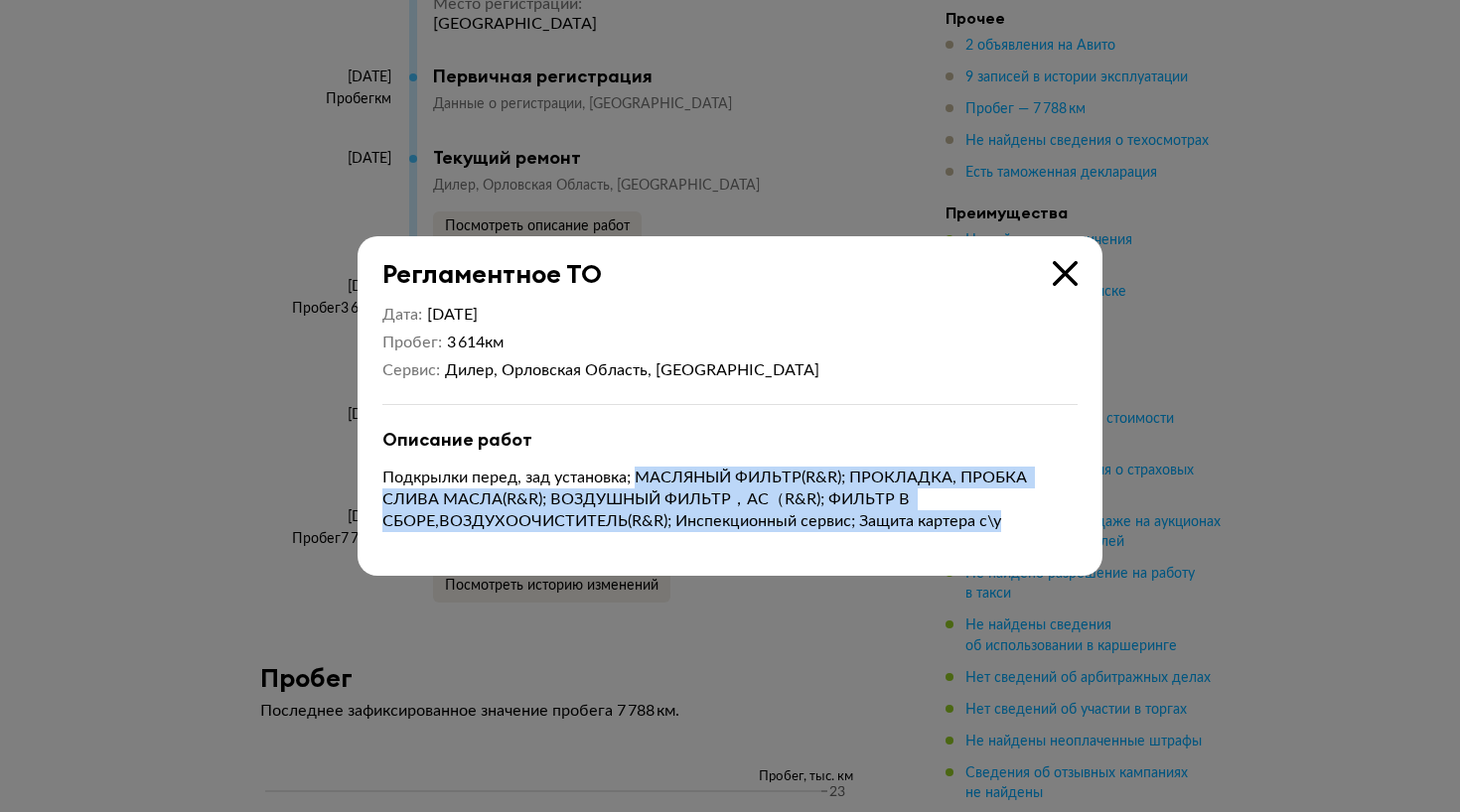 drag, startPoint x: 641, startPoint y: 476, endPoint x: 1044, endPoint y: 521, distance: 405.50462 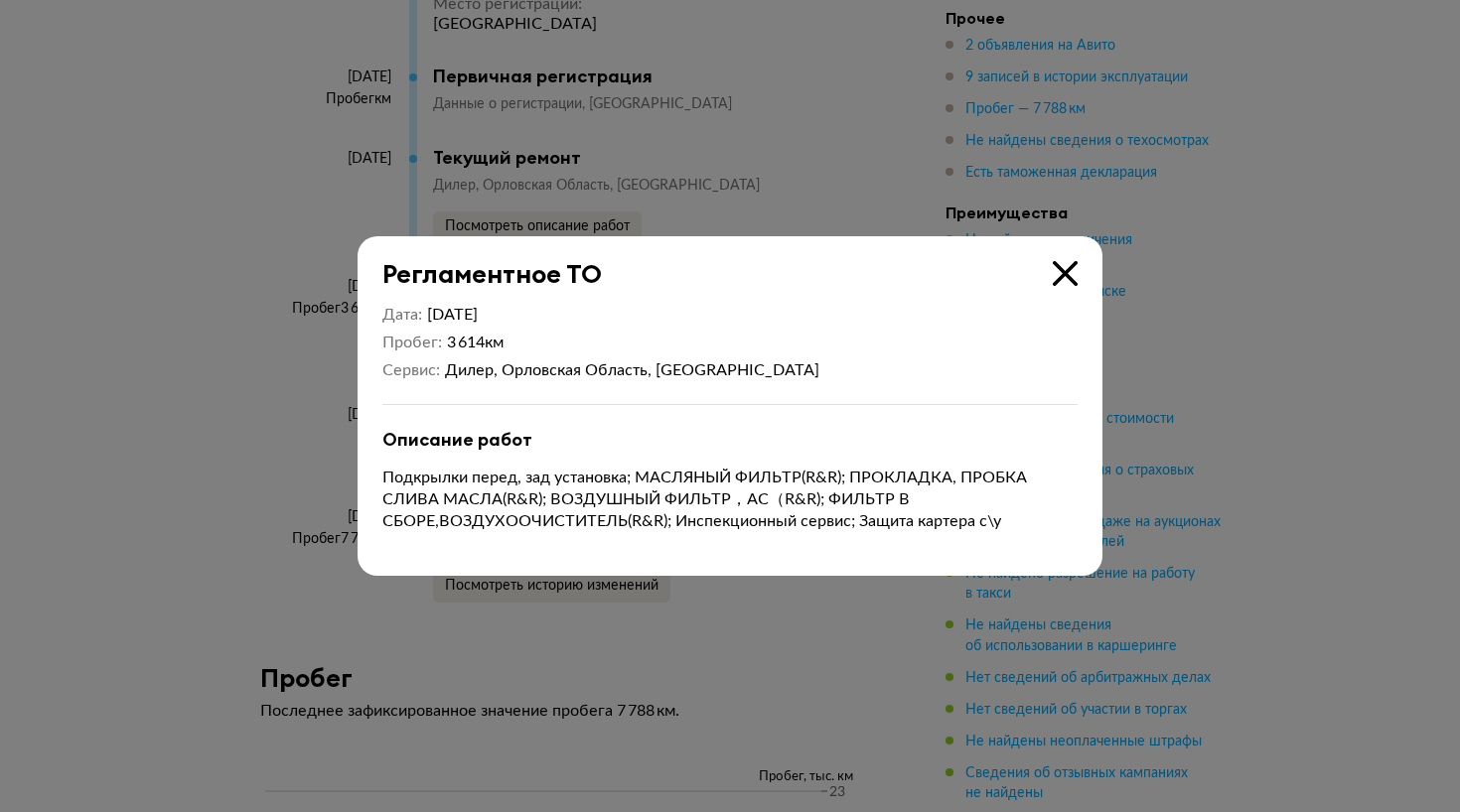 click on "Подкрылки перед, зад установка; МАСЛЯНЫЙ ФИЛЬТР(R&R); ПРОКЛАДКА, ПРОБКА СЛИВА МАСЛА(R&R); ВОЗДУШНЫЙ ФИЛЬТР，AC（R&R); ФИЛЬТР В СБОРЕ,ВОЗДУХООЧИСТИТЕЛЬ(R&R); Инспекционный сервис; Защита картера с\у" at bounding box center [730, 499] 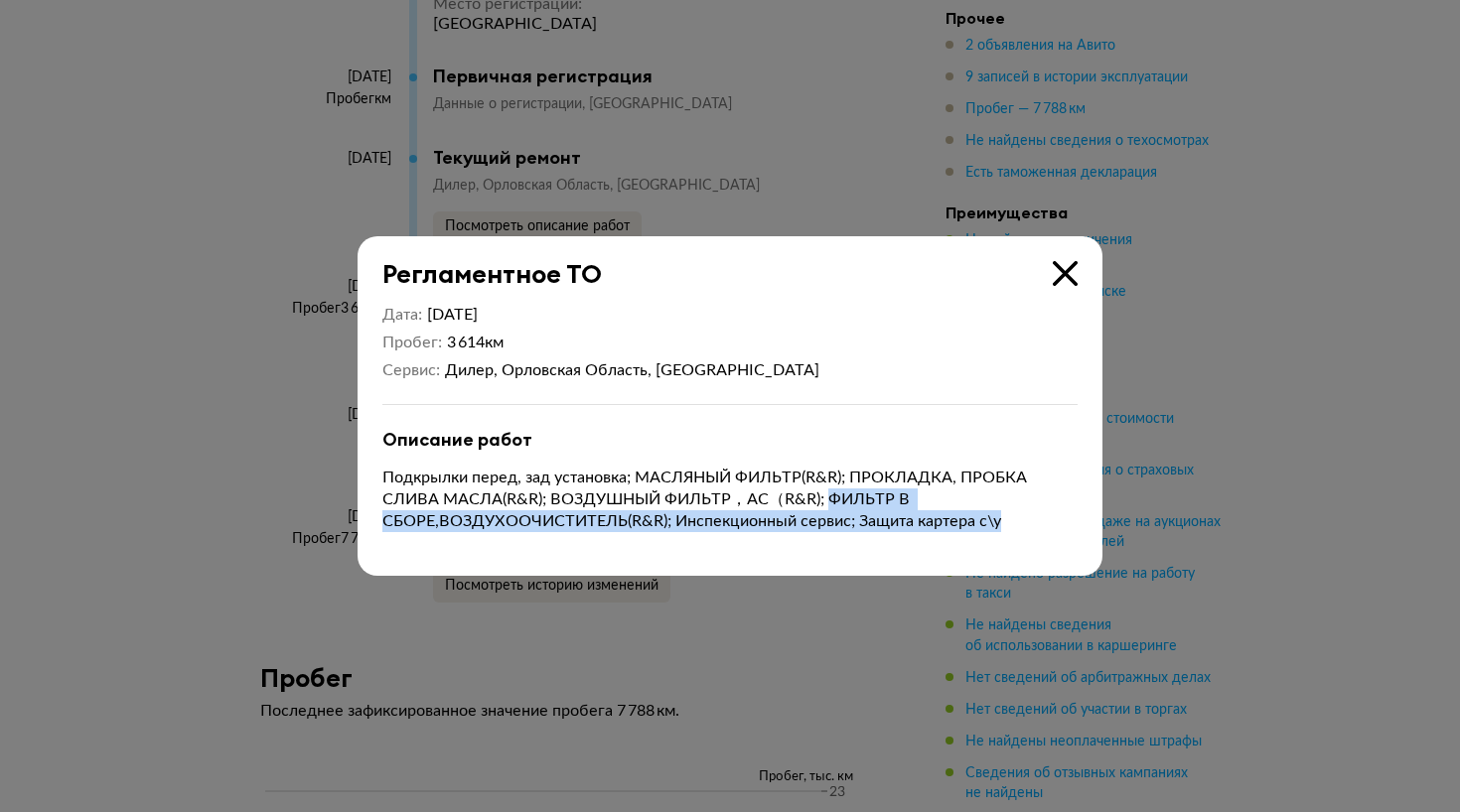 drag, startPoint x: 831, startPoint y: 498, endPoint x: 1012, endPoint y: 522, distance: 182.58423 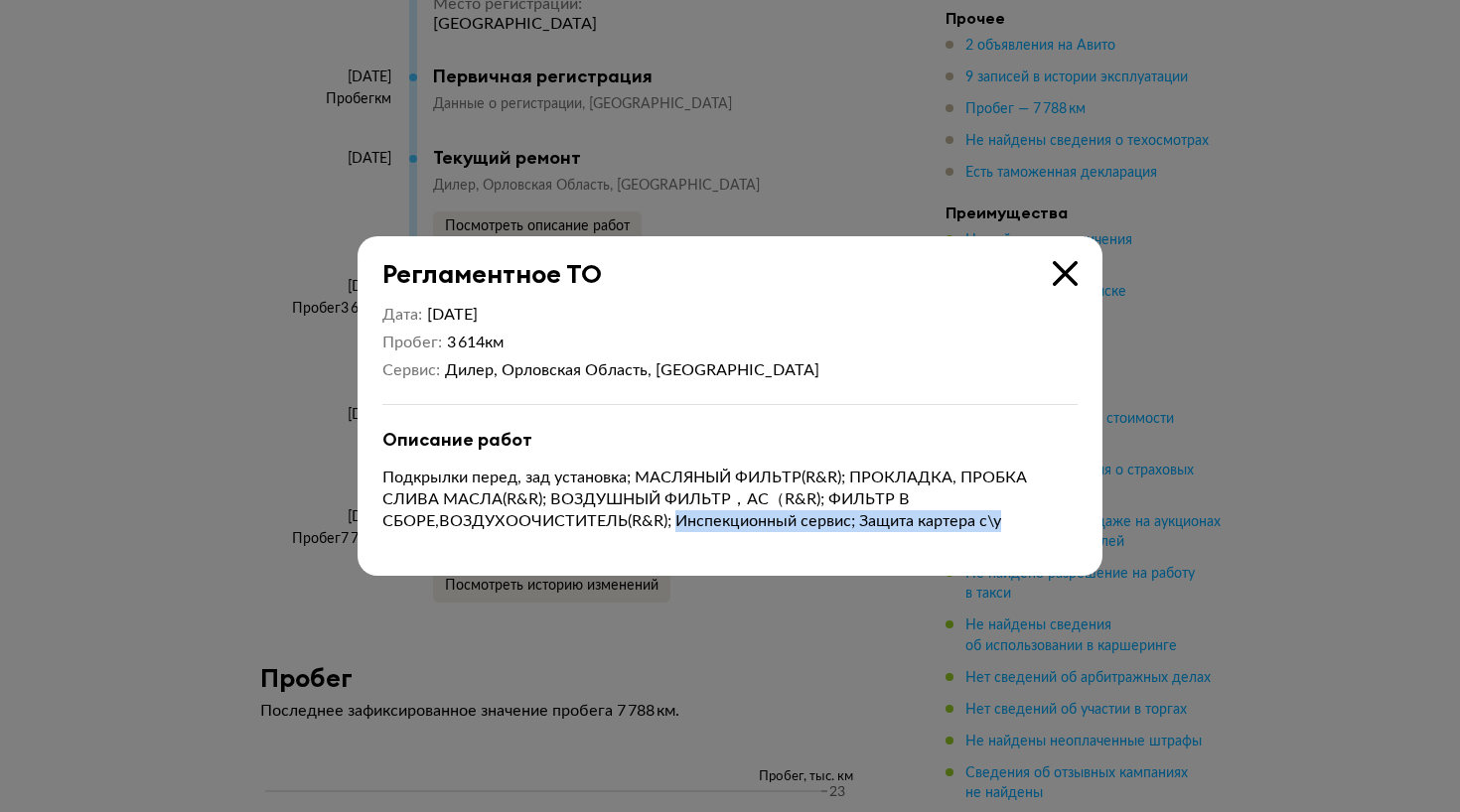 drag, startPoint x: 678, startPoint y: 520, endPoint x: 1005, endPoint y: 520, distance: 327 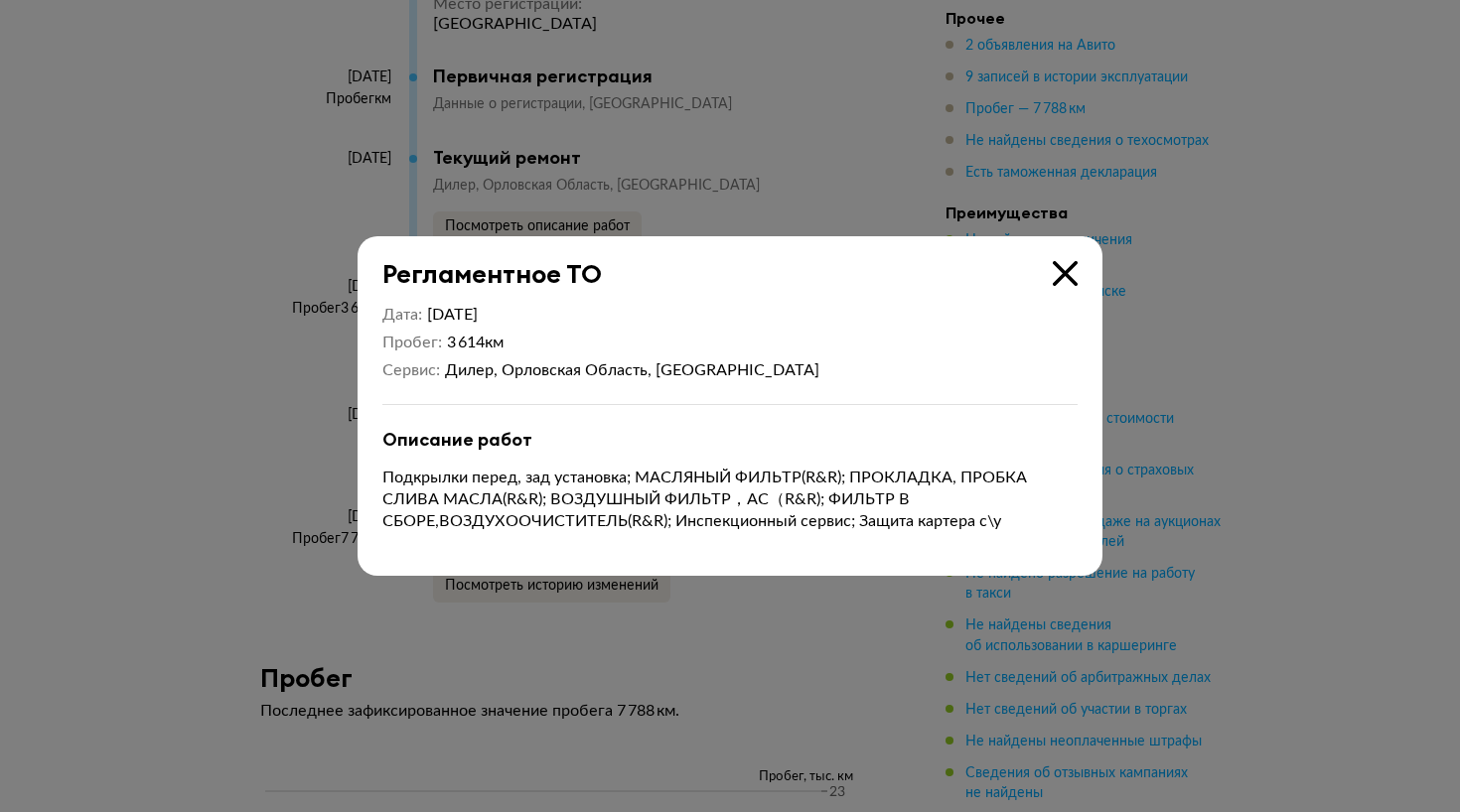 drag, startPoint x: 626, startPoint y: 492, endPoint x: 580, endPoint y: 486, distance: 46.389654 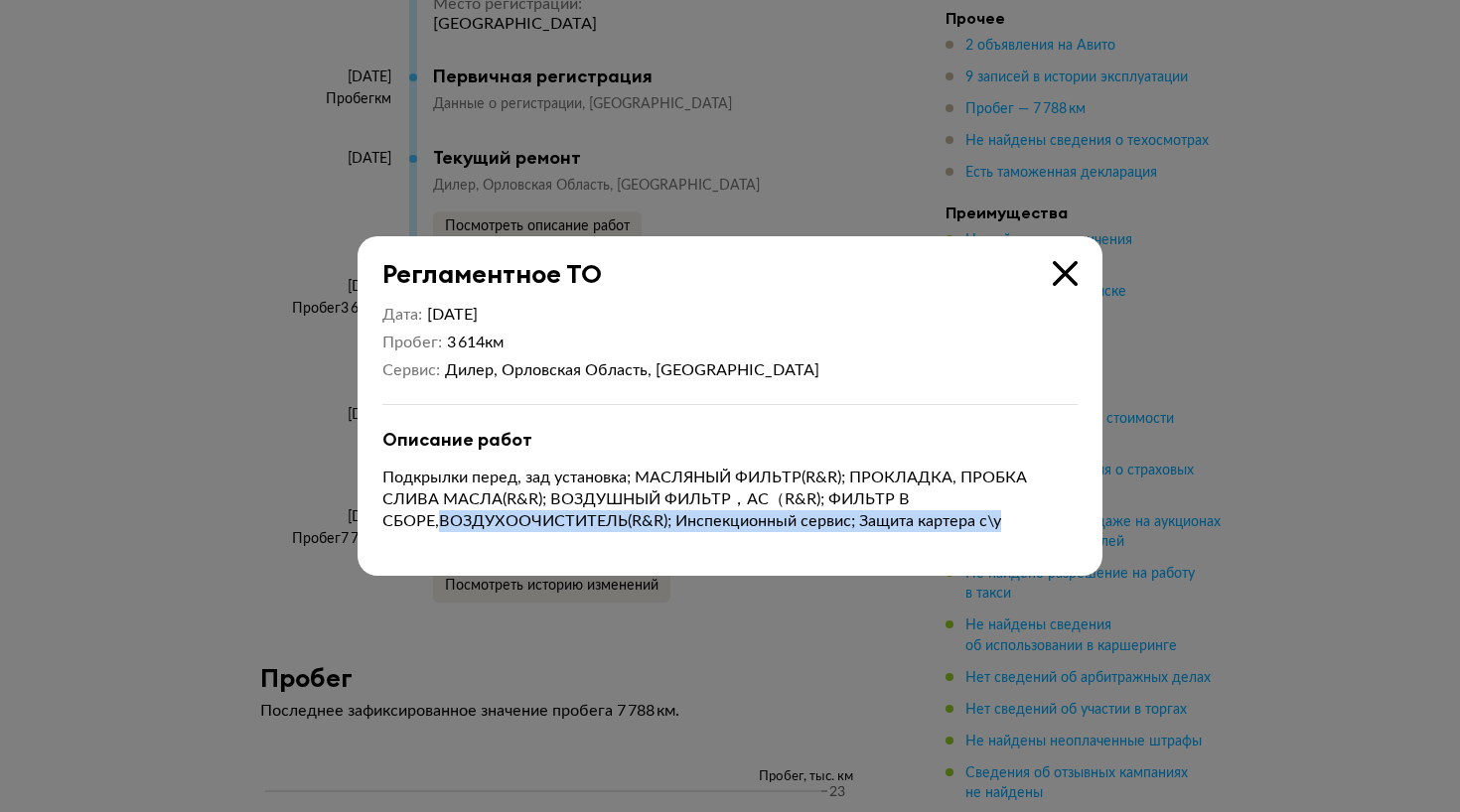 drag, startPoint x: 441, startPoint y: 520, endPoint x: 1010, endPoint y: 526, distance: 569.03163 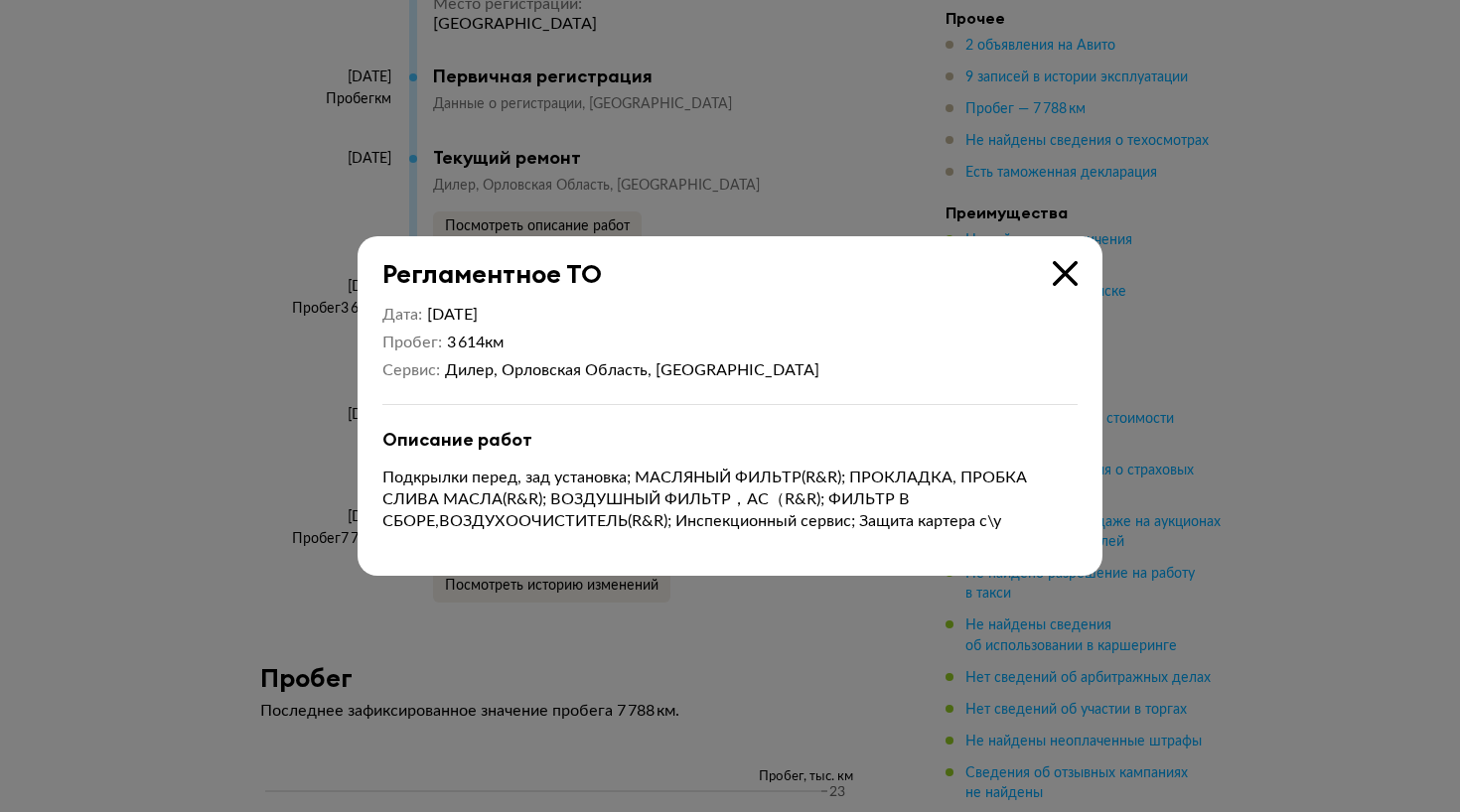 click on "Подкрылки перед, зад установка; МАСЛЯНЫЙ ФИЛЬТР(R&R); ПРОКЛАДКА, ПРОБКА СЛИВА МАСЛА(R&R); ВОЗДУШНЫЙ ФИЛЬТР，AC（R&R); ФИЛЬТР В СБОРЕ,ВОЗДУХООЧИСТИТЕЛЬ(R&R); Инспекционный сервис; Защита картера с\у" at bounding box center [730, 499] 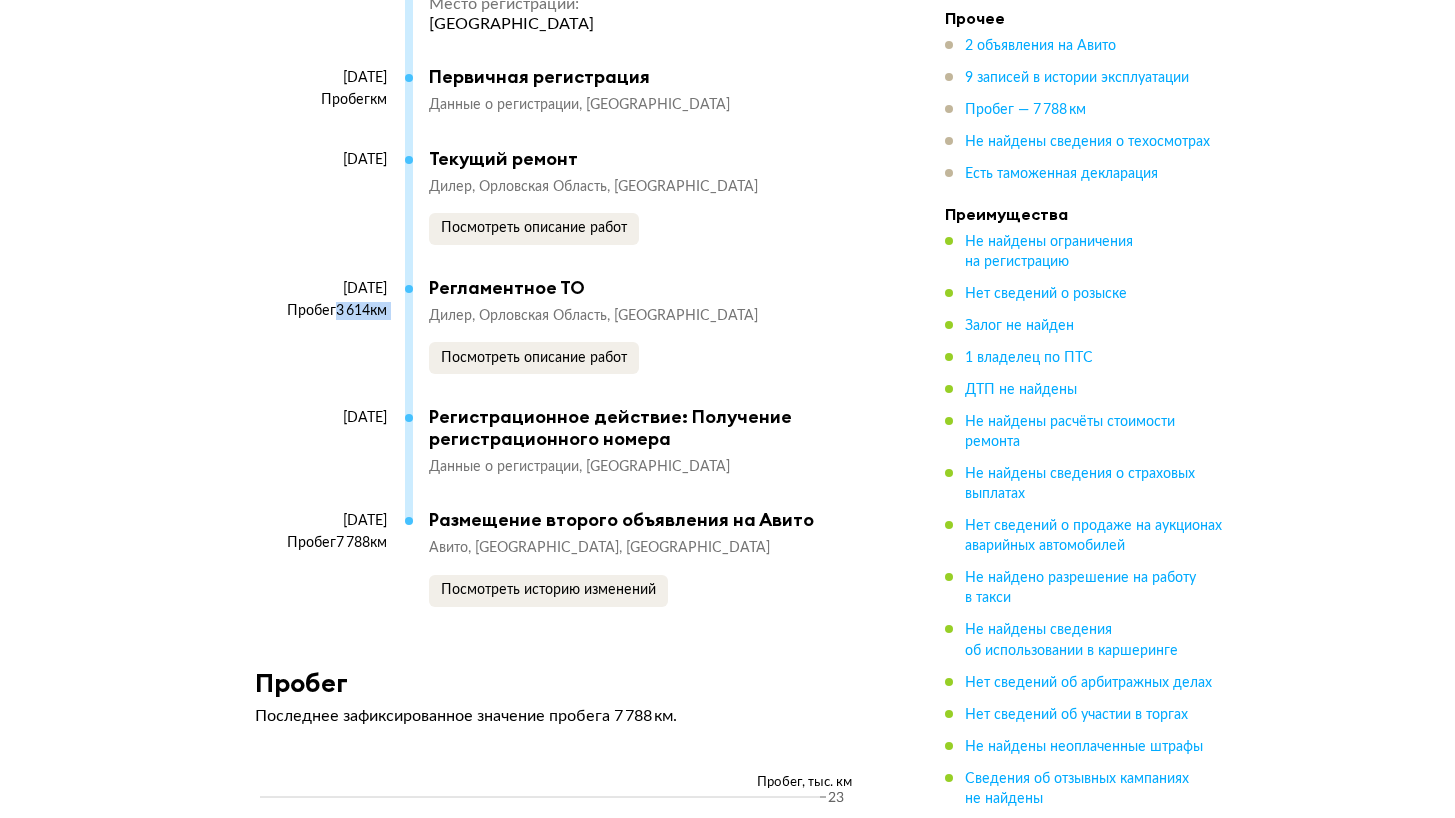 drag, startPoint x: 333, startPoint y: 303, endPoint x: 404, endPoint y: 301, distance: 71.02816 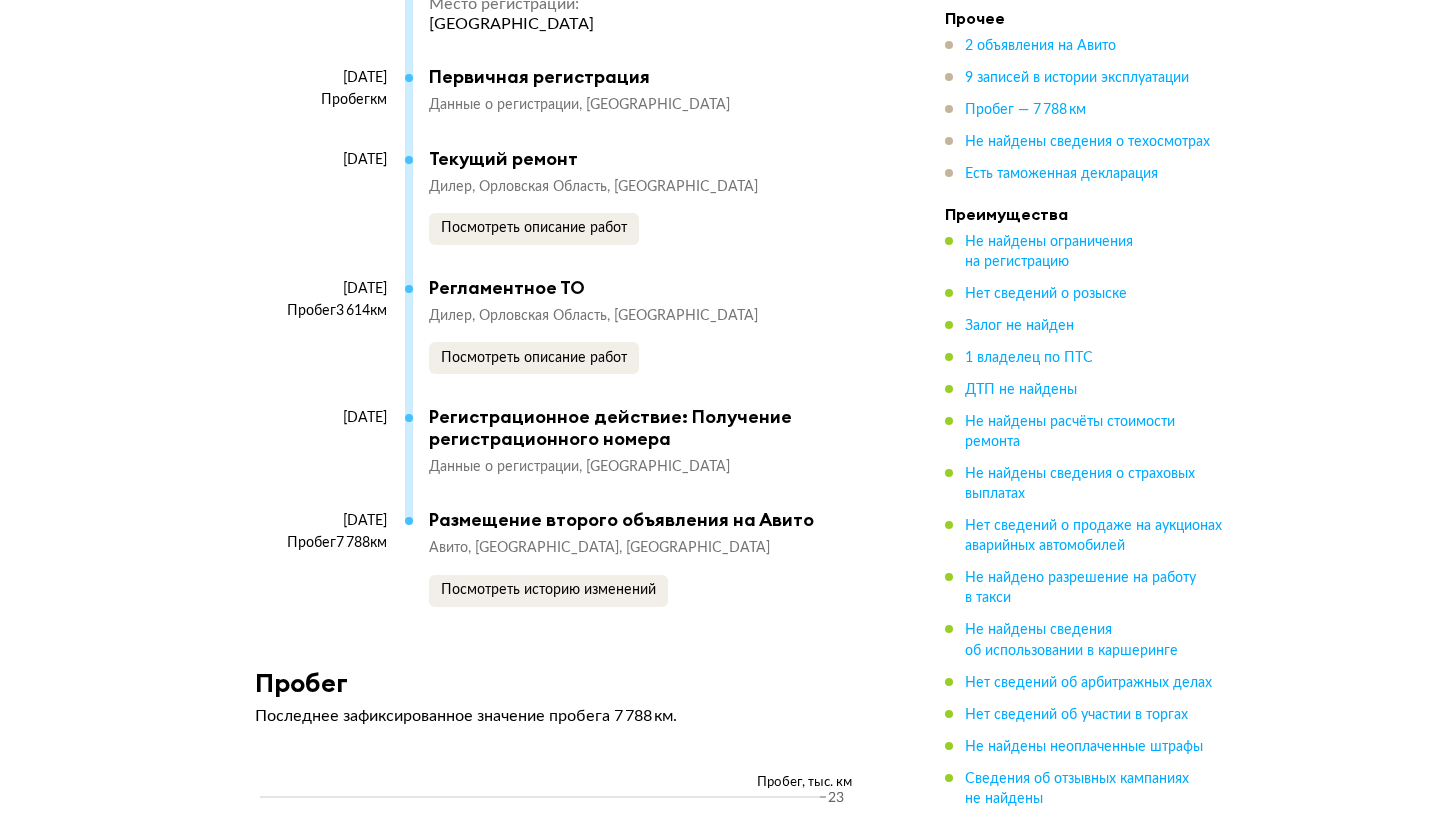 click on "[DATE] Текущий ремонт [PERSON_NAME] Область, Орёл Посмотреть описание работ" at bounding box center (560, 212) 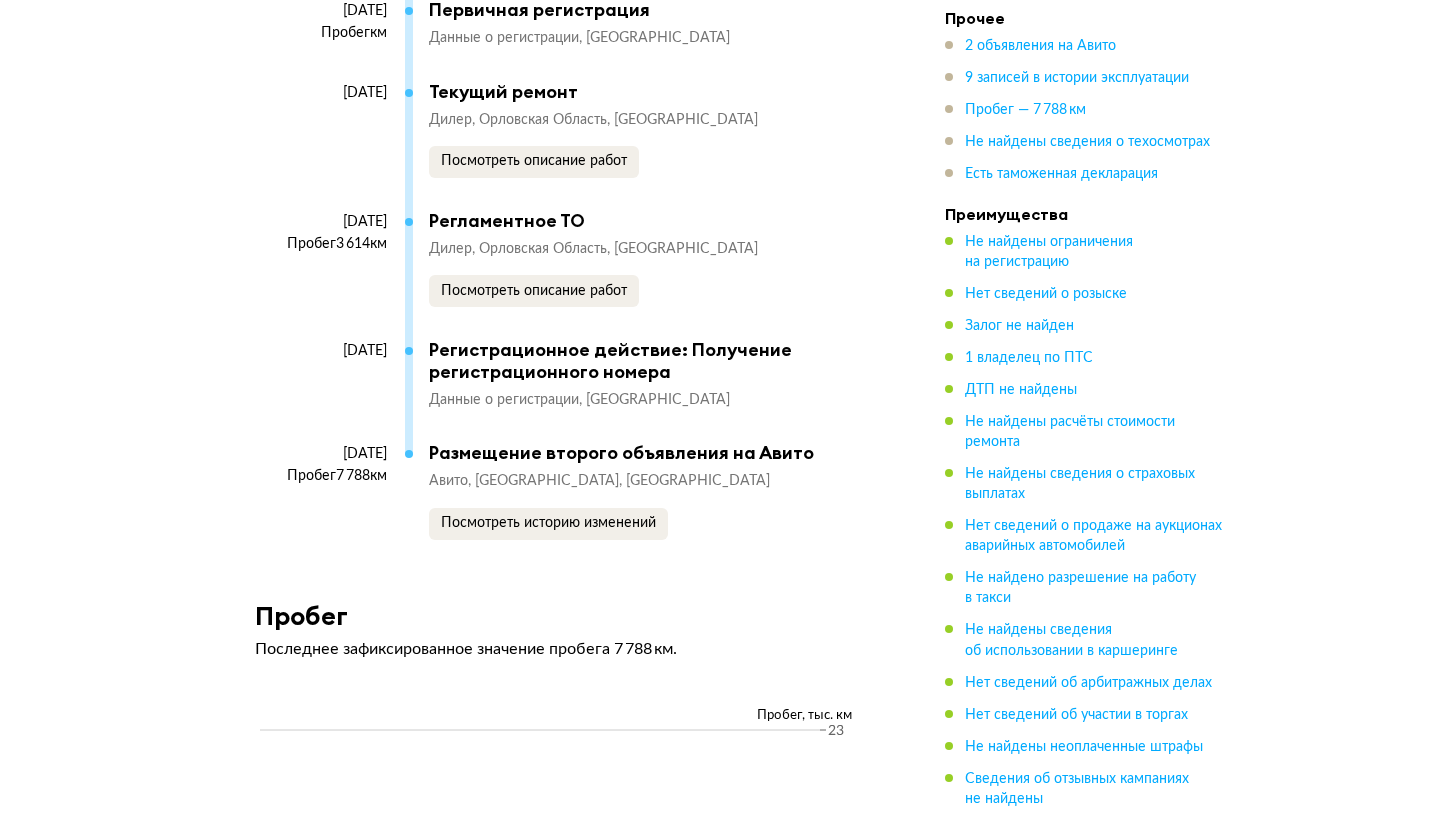 scroll, scrollTop: 7099, scrollLeft: 0, axis: vertical 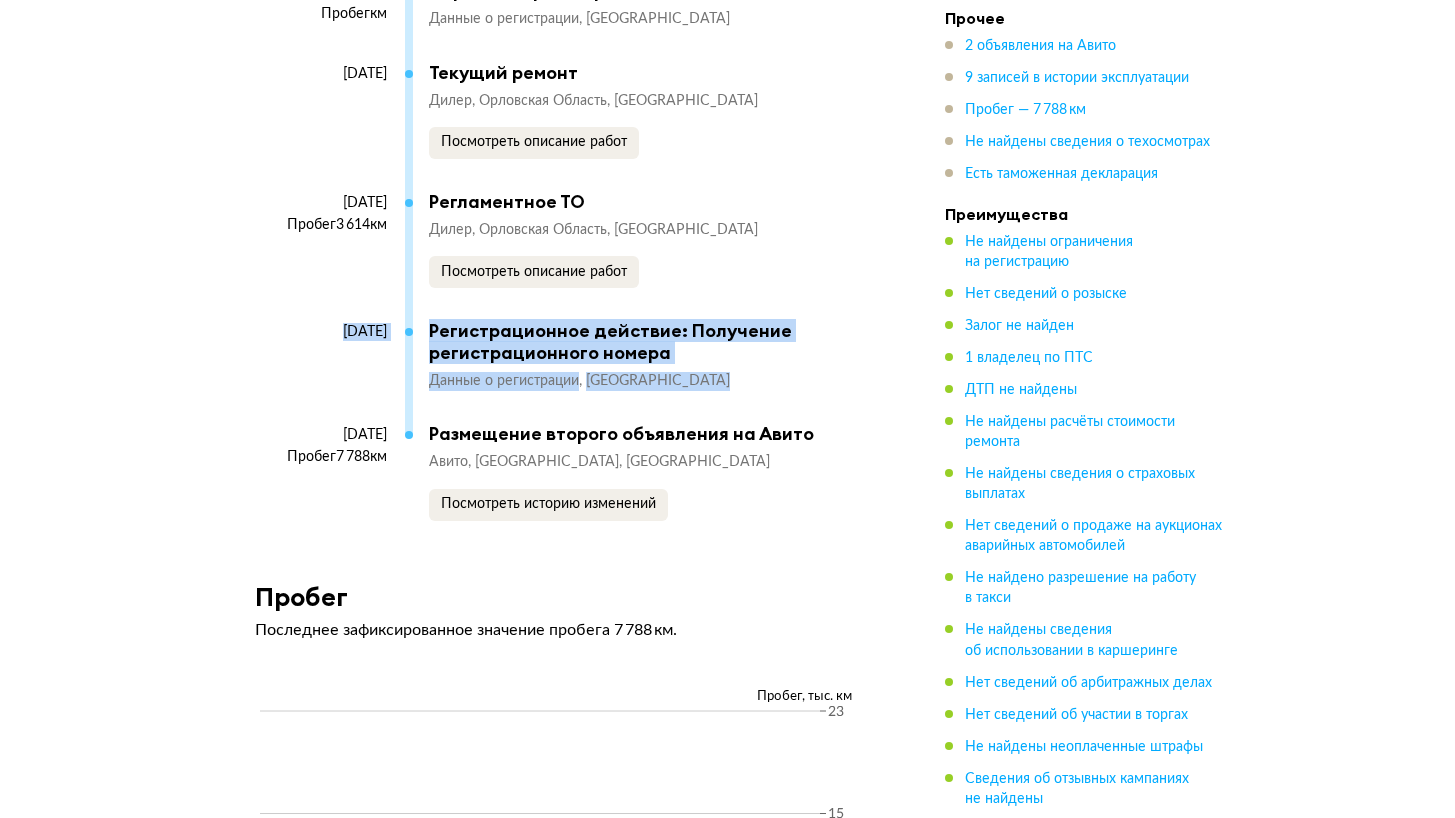 drag, startPoint x: 269, startPoint y: 322, endPoint x: 752, endPoint y: 369, distance: 485.28137 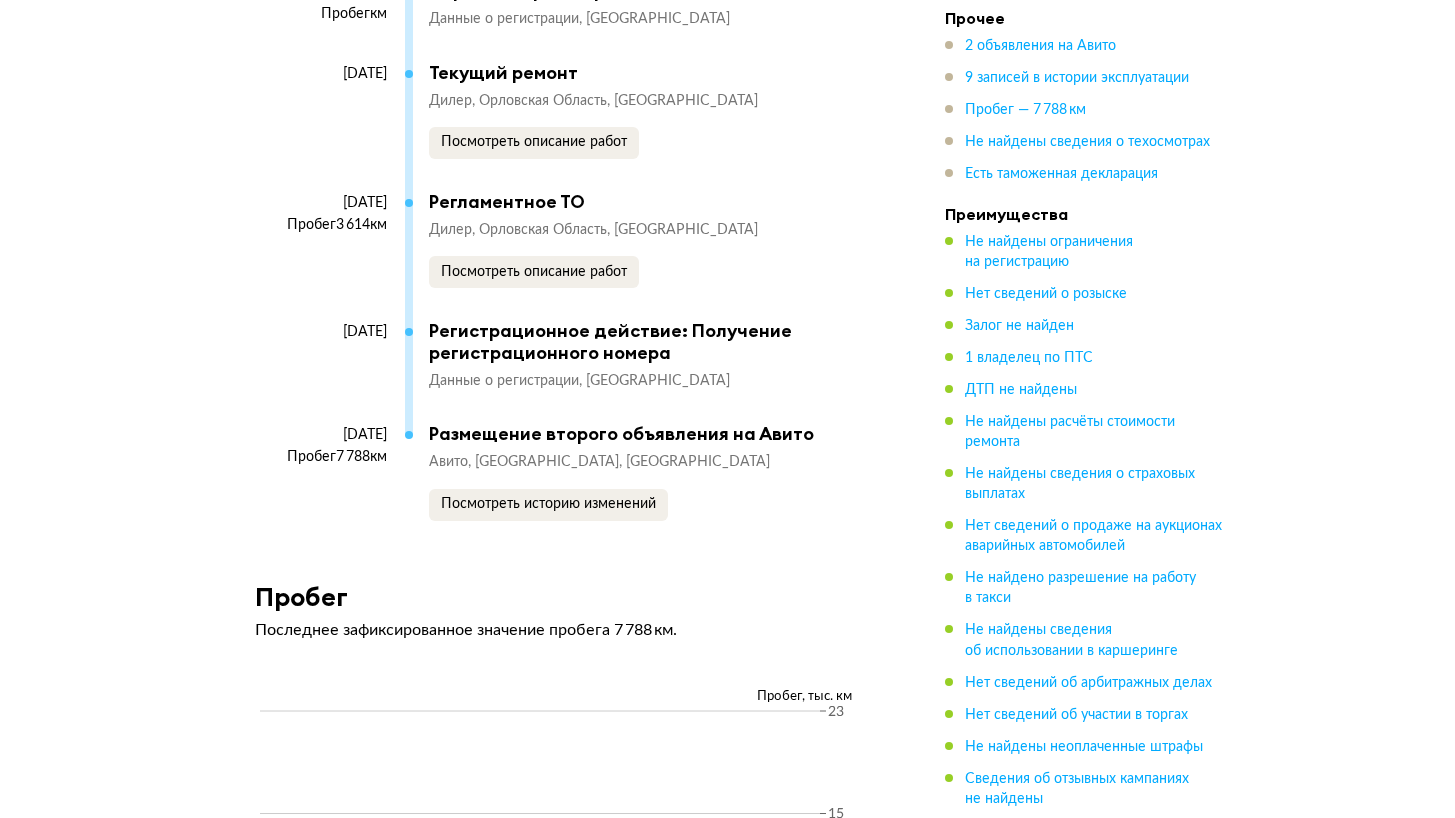 click on "Регламентное ТО" at bounding box center [647, 202] 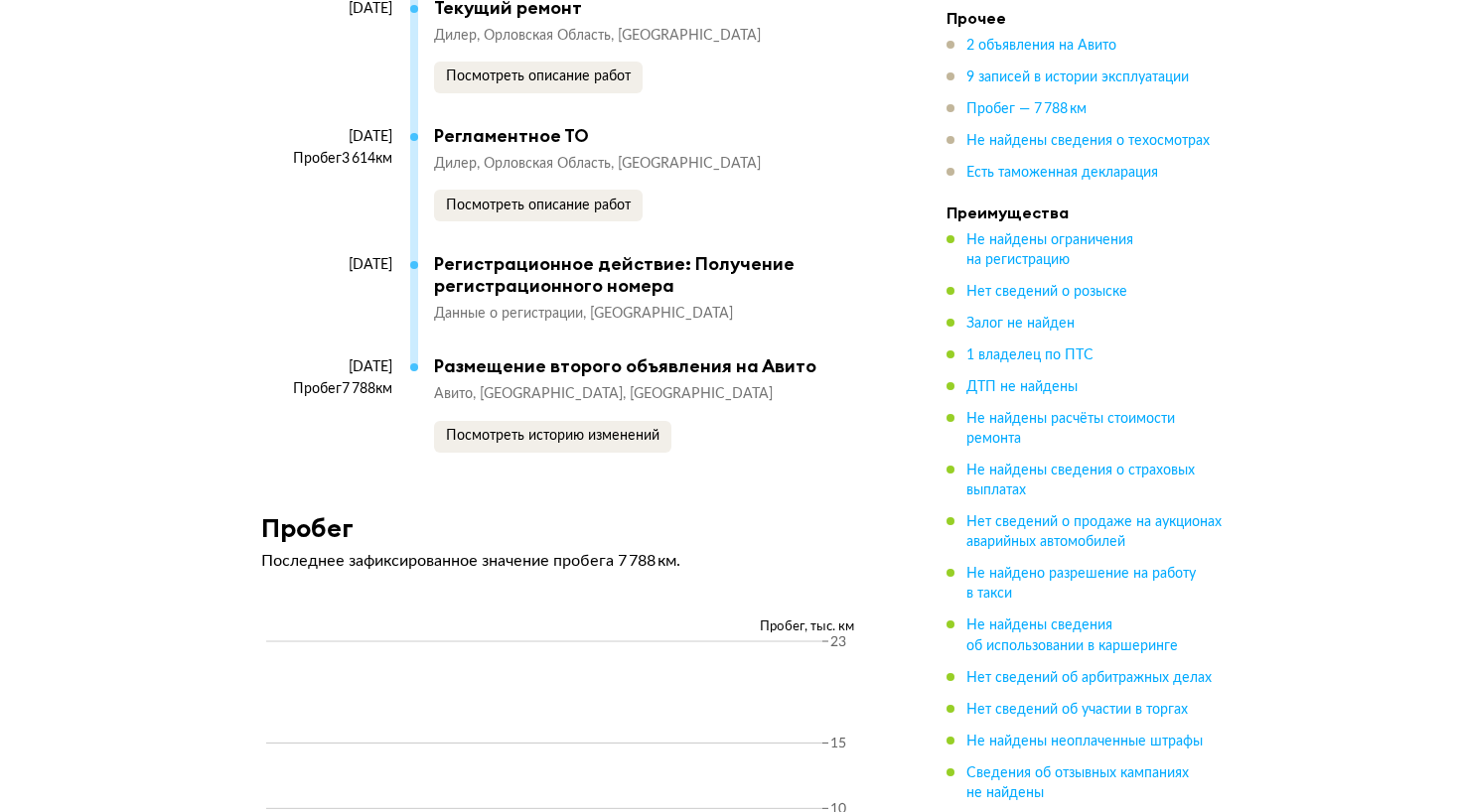 scroll, scrollTop: 7111, scrollLeft: 0, axis: vertical 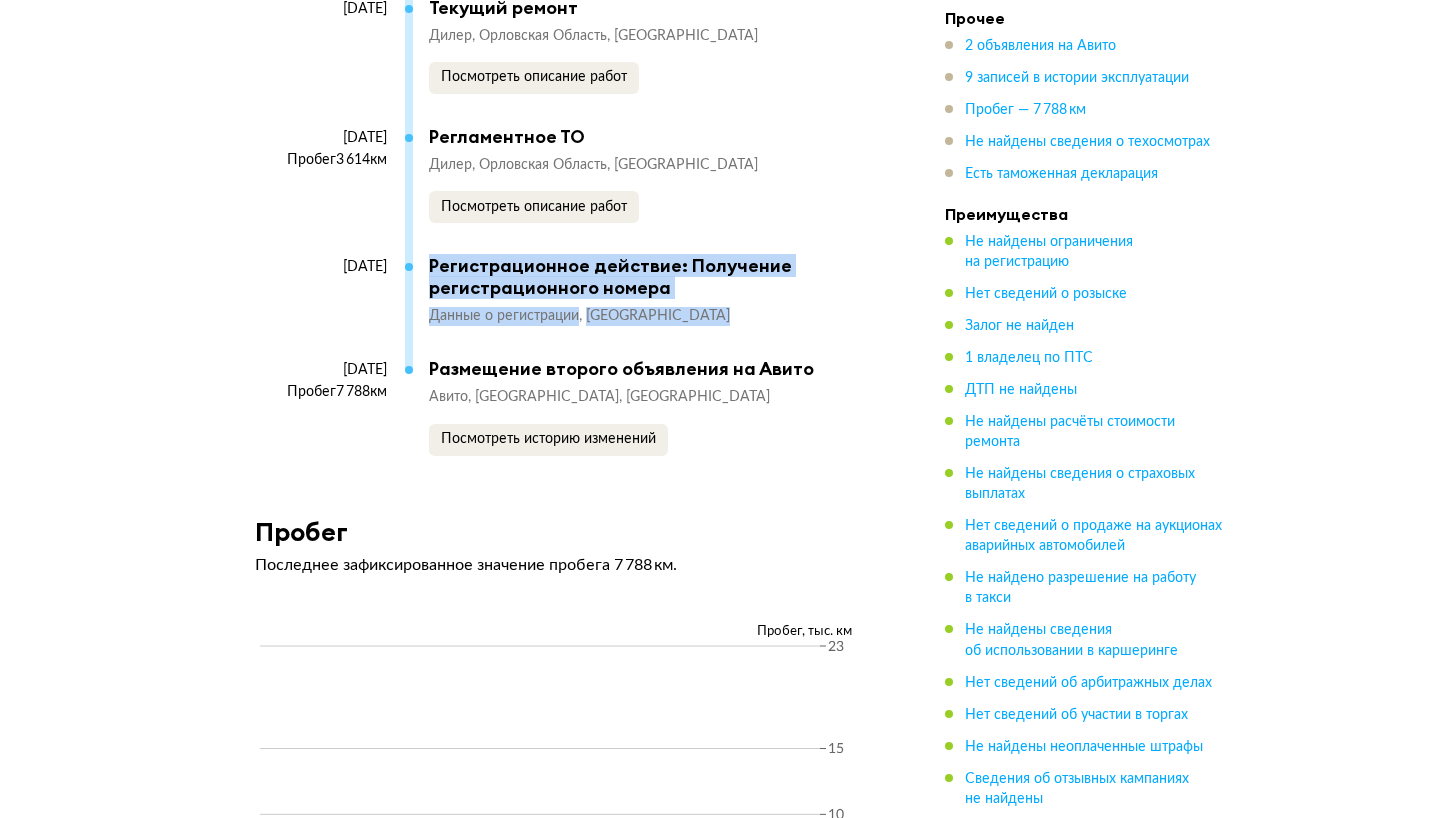 drag, startPoint x: 427, startPoint y: 253, endPoint x: 753, endPoint y: 320, distance: 332.81375 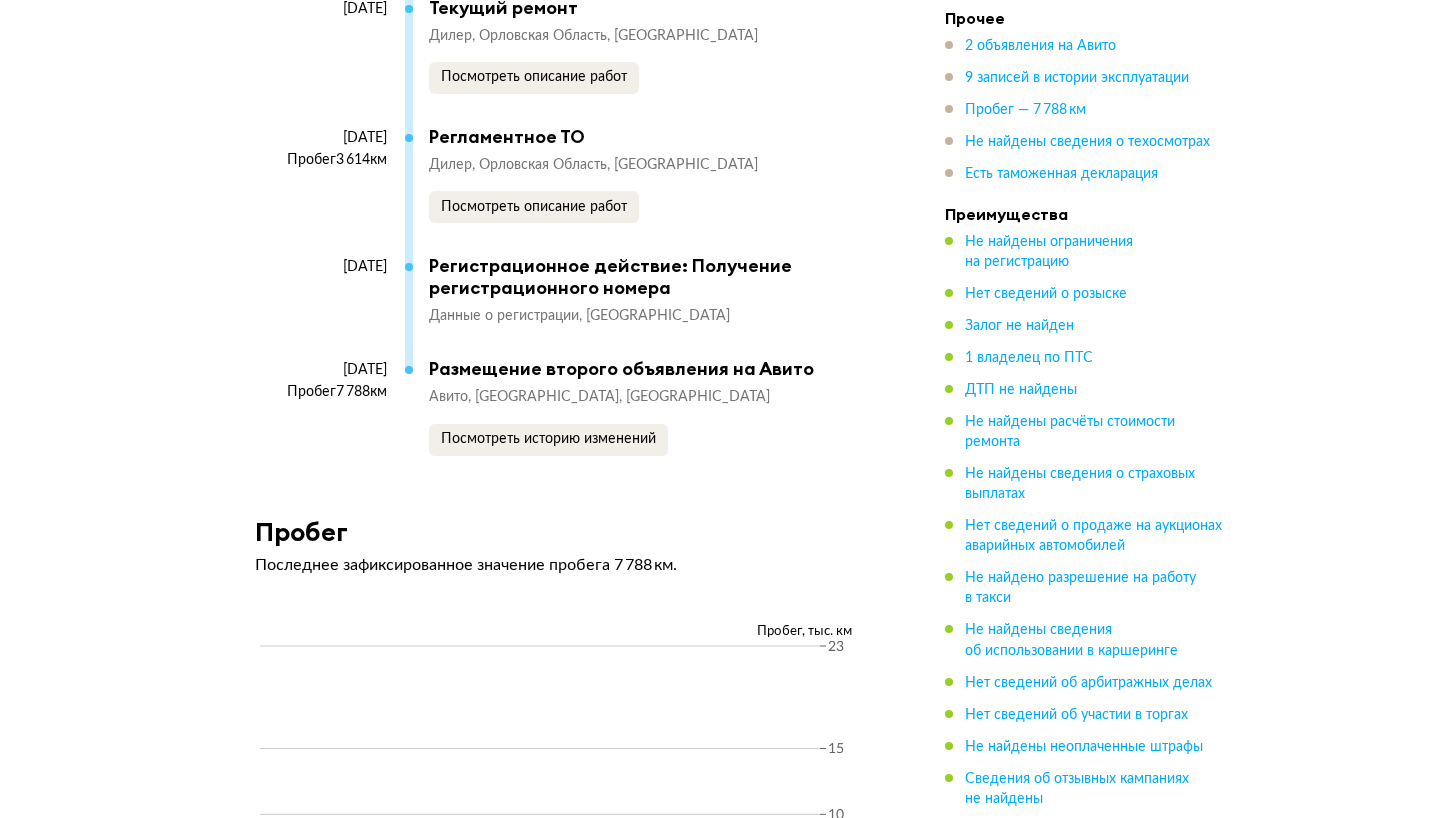 click on "[PERSON_NAME] Область, [GEOGRAPHIC_DATA]" at bounding box center (647, 165) 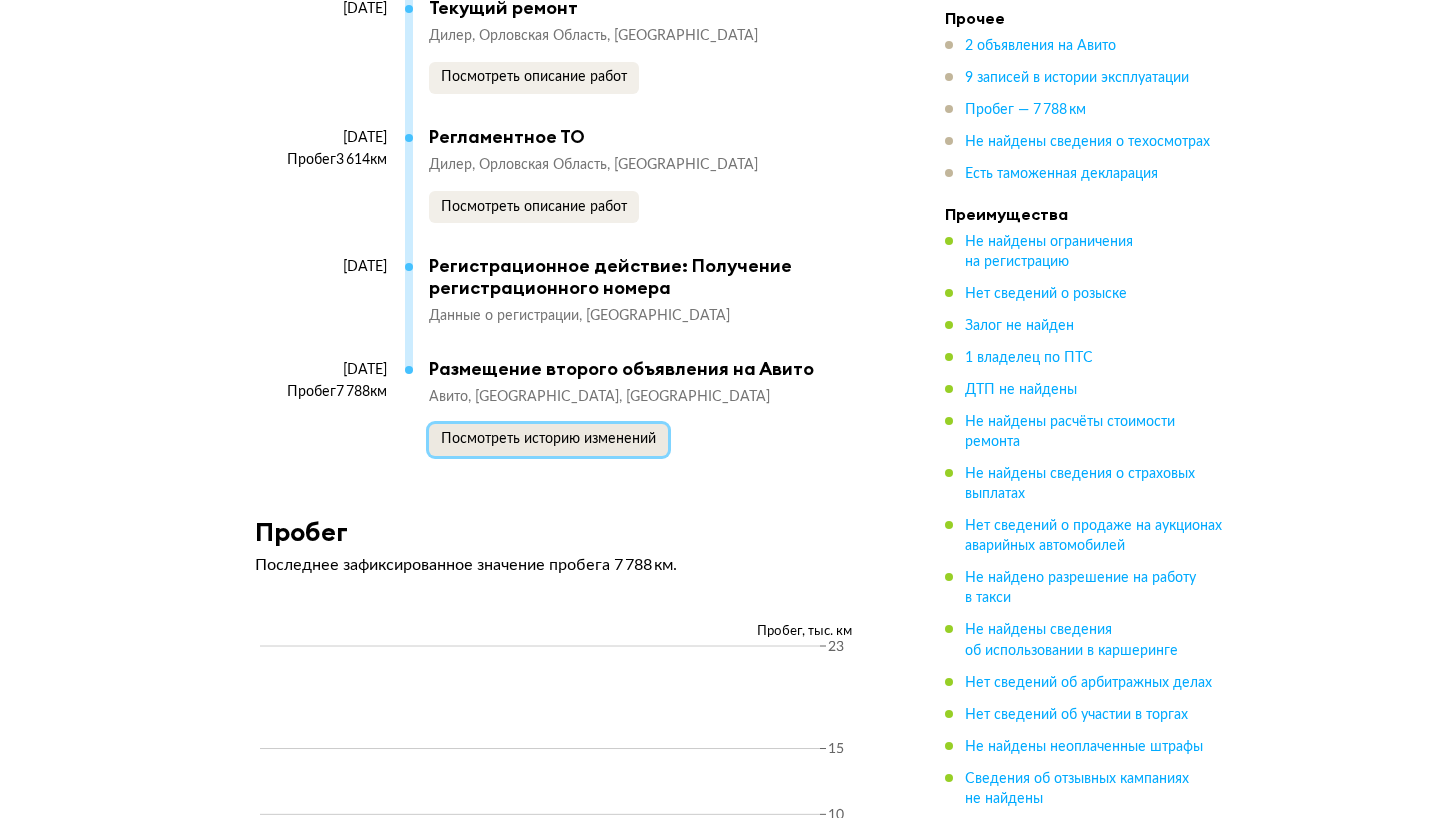 click on "Посмотреть историю изменений" at bounding box center (548, 439) 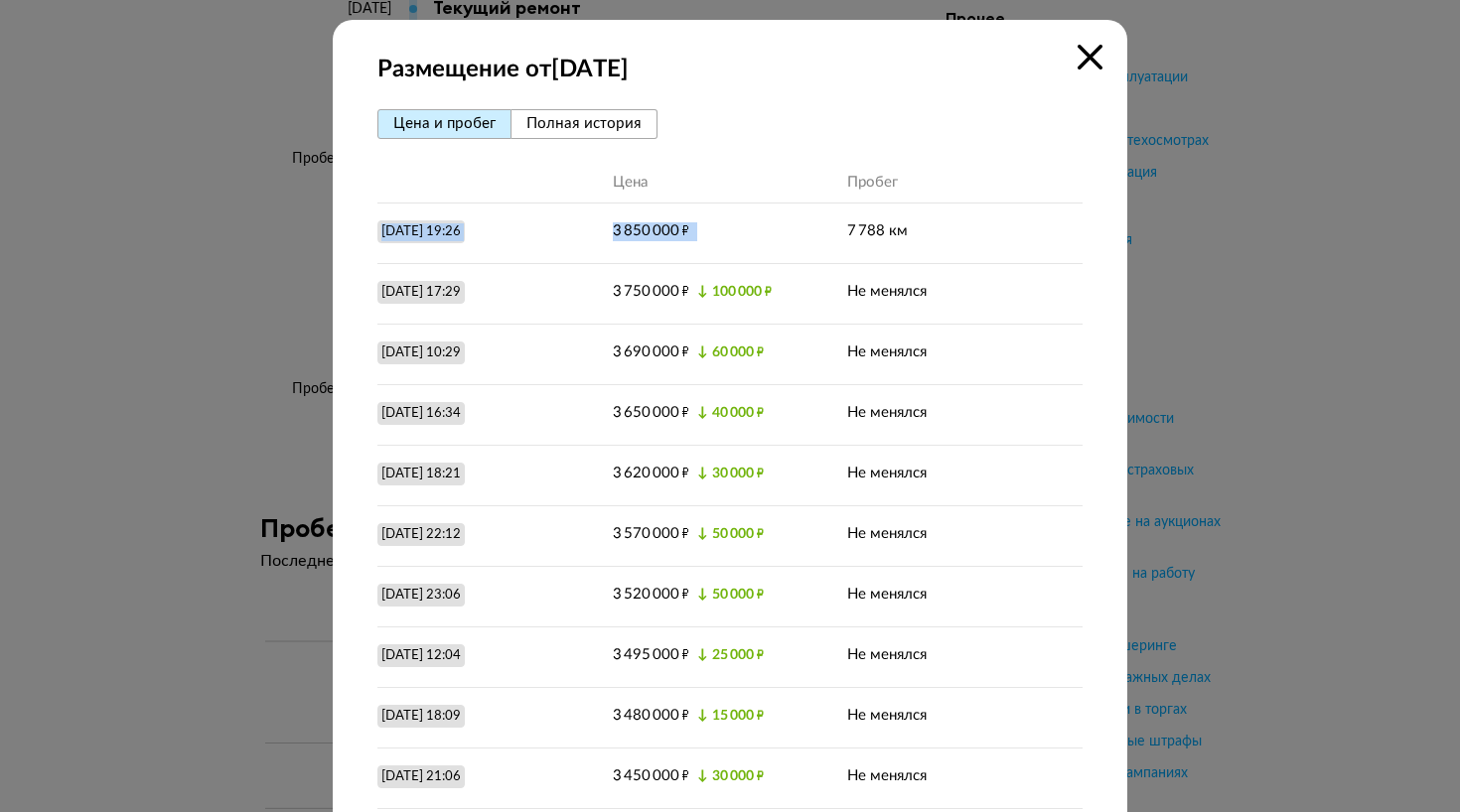 drag, startPoint x: 376, startPoint y: 227, endPoint x: 720, endPoint y: 226, distance: 344.00145 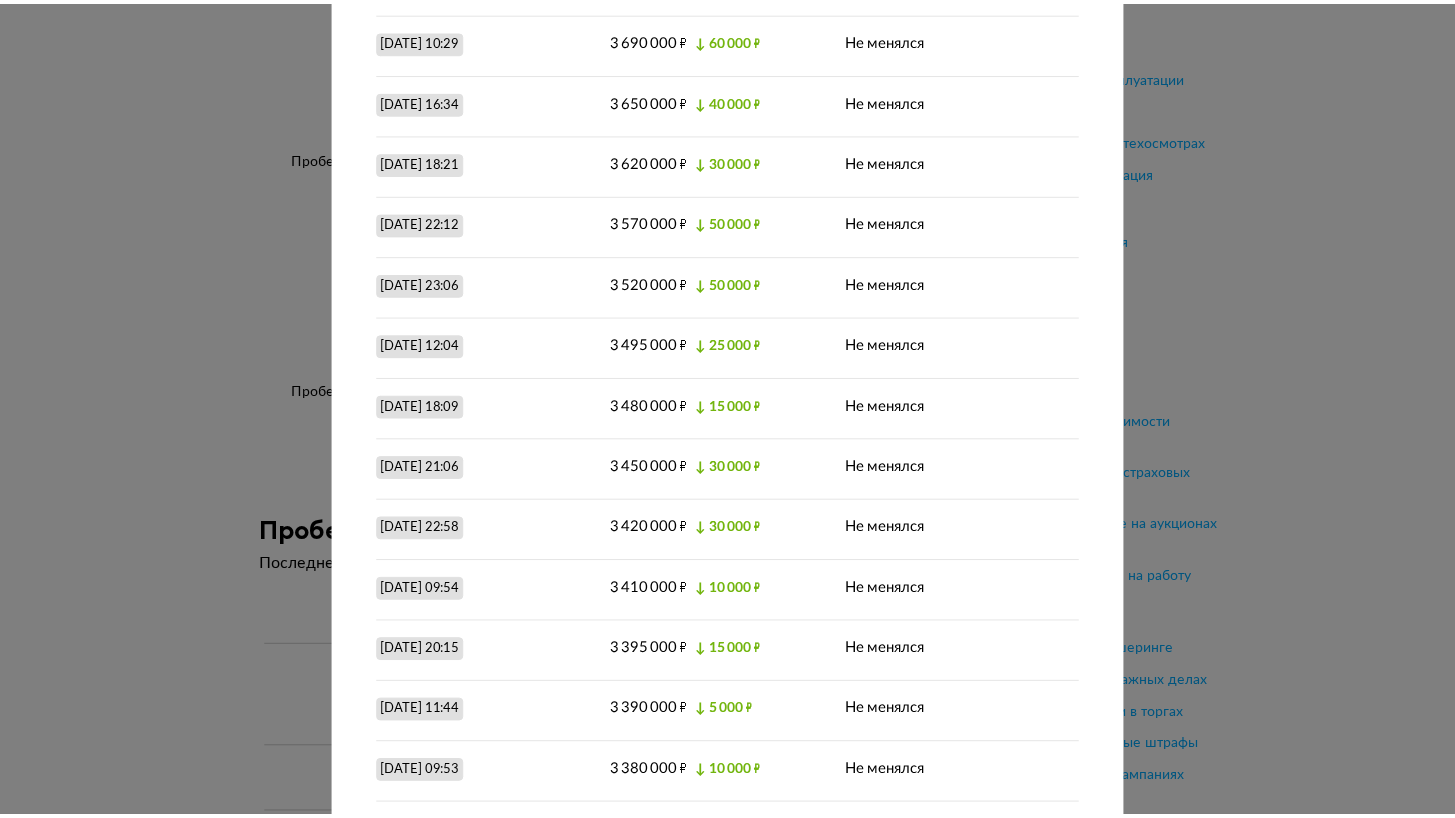 scroll, scrollTop: 0, scrollLeft: 0, axis: both 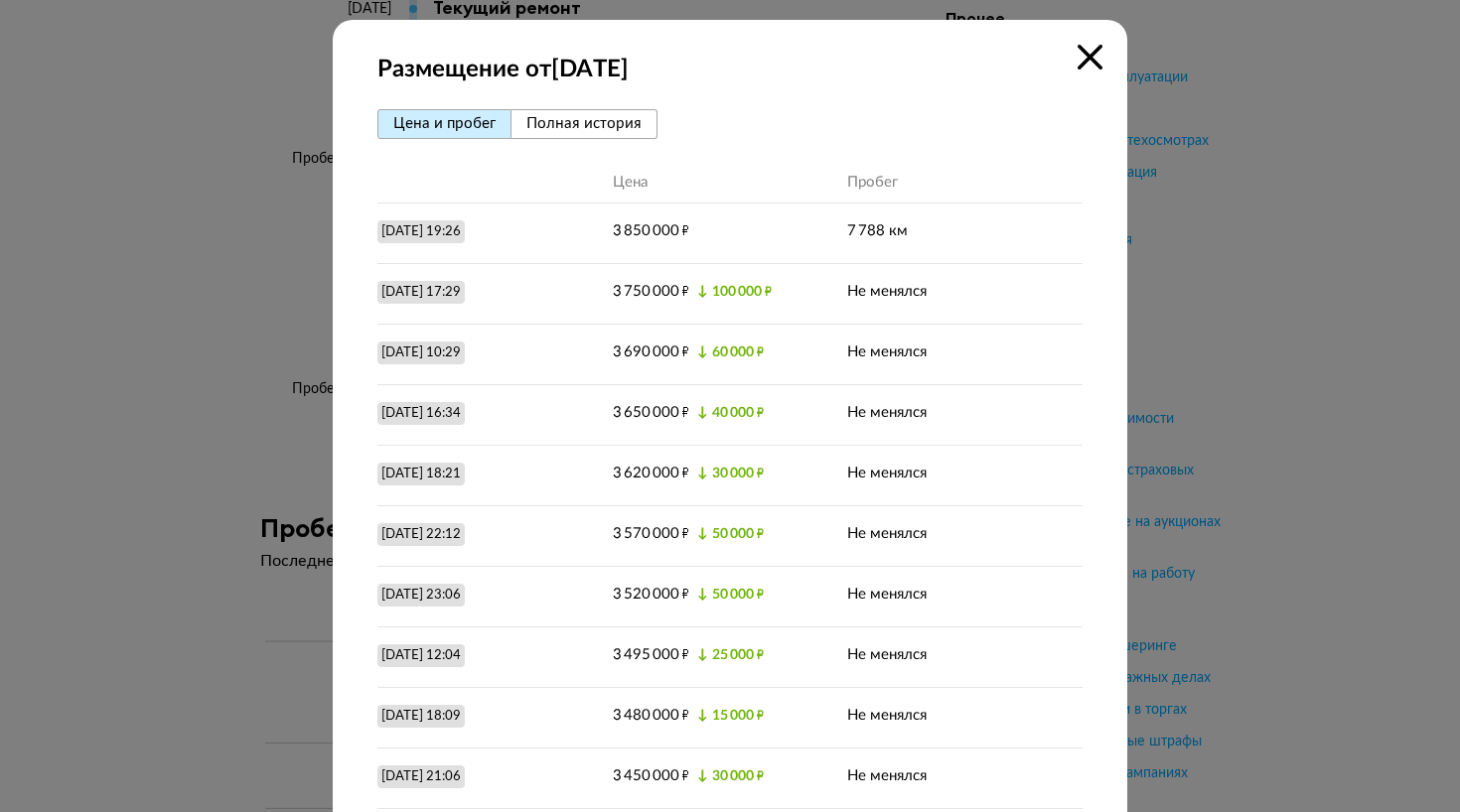 click at bounding box center [1090, 57] 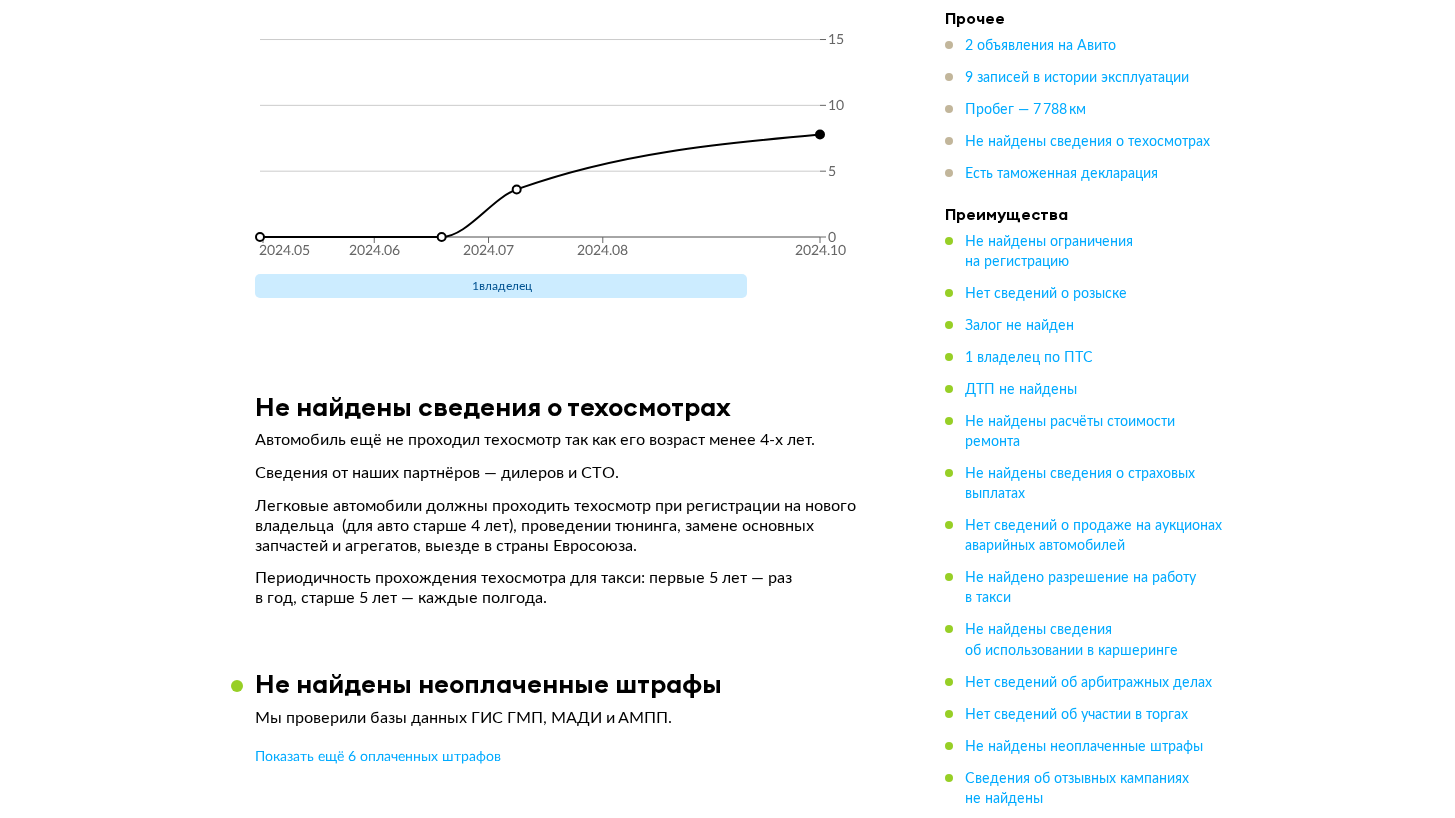 scroll, scrollTop: 7895, scrollLeft: 0, axis: vertical 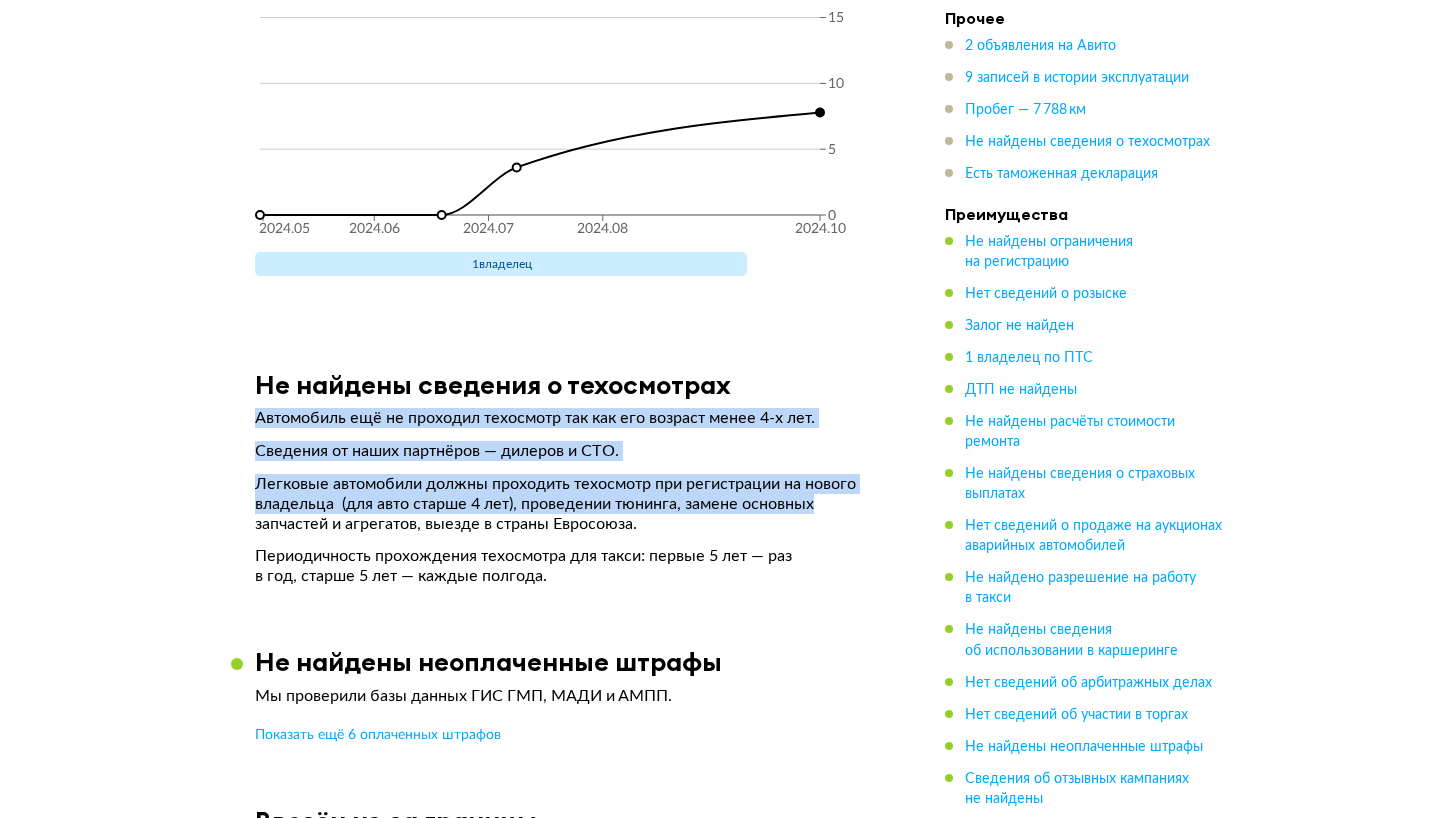 drag, startPoint x: 250, startPoint y: 408, endPoint x: 776, endPoint y: 465, distance: 529.0794 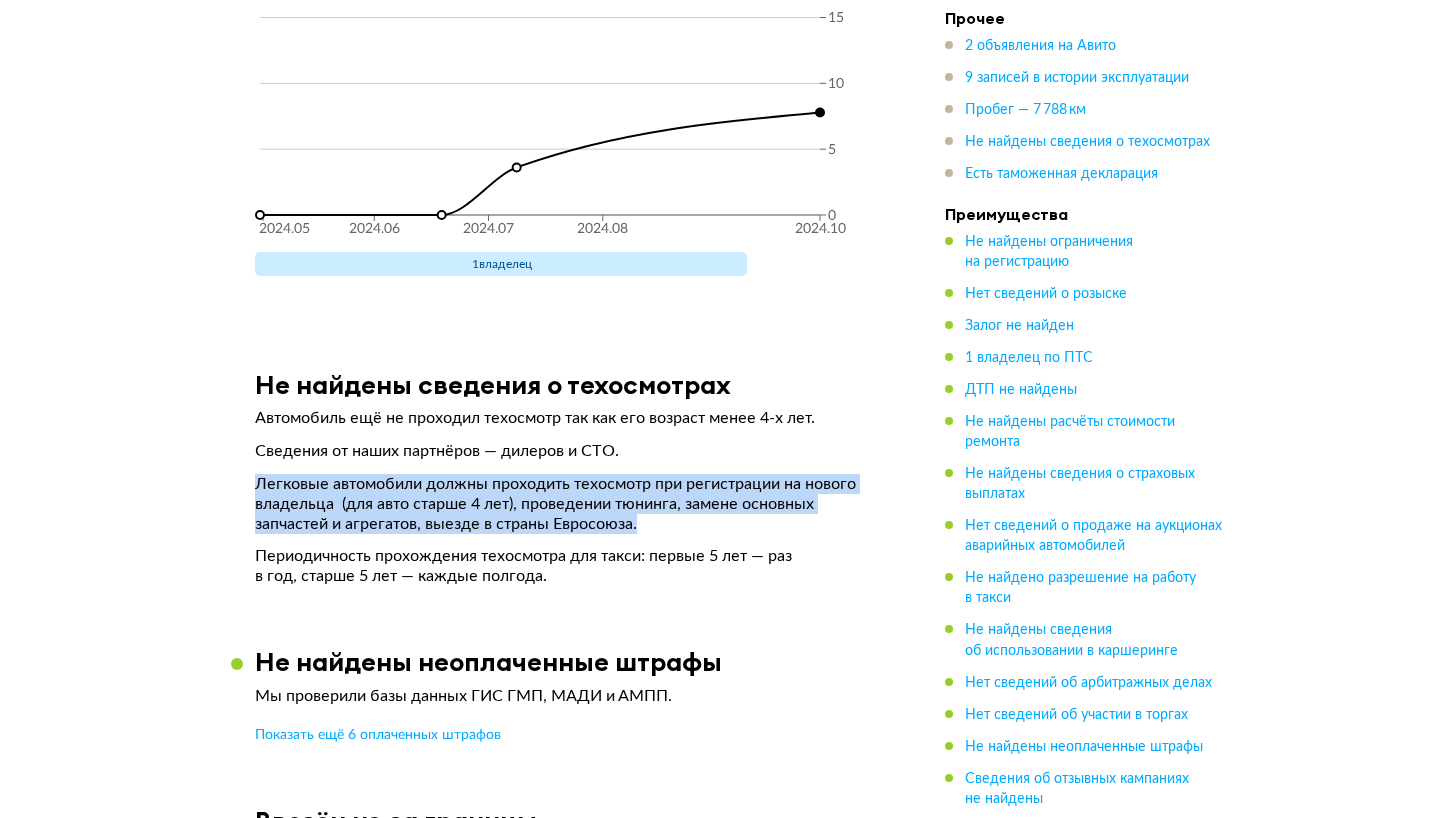 drag, startPoint x: 256, startPoint y: 475, endPoint x: 857, endPoint y: 511, distance: 602.0772 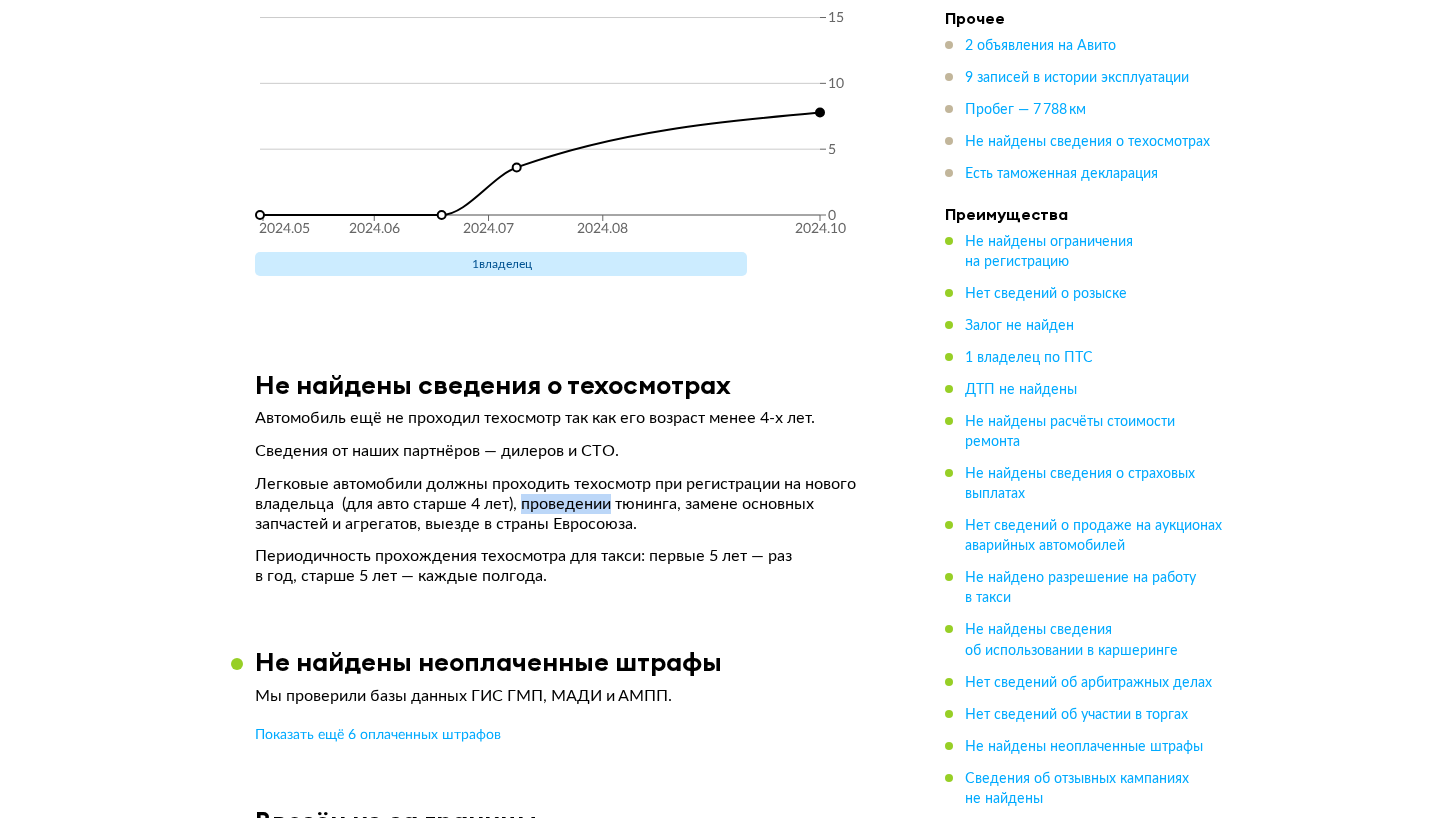 click on "Сведения от наших партнёров — дилеров и СТО." at bounding box center [570, 451] 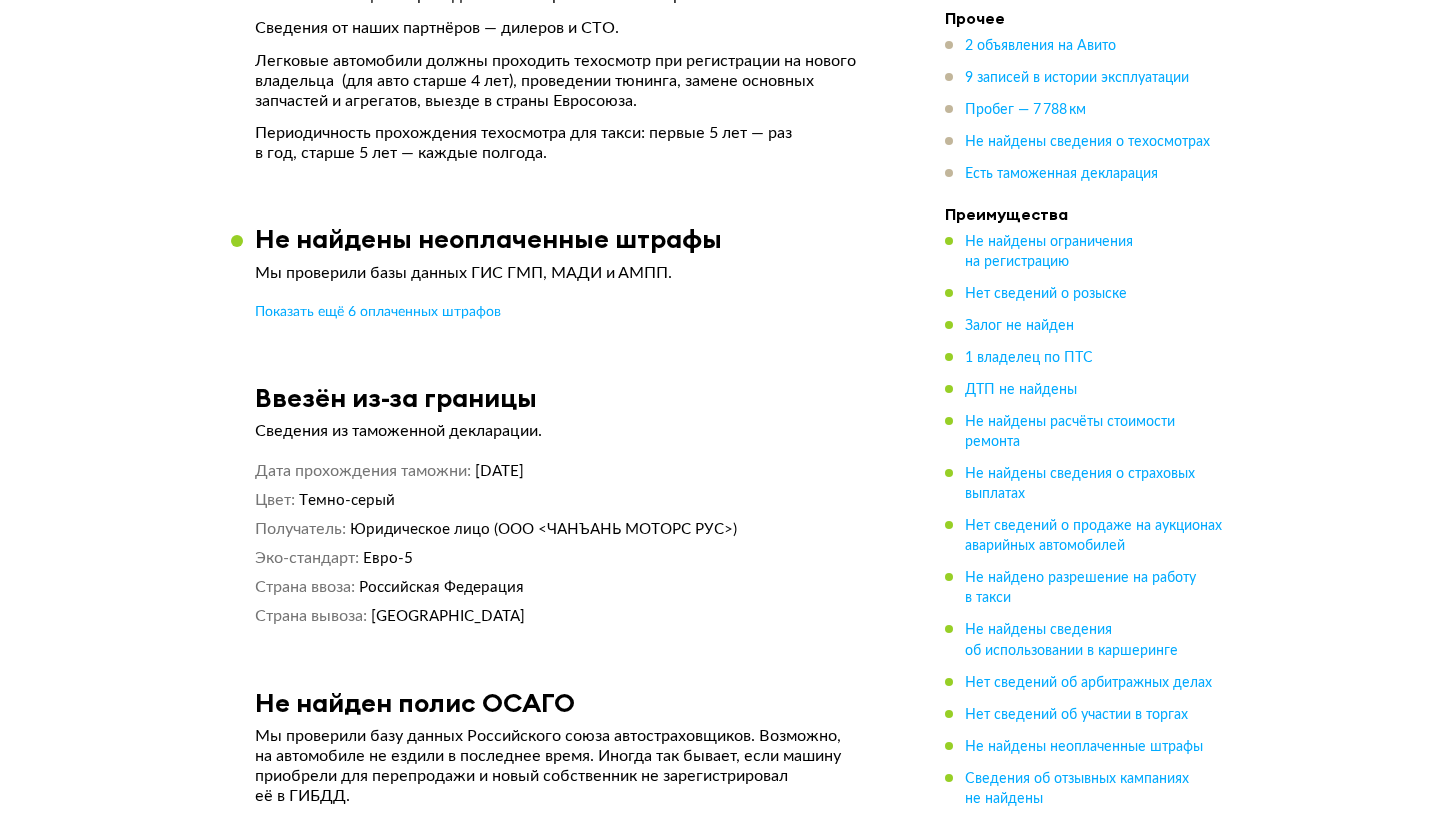 scroll, scrollTop: 8354, scrollLeft: 0, axis: vertical 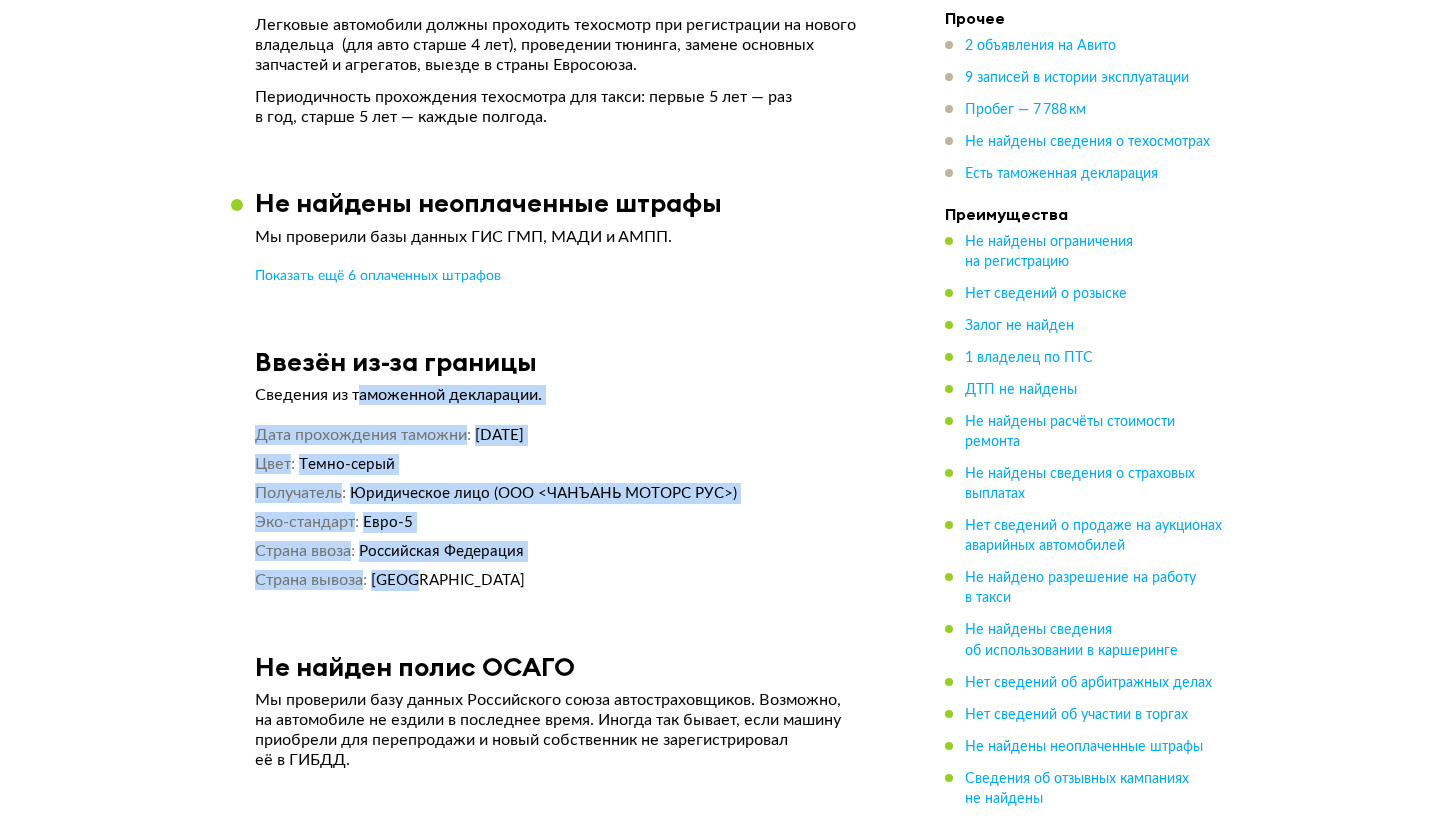 drag, startPoint x: 356, startPoint y: 387, endPoint x: 551, endPoint y: 567, distance: 265.37708 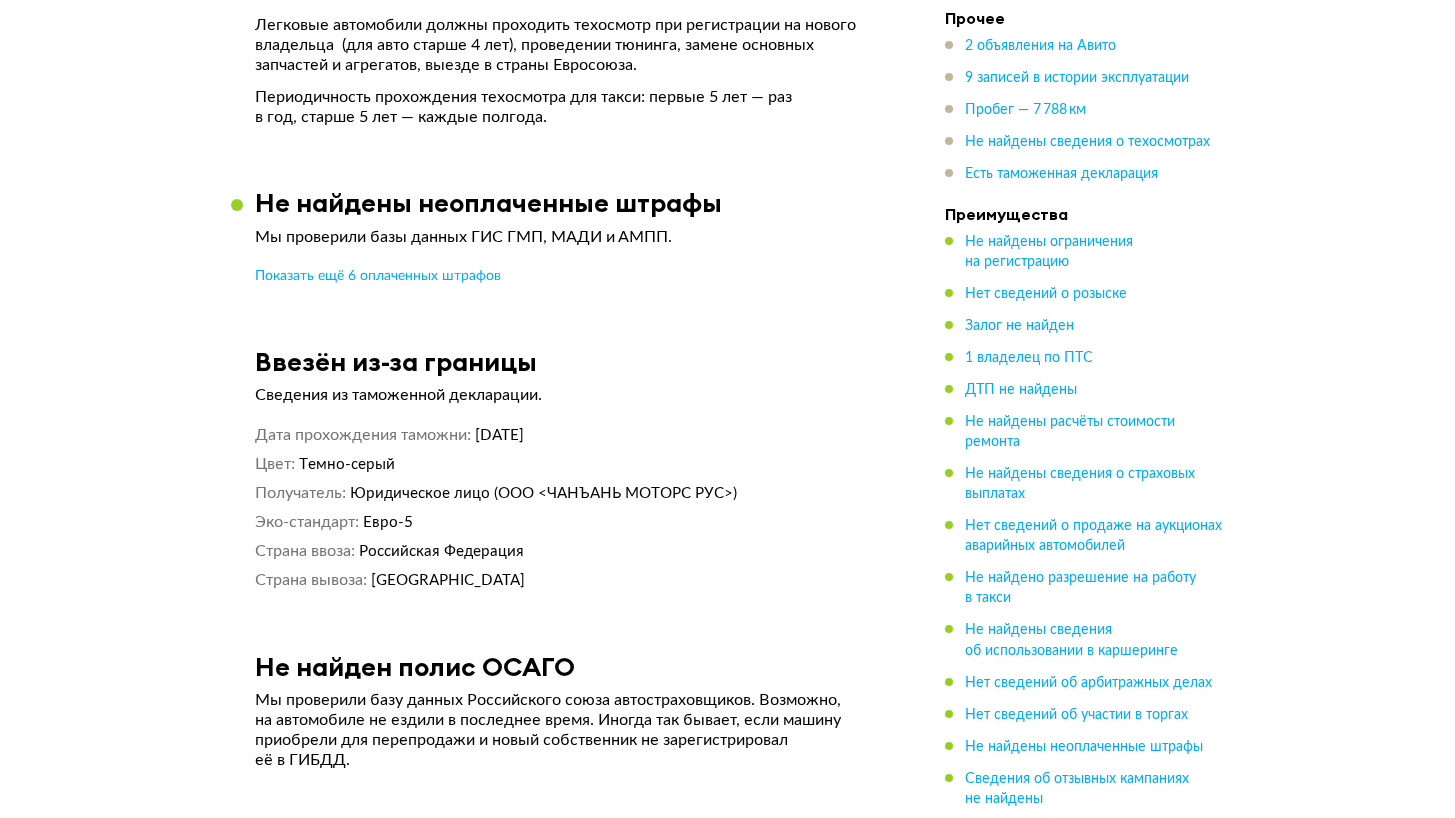 click on "Российская Федерация" at bounding box center [622, 551] 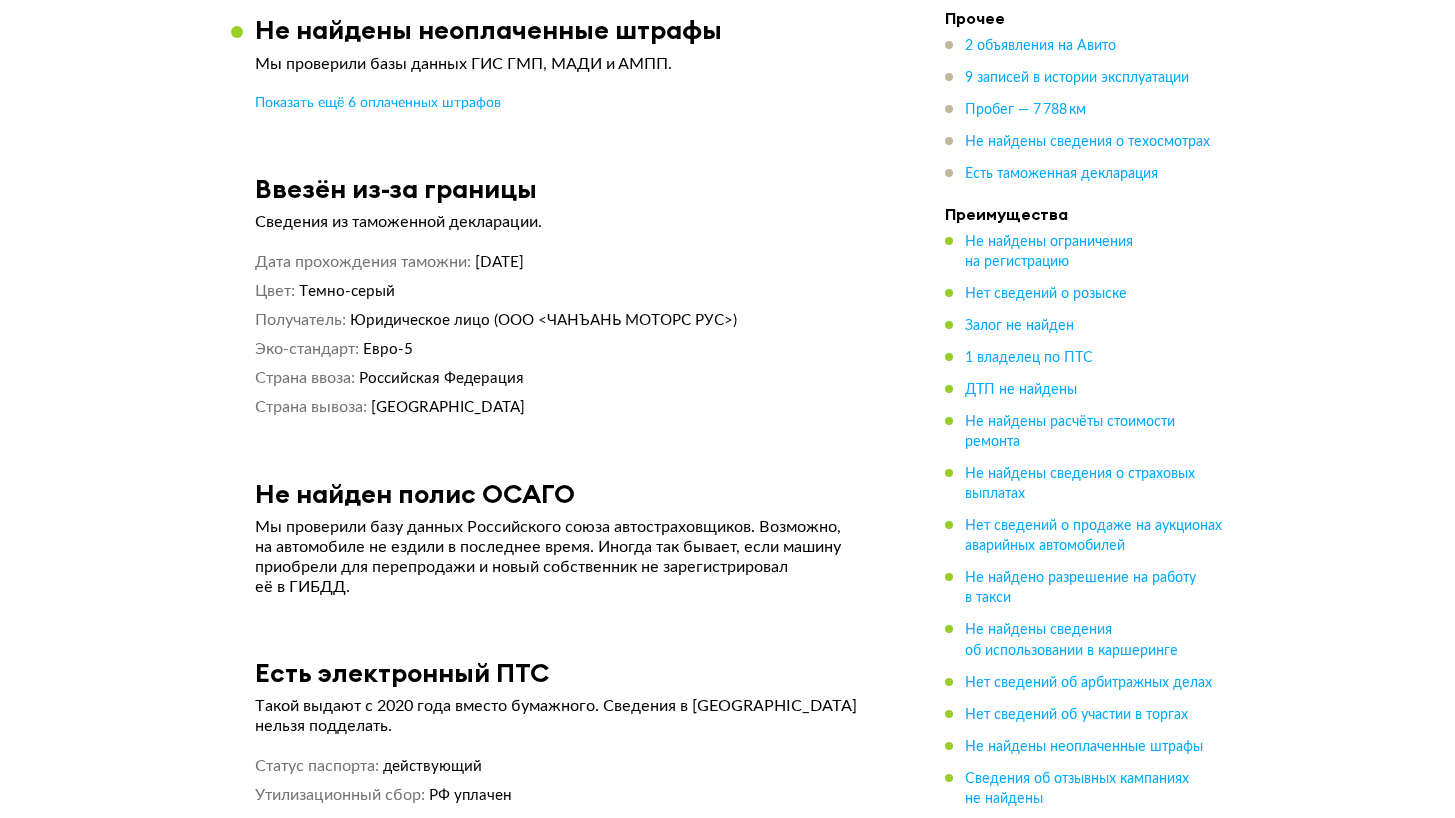 scroll, scrollTop: 8760, scrollLeft: 0, axis: vertical 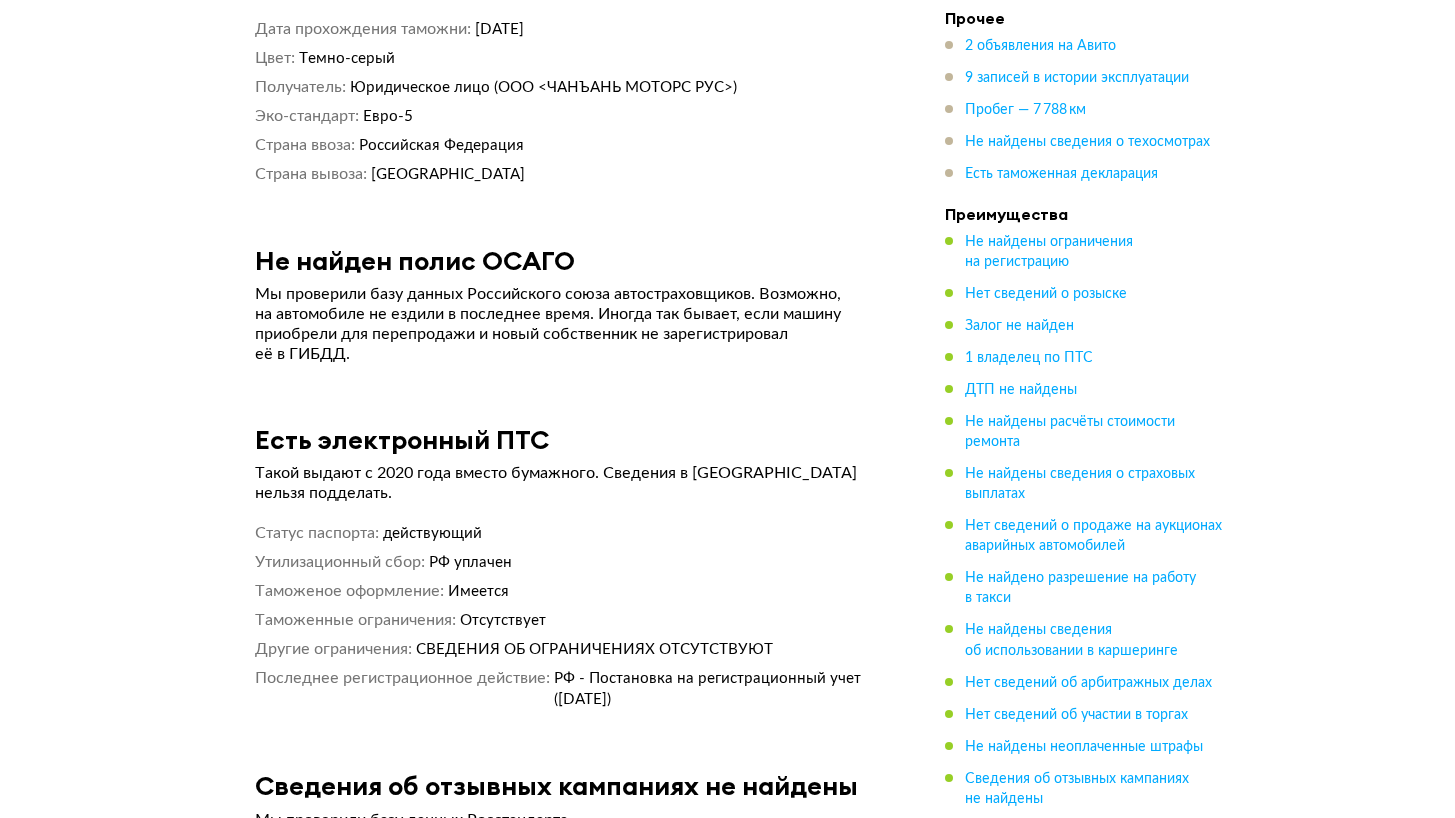 drag, startPoint x: 452, startPoint y: 609, endPoint x: 897, endPoint y: 704, distance: 455.02747 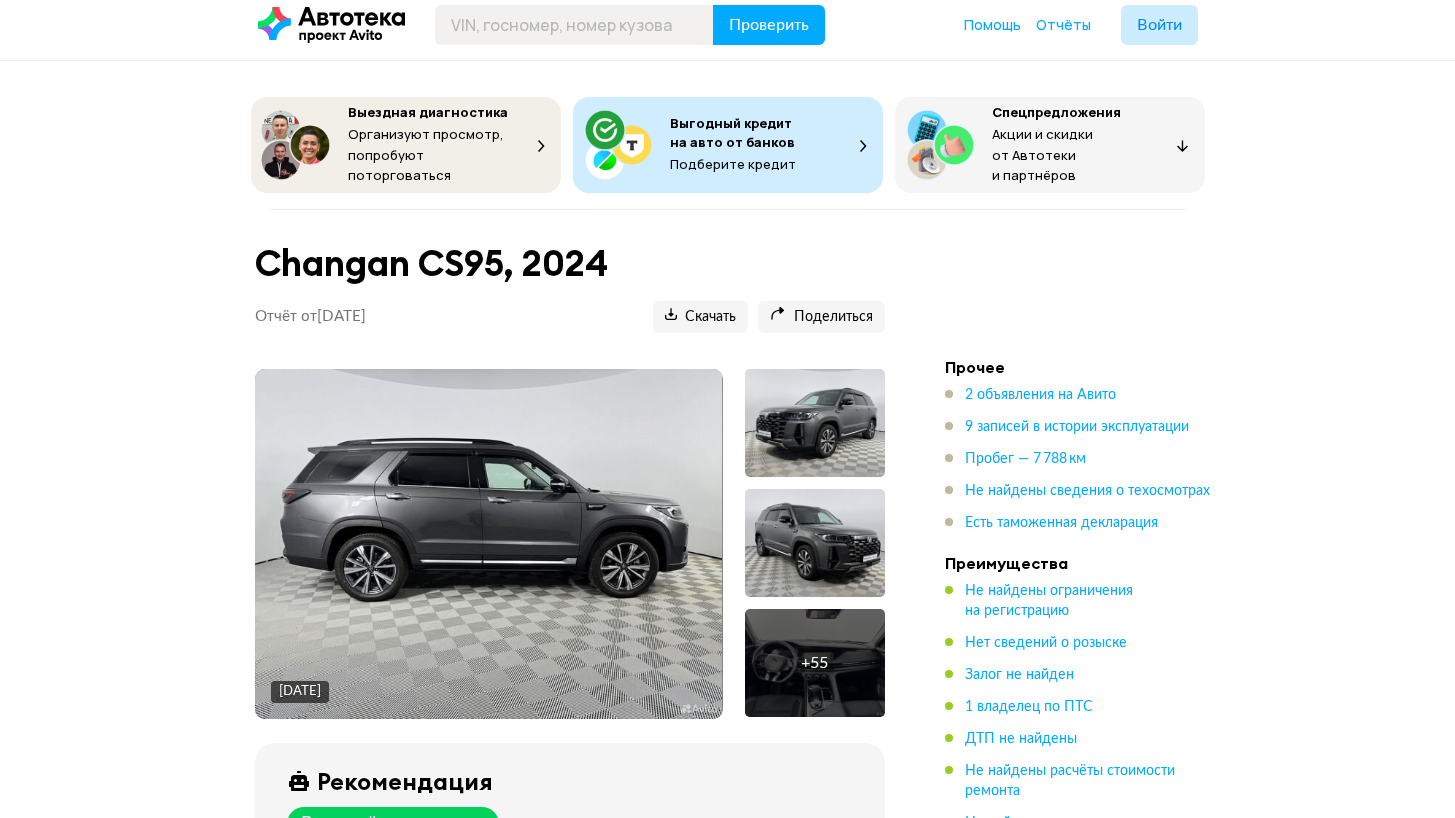 scroll, scrollTop: 0, scrollLeft: 0, axis: both 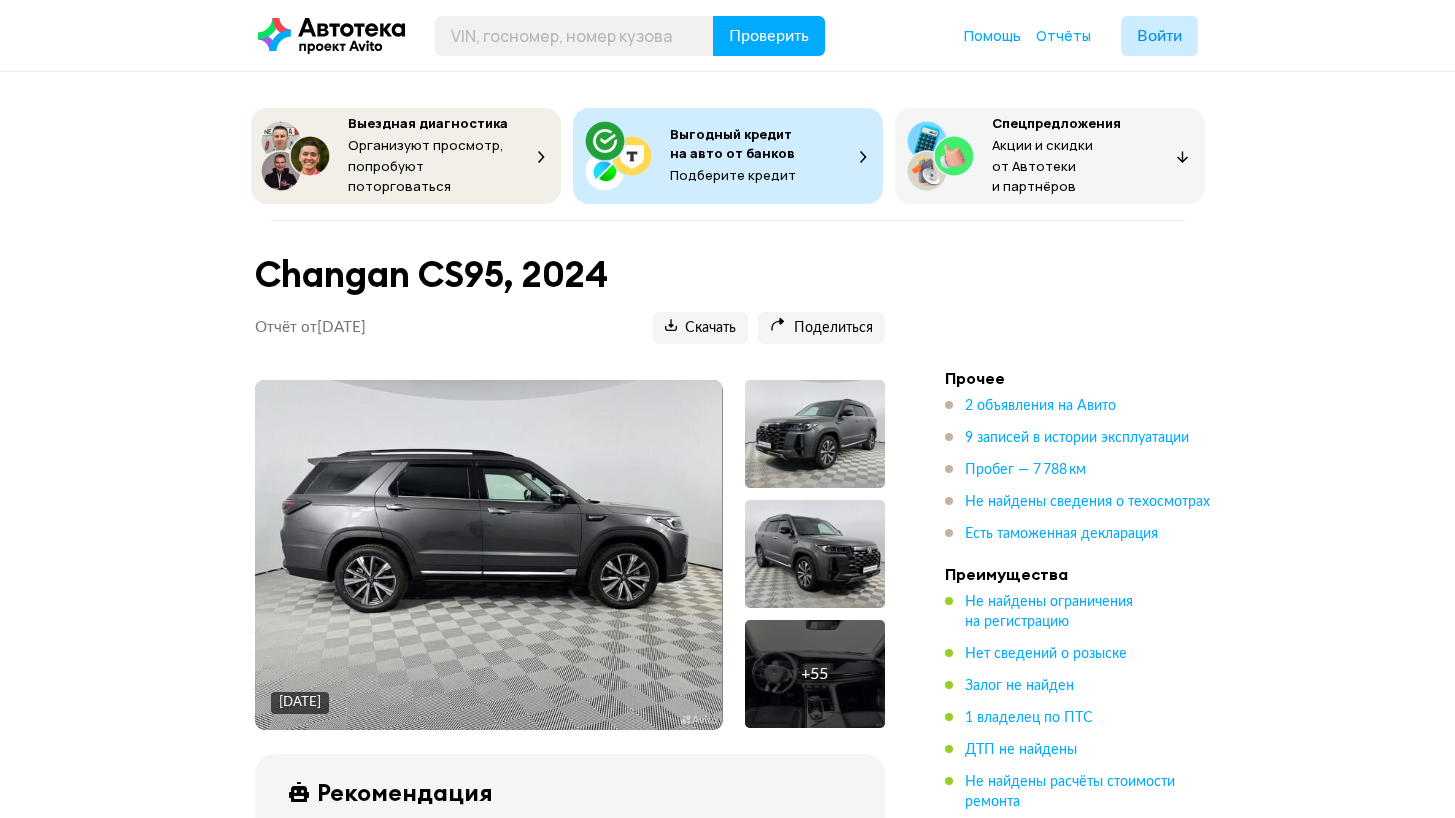 click on "Changan CS95, 2024" at bounding box center [570, 274] 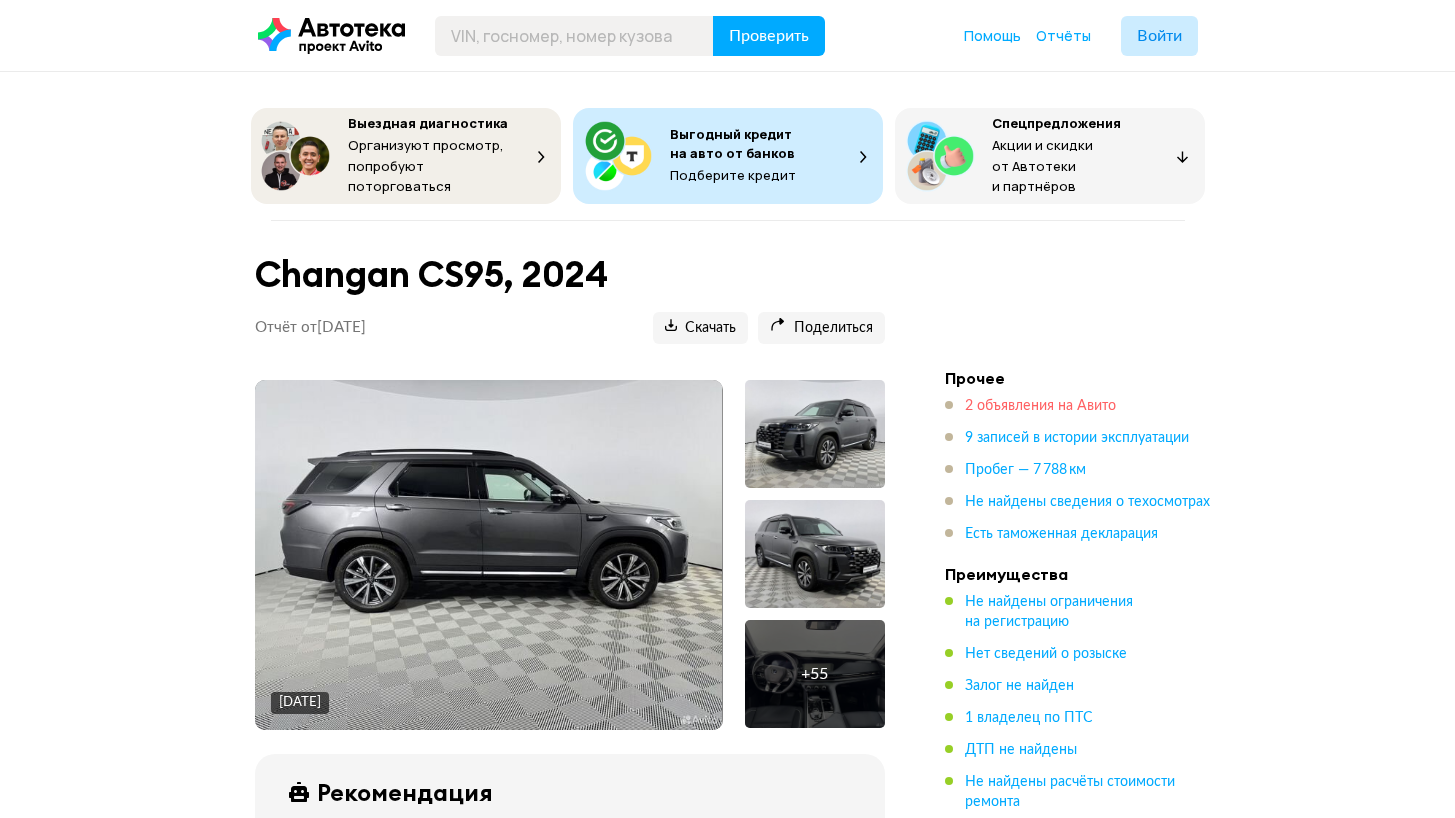 click on "2 объявления на Авито" at bounding box center [1040, 406] 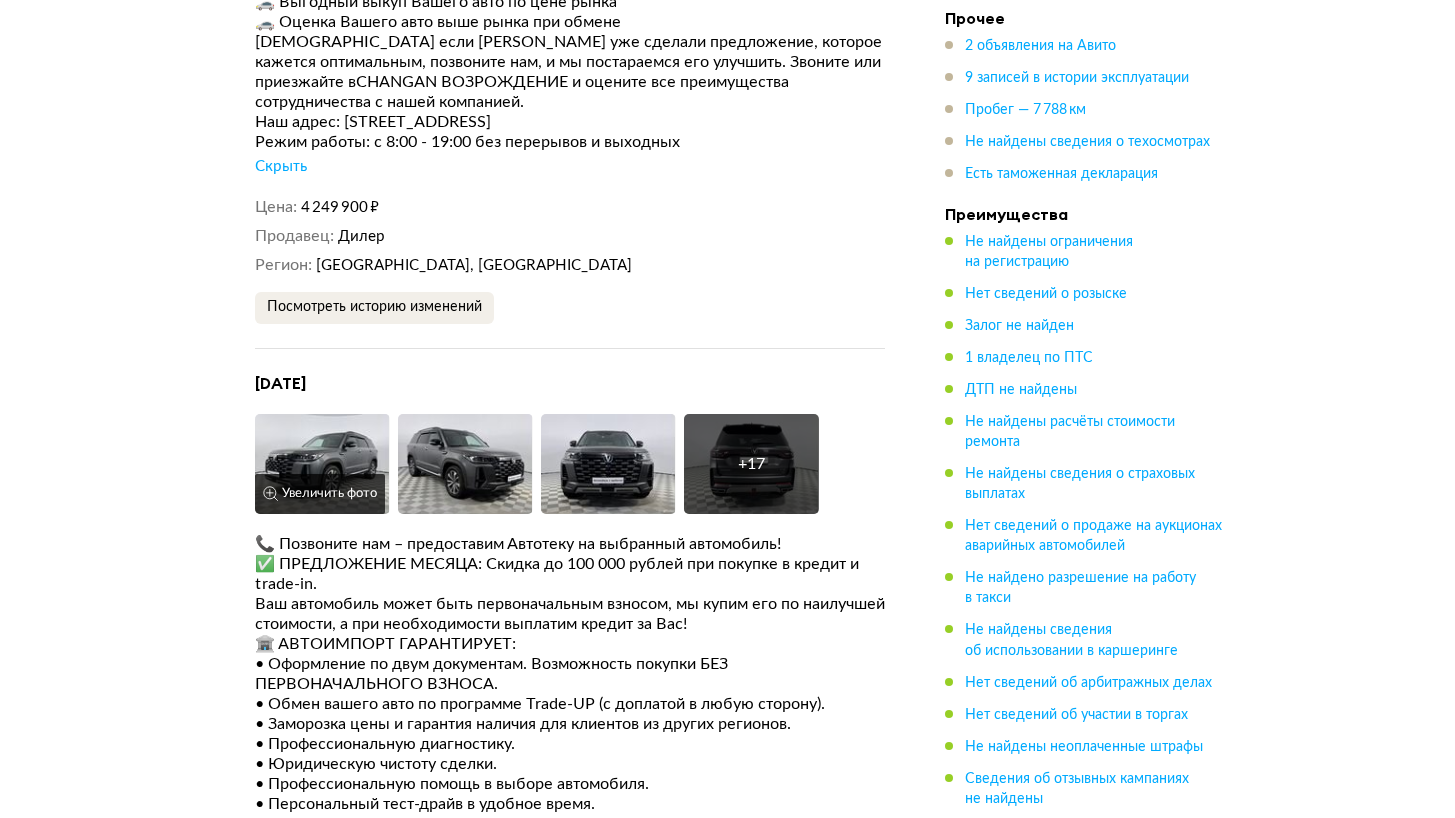 scroll, scrollTop: 3762, scrollLeft: 0, axis: vertical 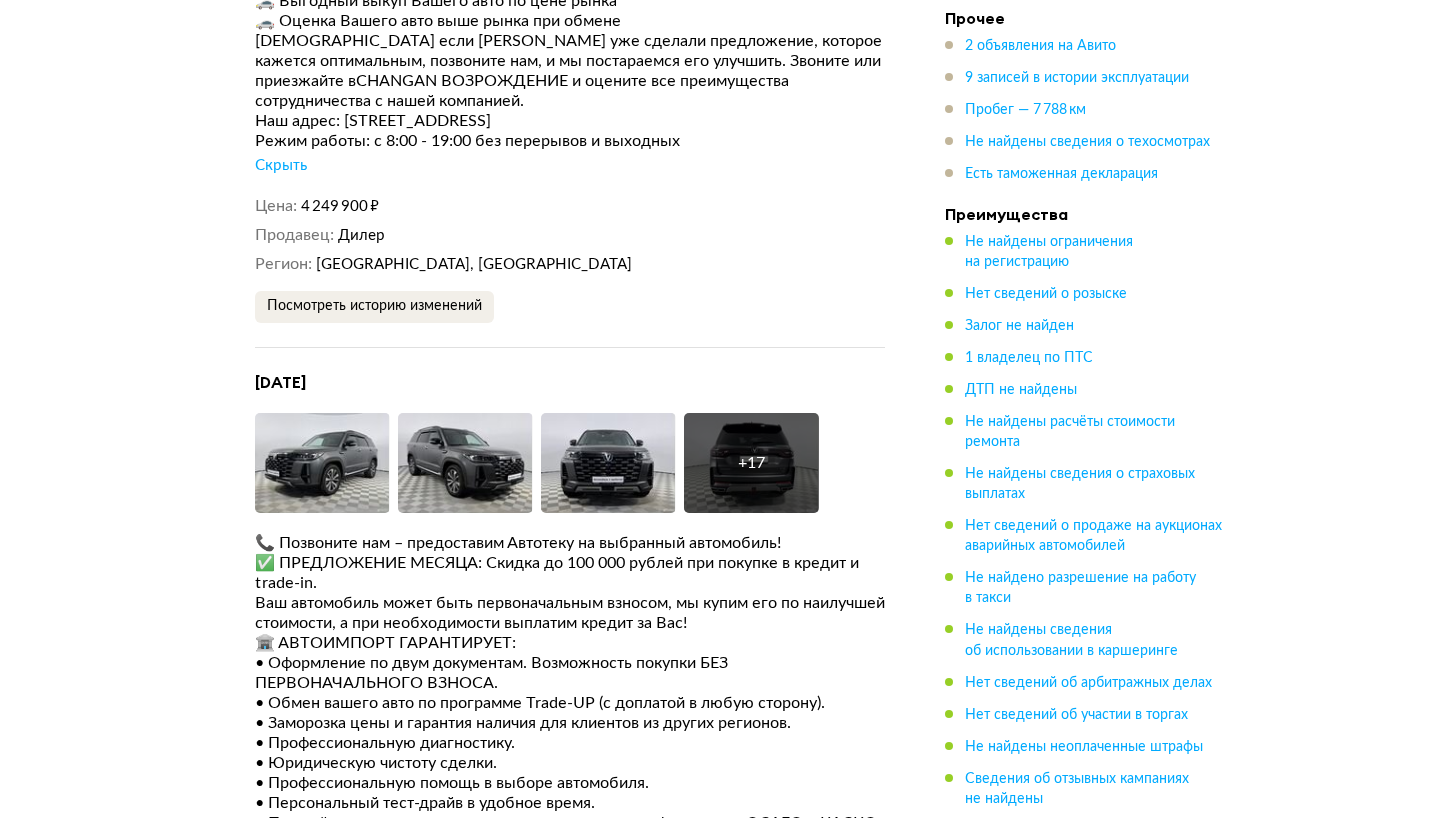 click on "[DATE]" at bounding box center [570, 382] 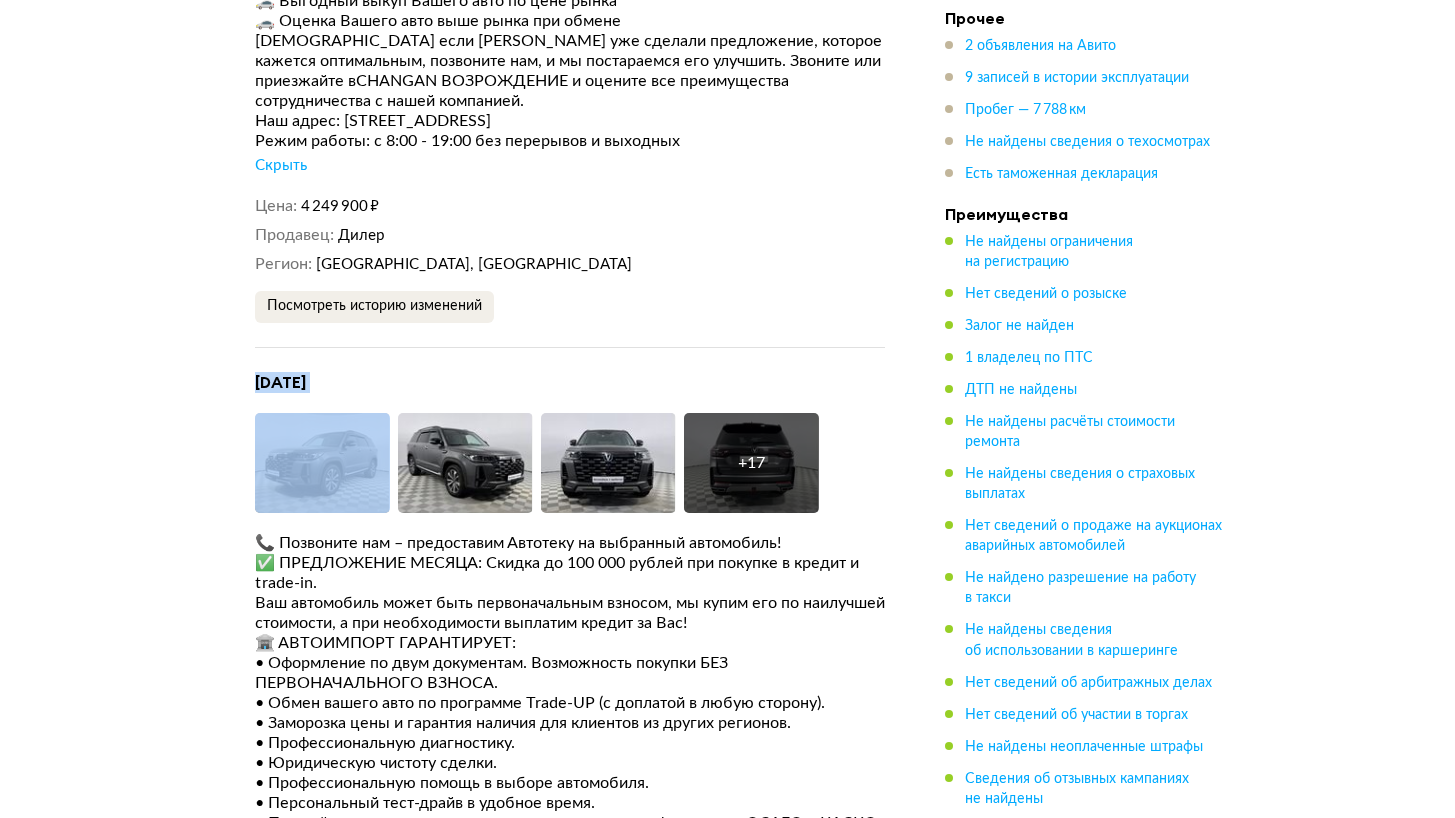 click on "[DATE]" at bounding box center (570, 382) 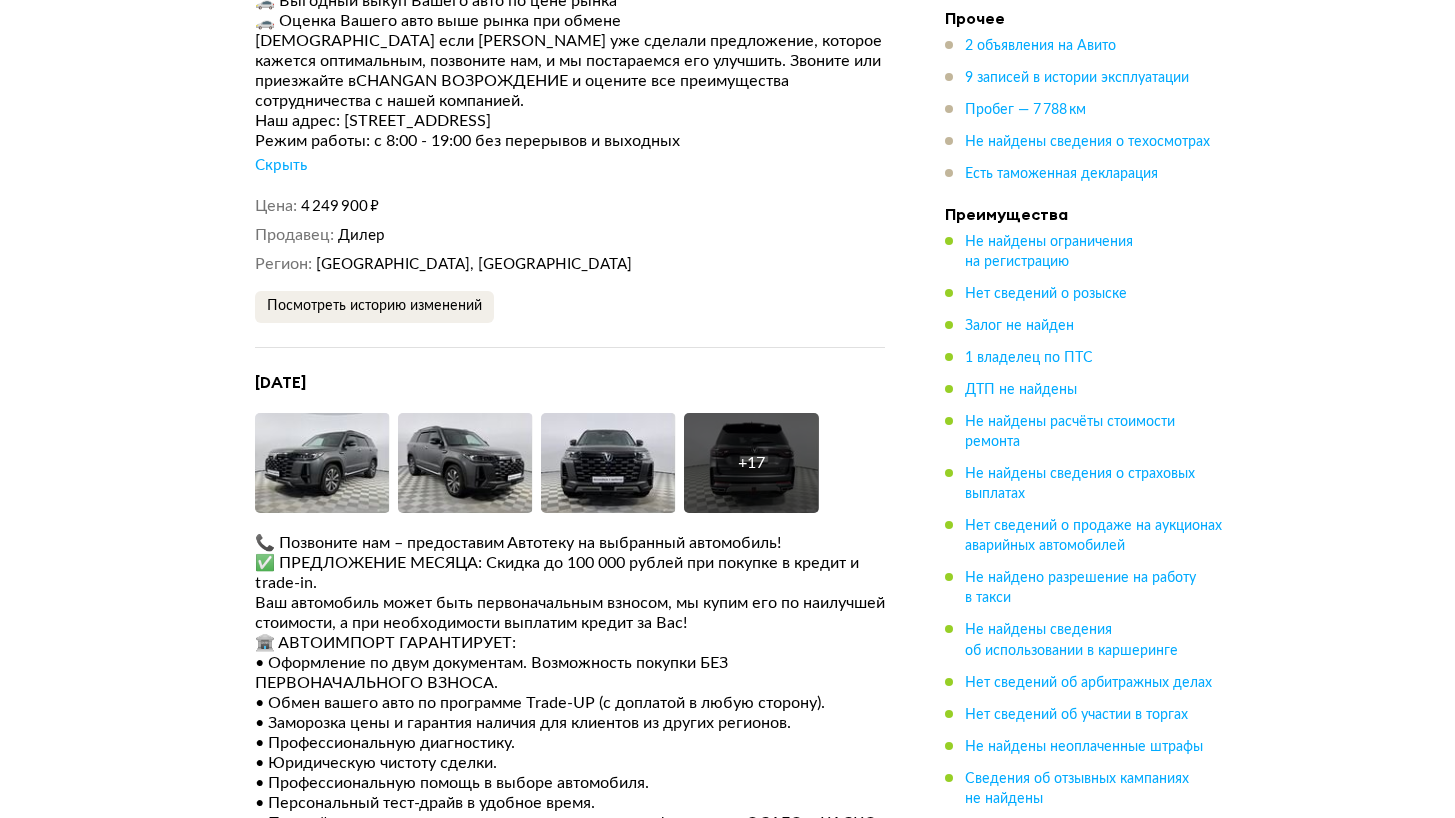 click on "🏦 АВТОИМПОРТ ГАРАНТИРУЕТ:" at bounding box center (570, 643) 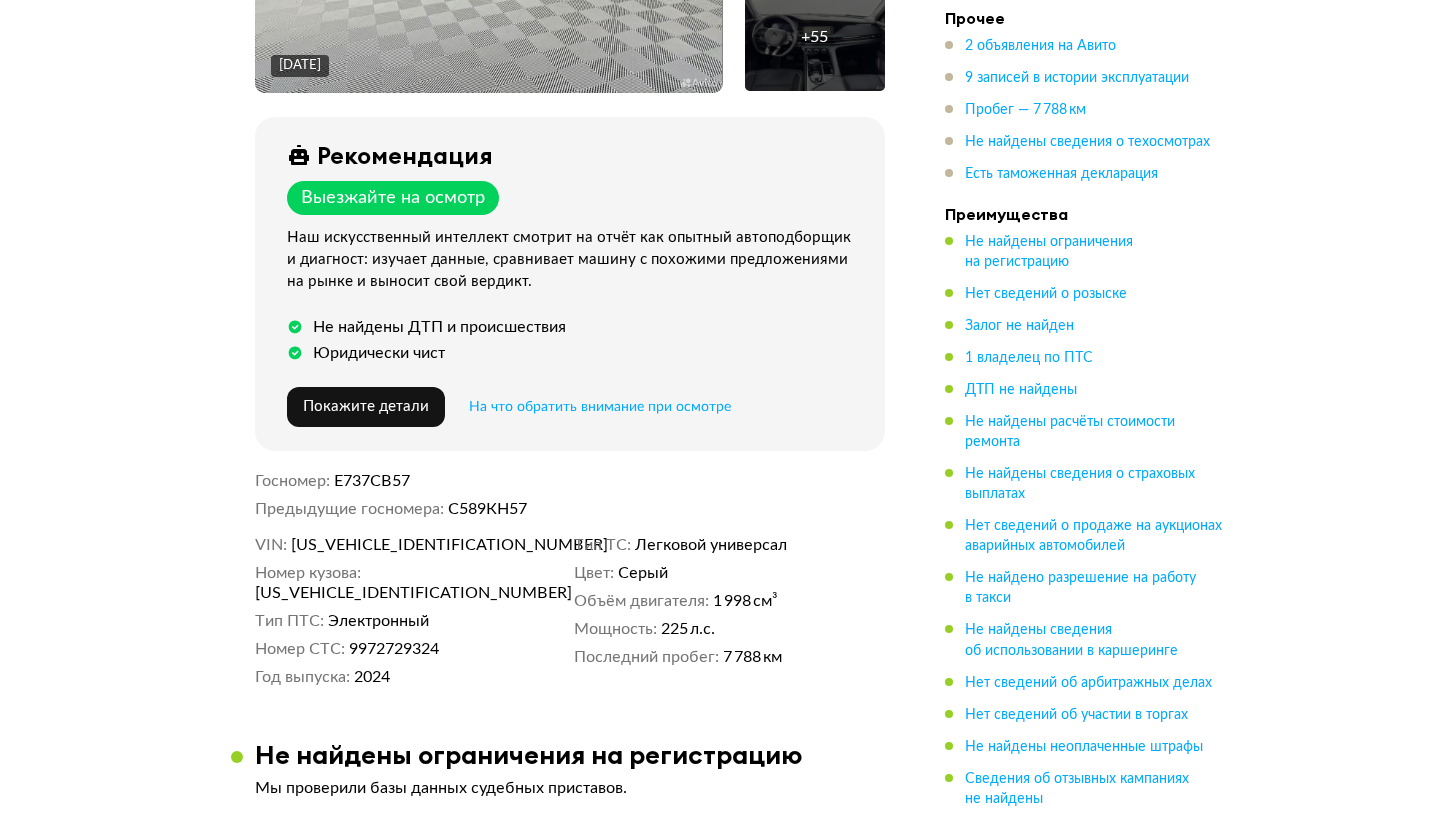 scroll, scrollTop: 0, scrollLeft: 0, axis: both 